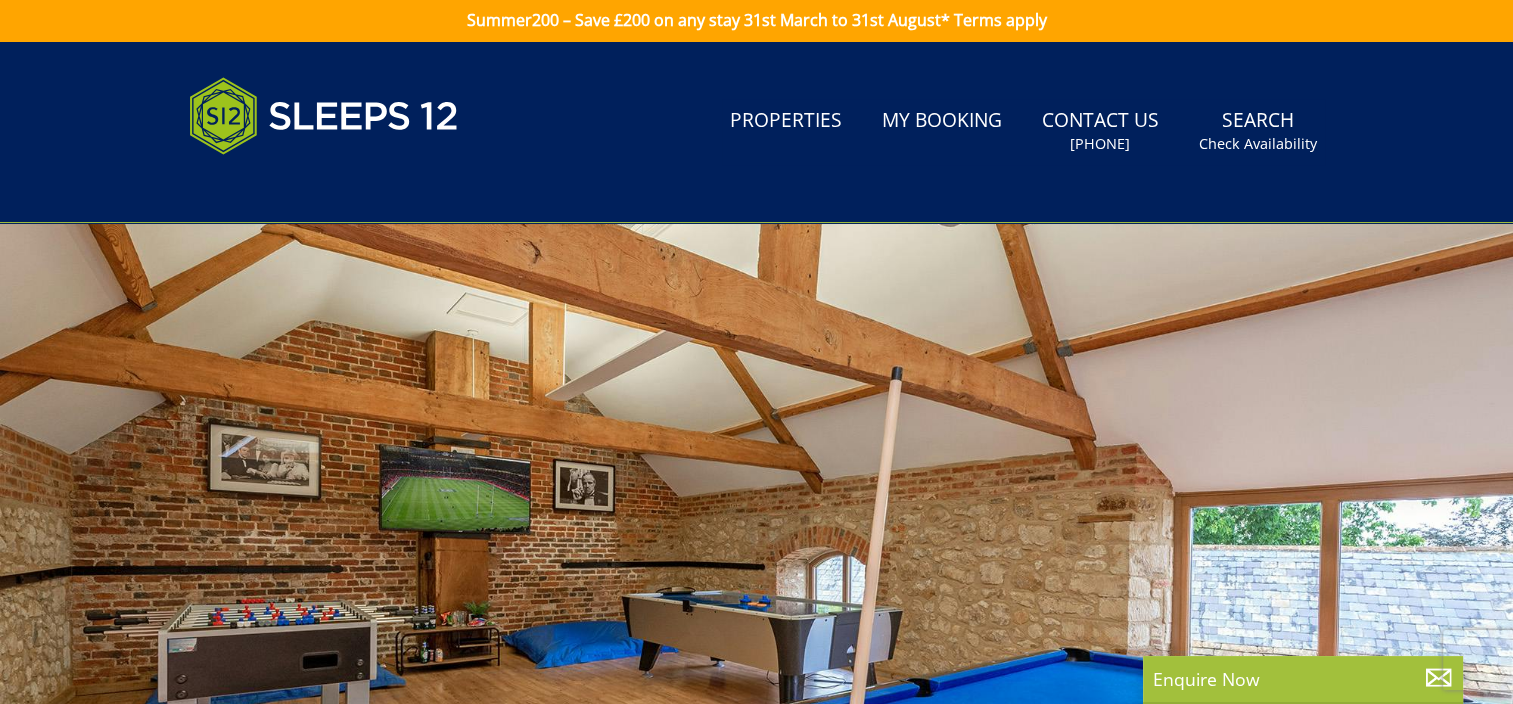 scroll, scrollTop: 0, scrollLeft: 0, axis: both 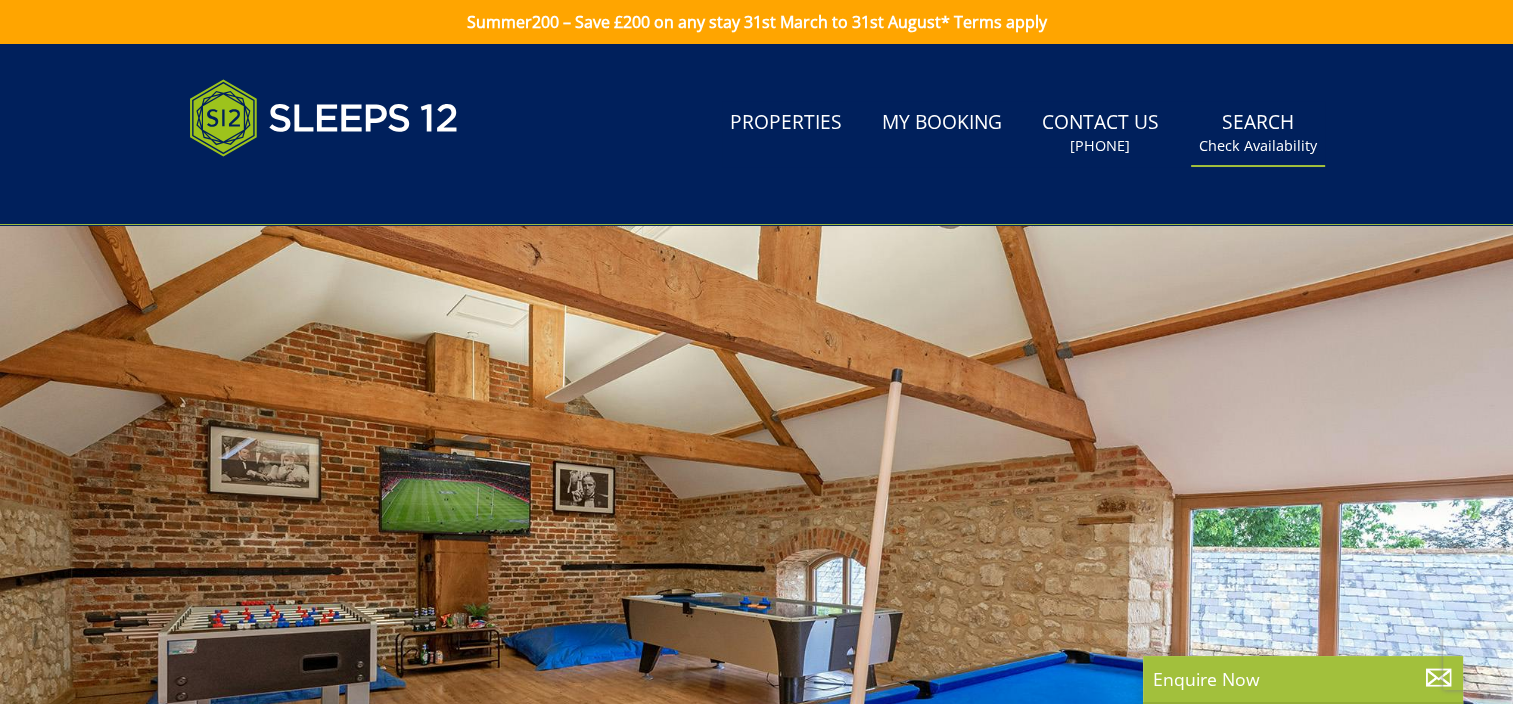click on "Check Availability" at bounding box center [1258, 146] 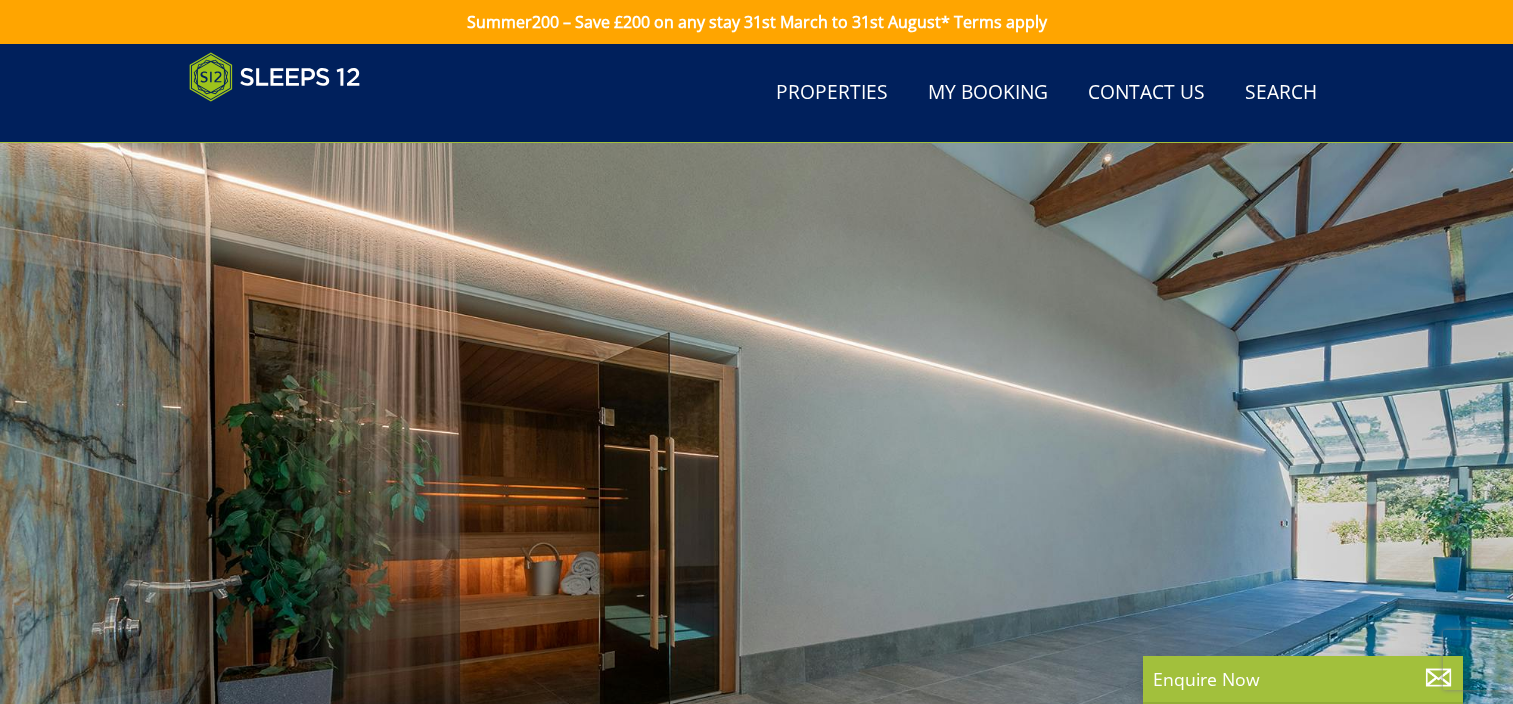 scroll, scrollTop: 100, scrollLeft: 0, axis: vertical 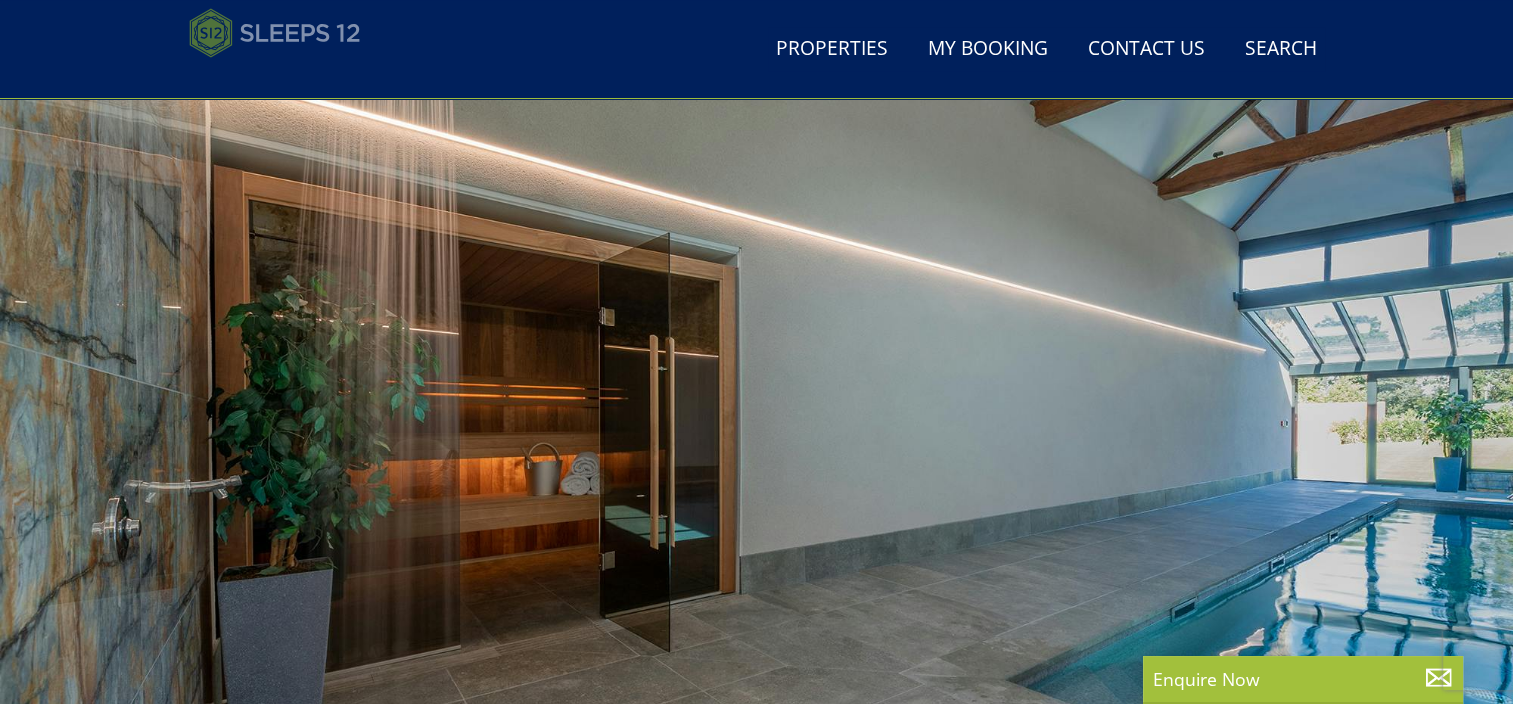 click at bounding box center (275, 33) 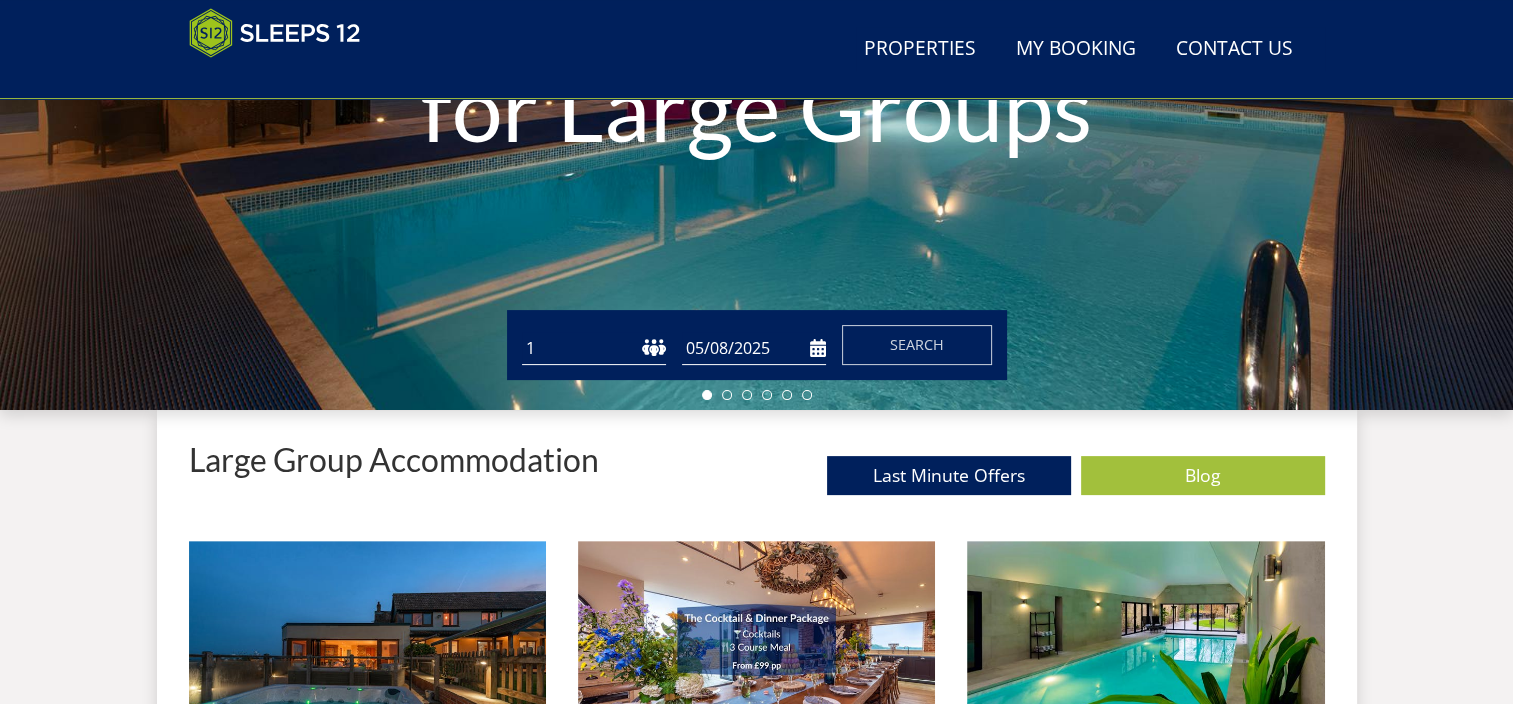 scroll, scrollTop: 468, scrollLeft: 0, axis: vertical 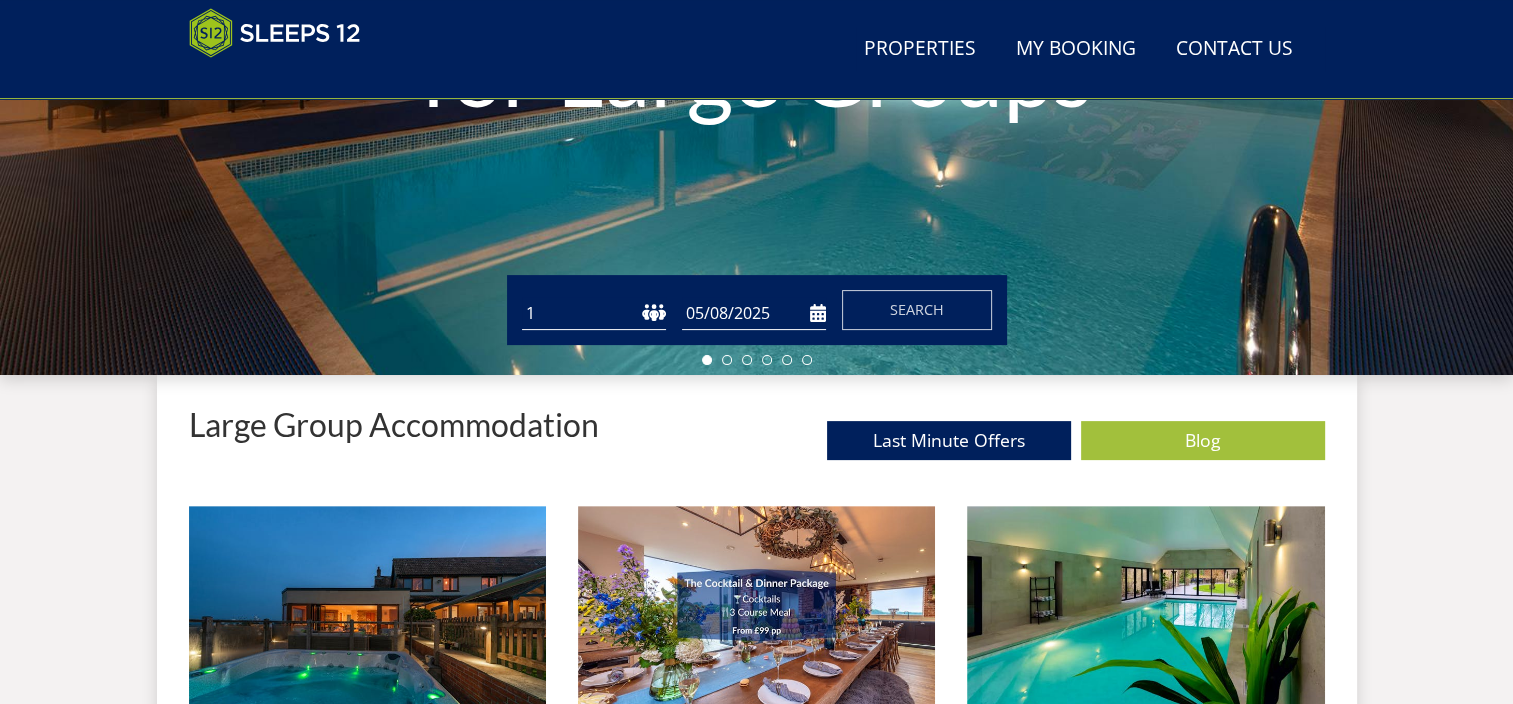 click on "1
2
3
4
5
6
7
8
9
10
11
12
13
14
15
16
17
18
19
20
21
22
23
24
25
26
27
28
29
30
31
32" at bounding box center [594, 313] 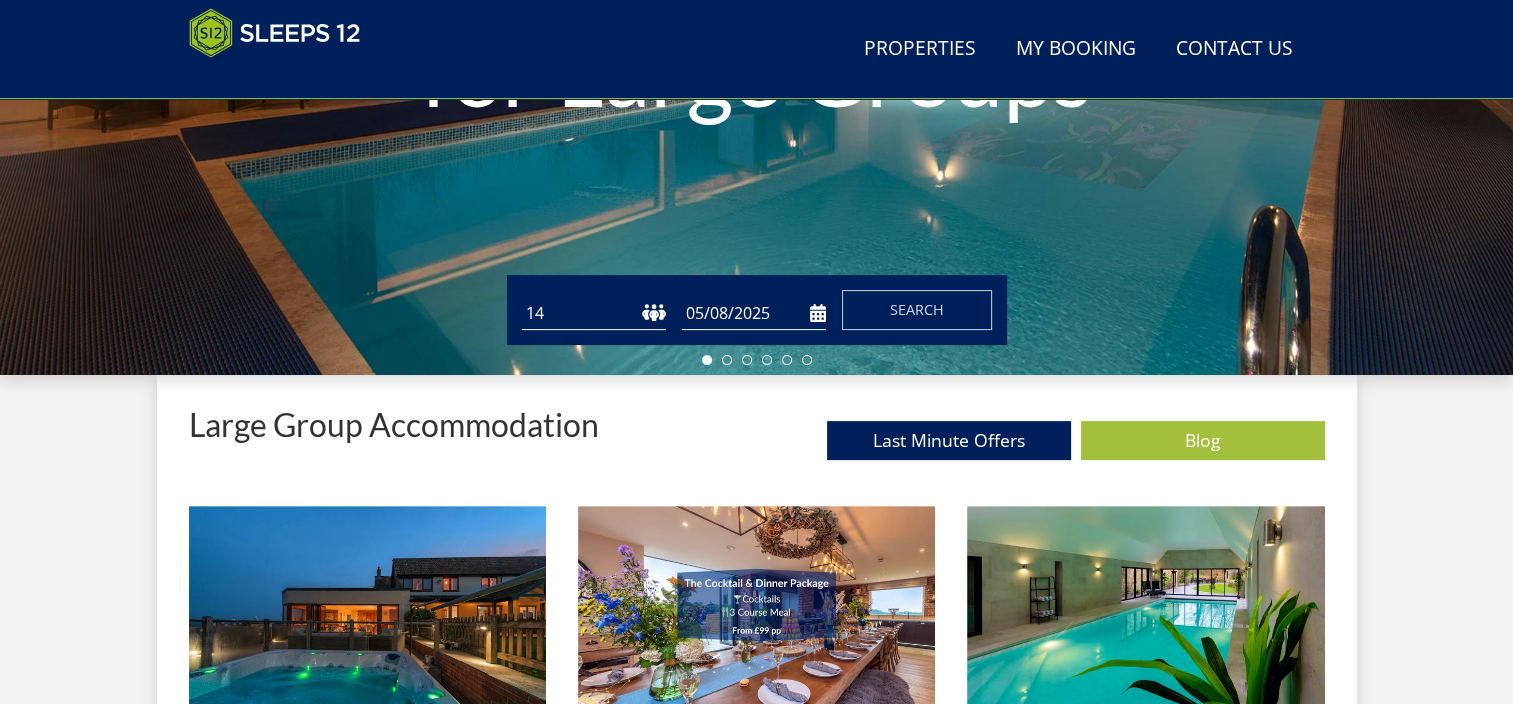 click on "1
2
3
4
5
6
7
8
9
10
11
12
13
14
15
16
17
18
19
20
21
22
23
24
25
26
27
28
29
30
31
32" at bounding box center (594, 313) 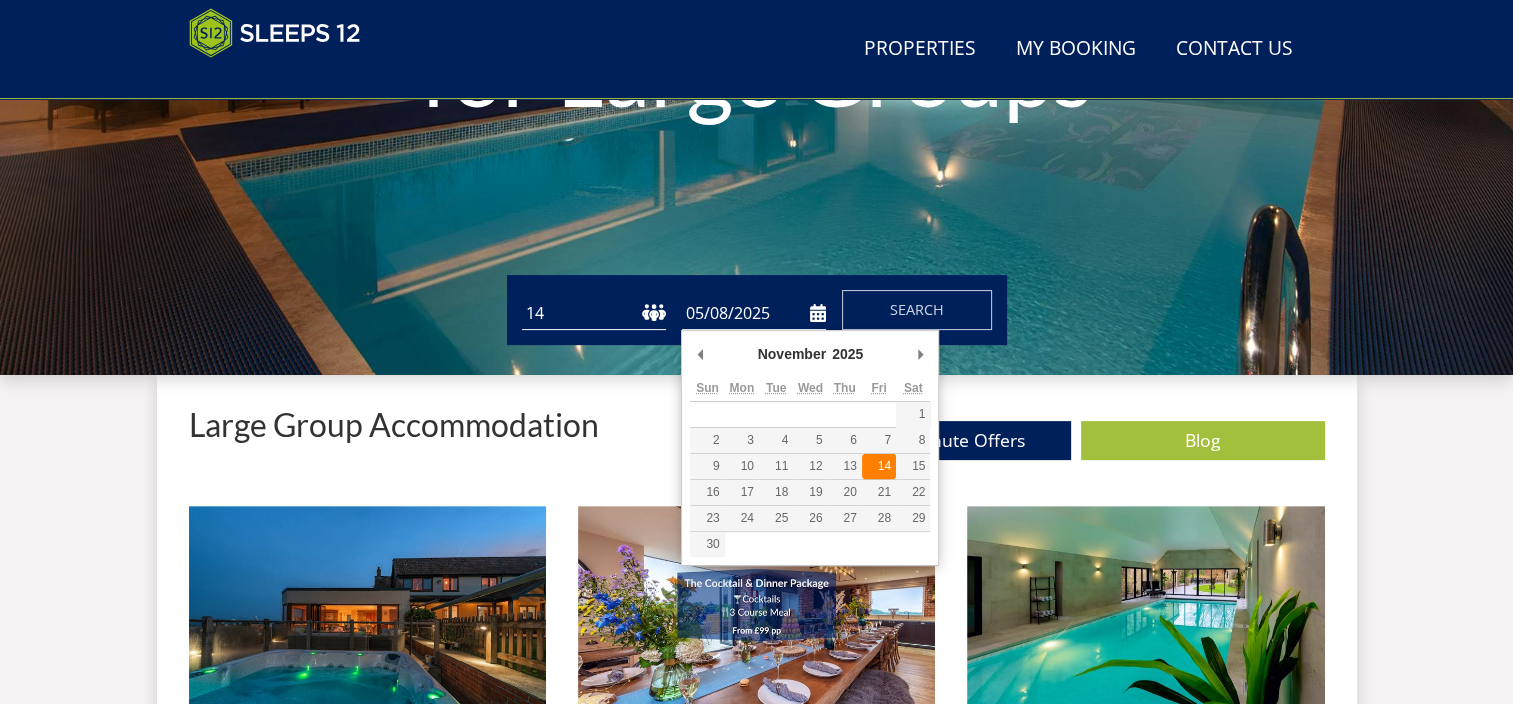 type on "14/11/2025" 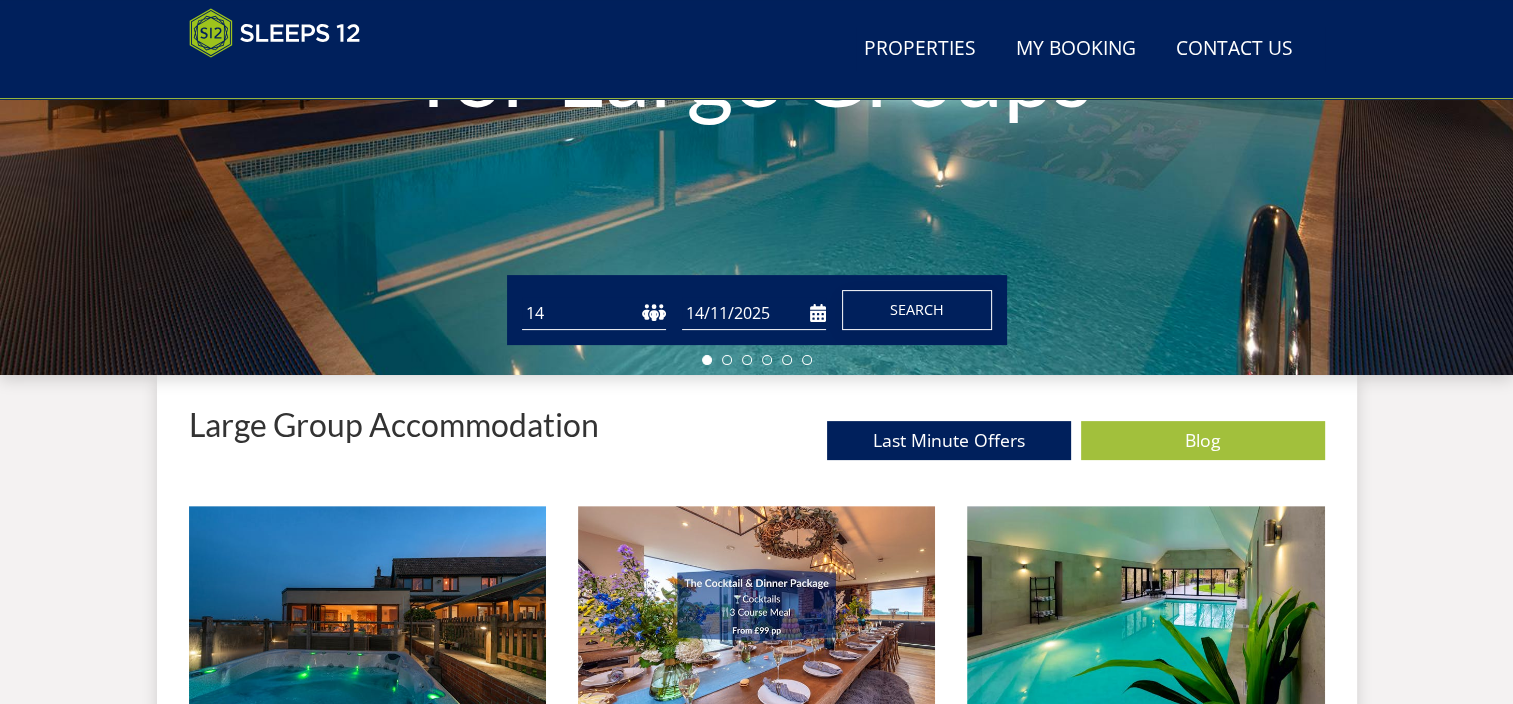 click on "Search" at bounding box center (917, 309) 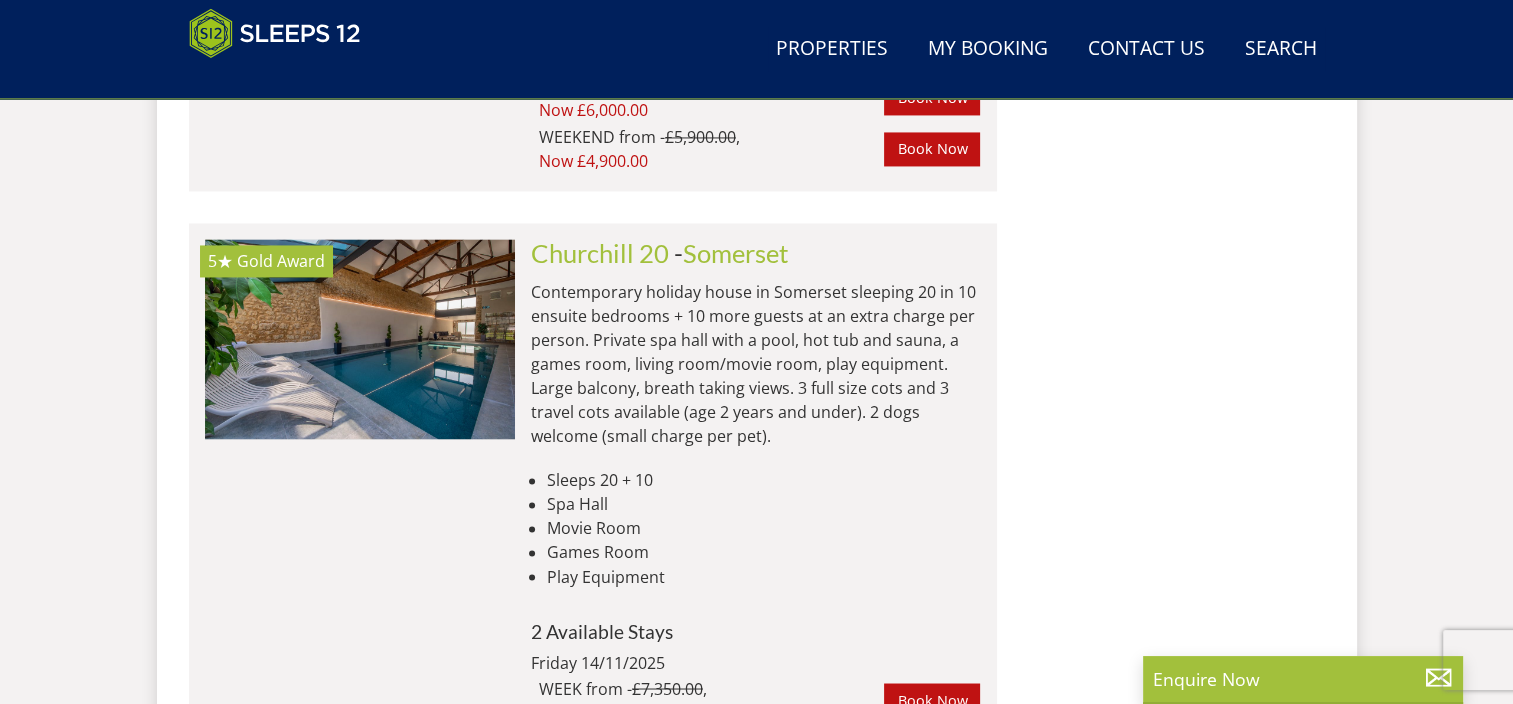scroll, scrollTop: 10900, scrollLeft: 0, axis: vertical 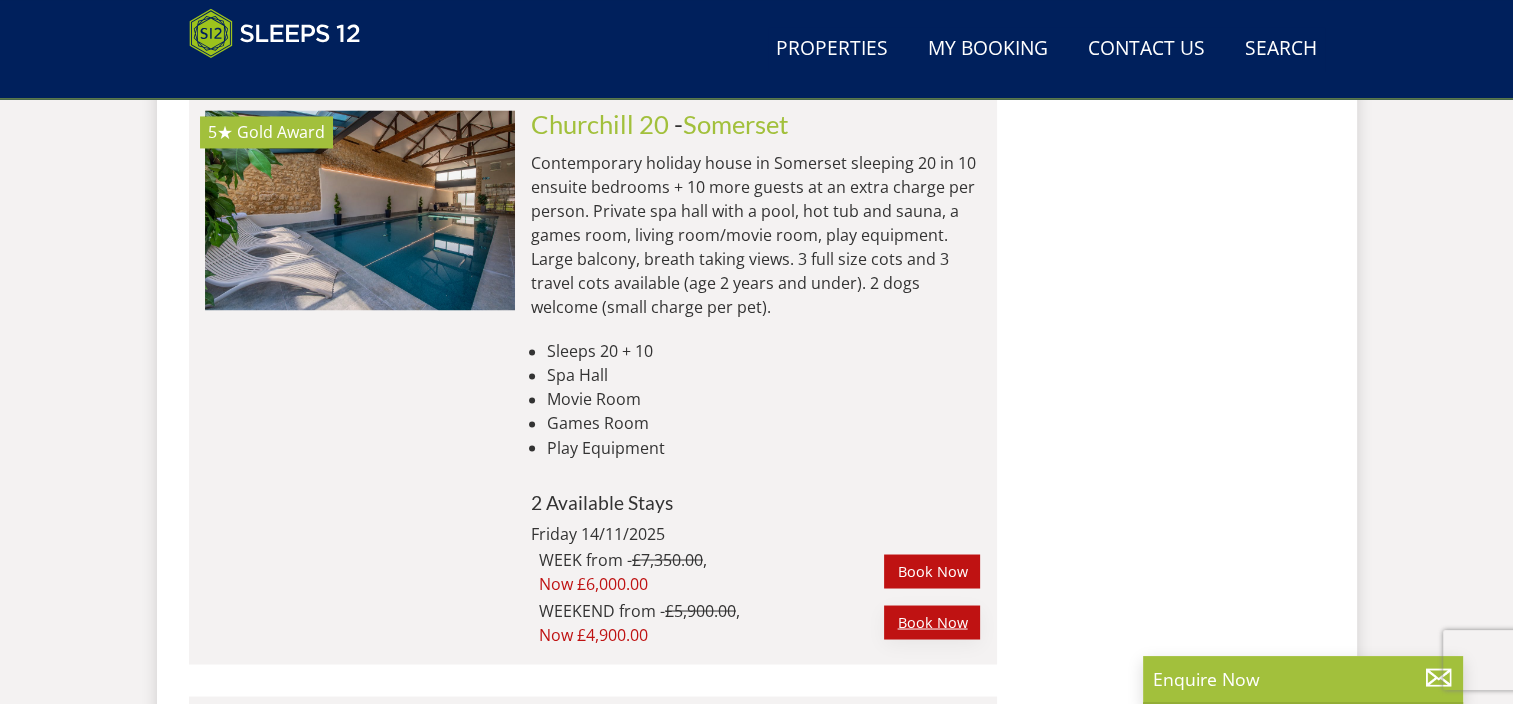 click on "Book Now" at bounding box center [932, 622] 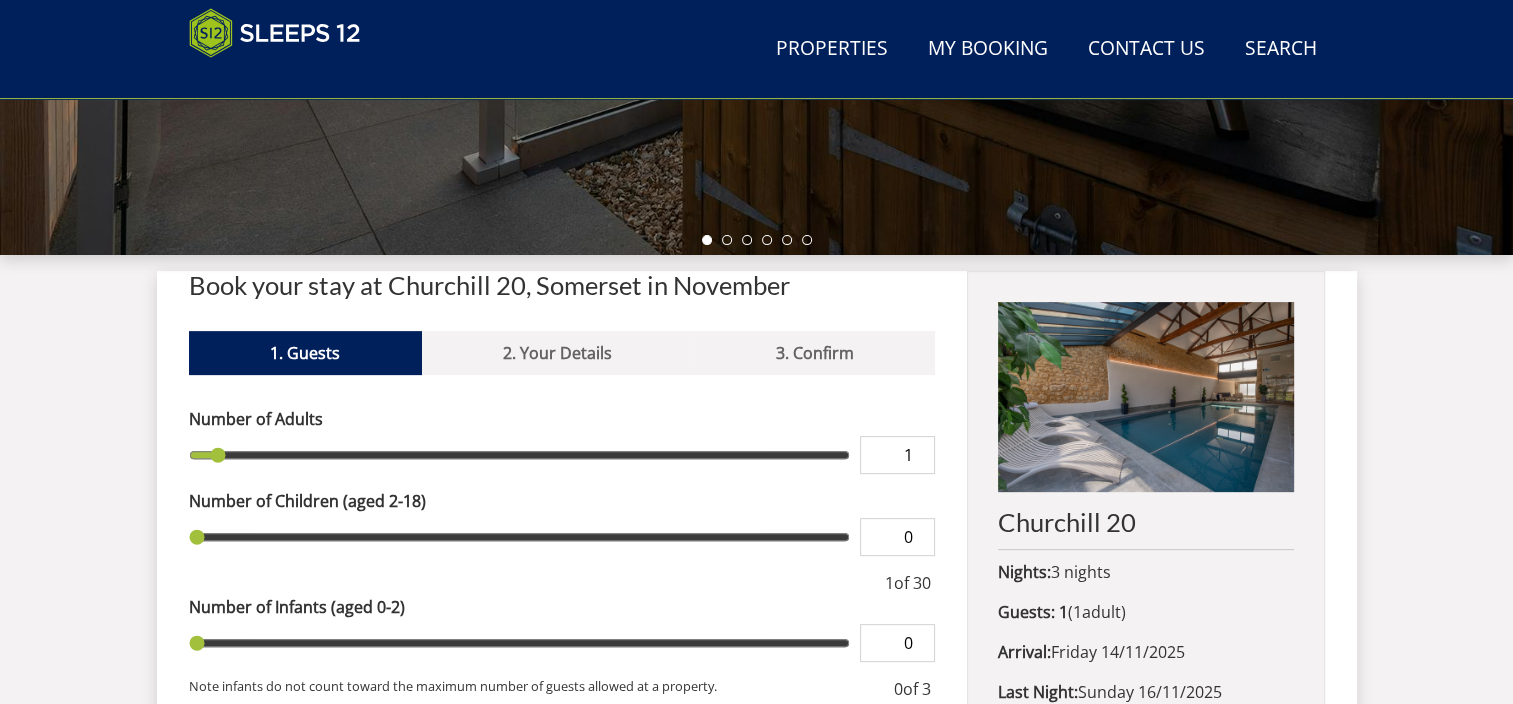 scroll, scrollTop: 600, scrollLeft: 0, axis: vertical 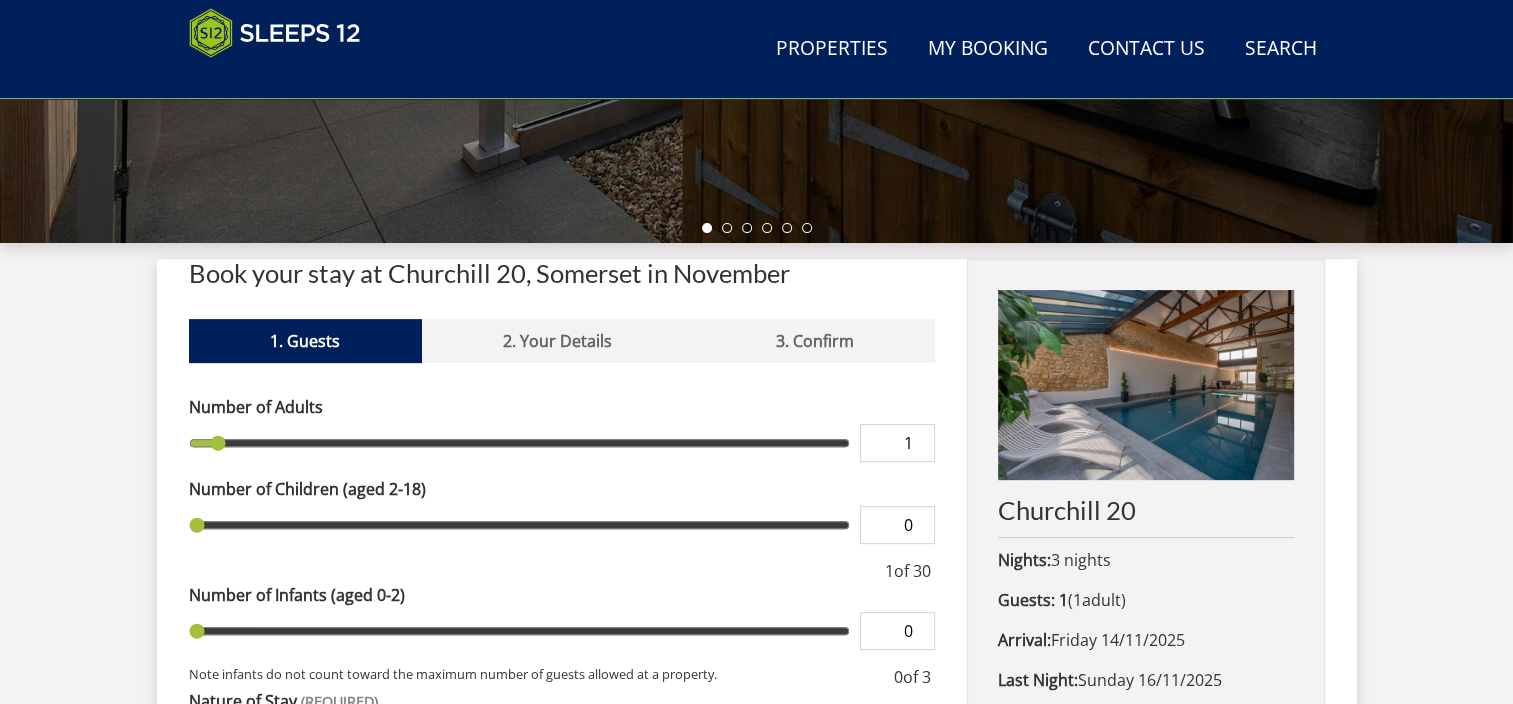 type on "2" 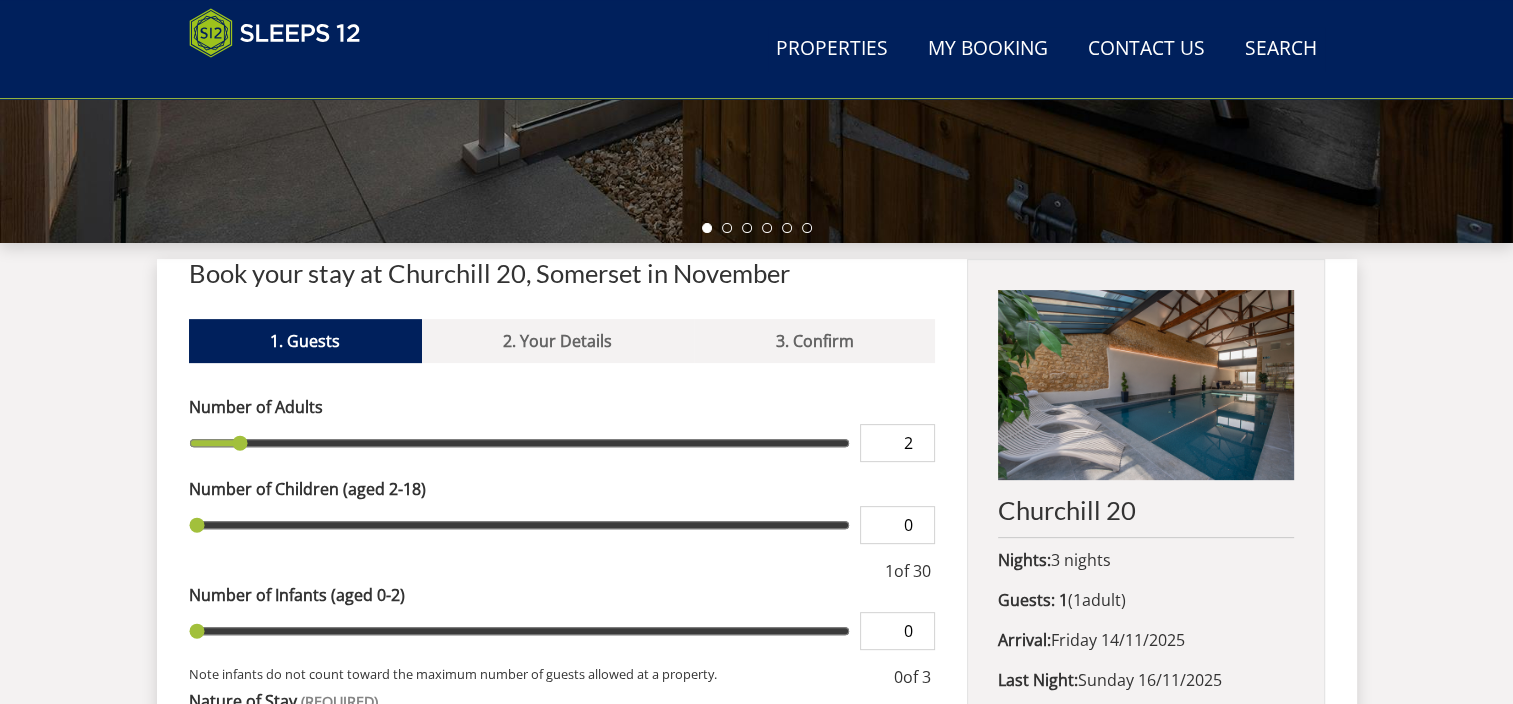 type on "3" 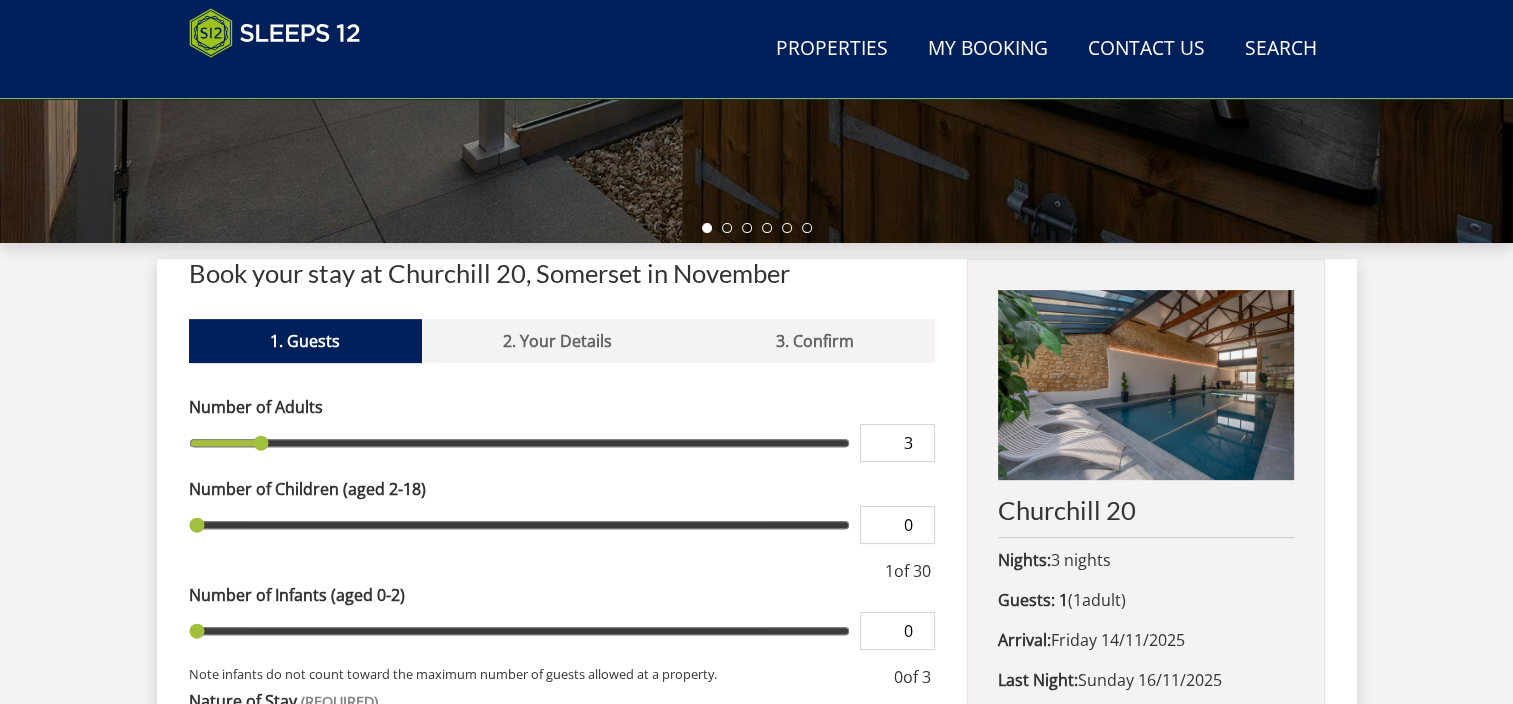 type on "4" 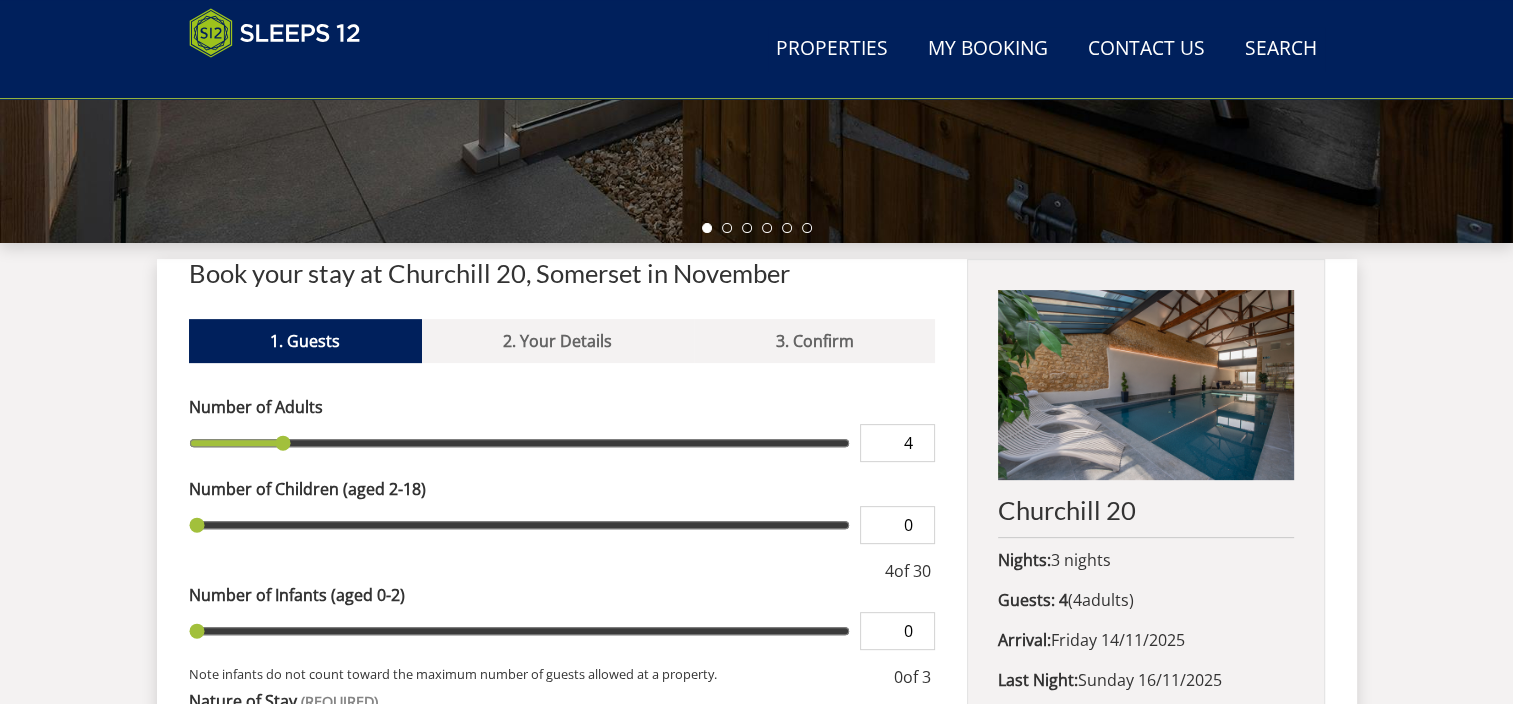 type on "5" 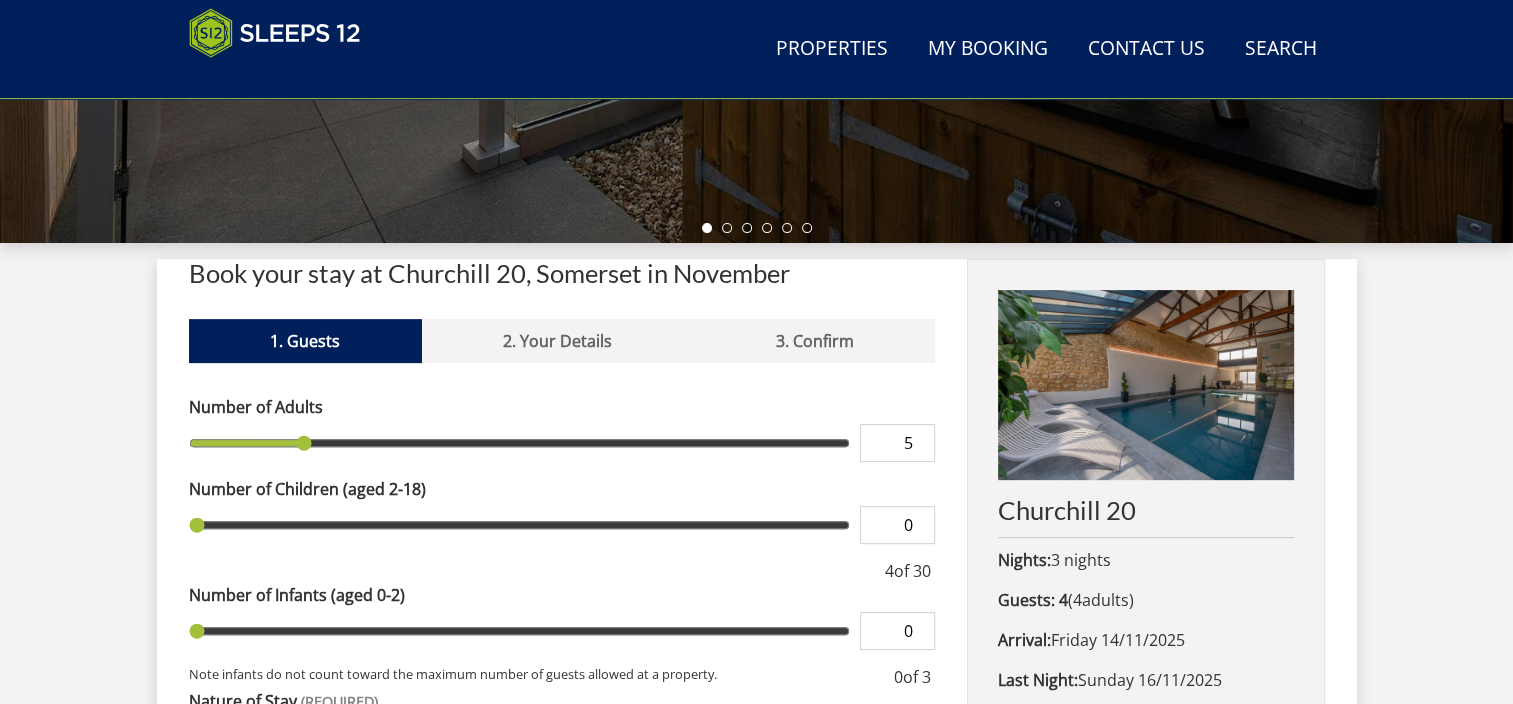 type on "6" 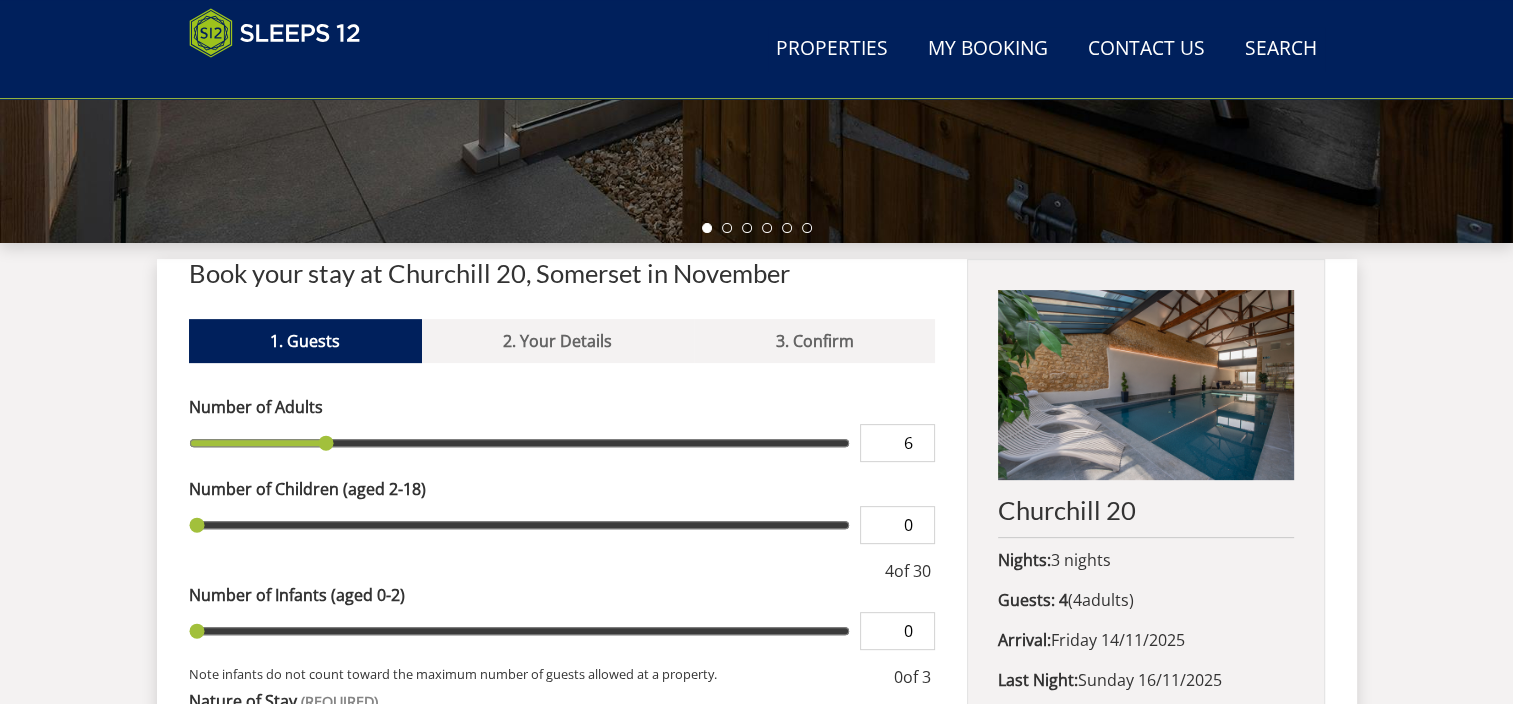 type on "7" 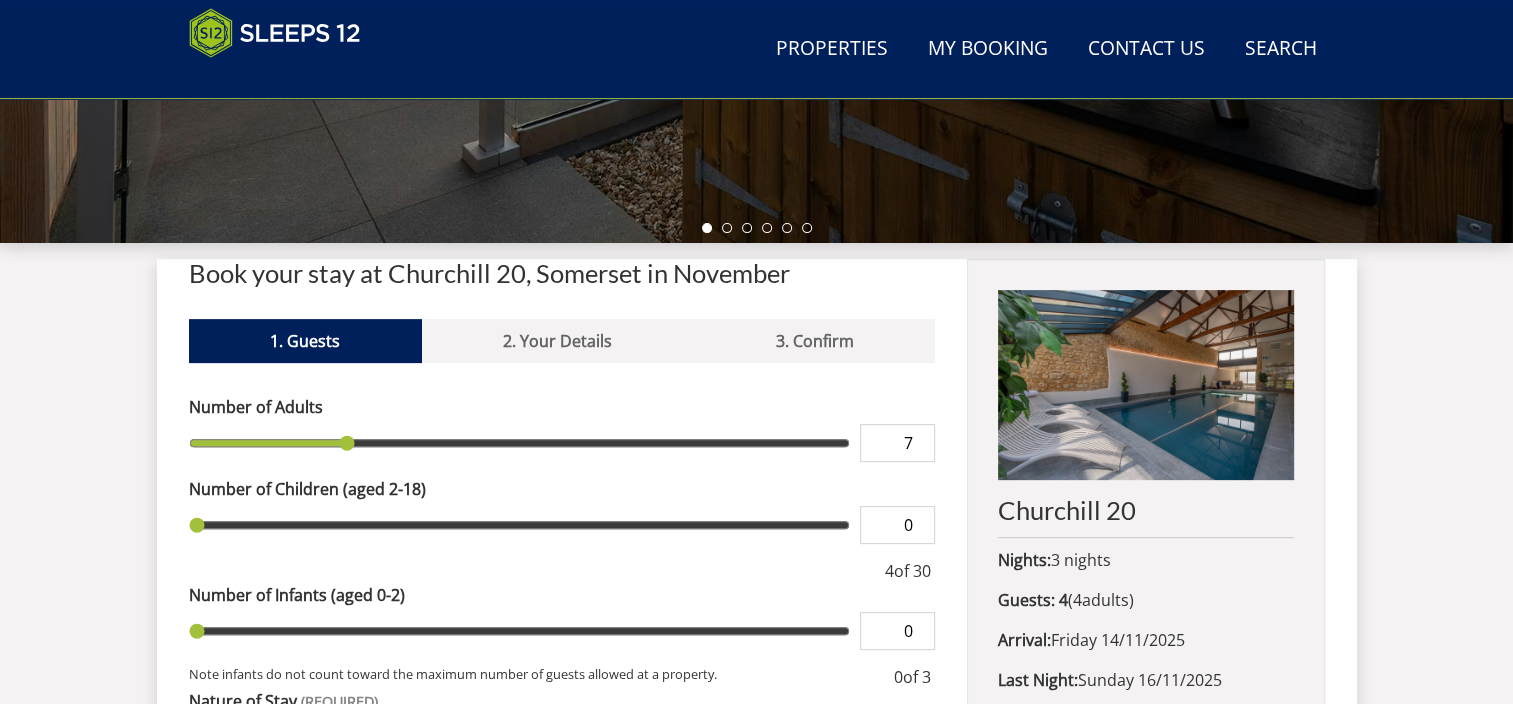 type on "8" 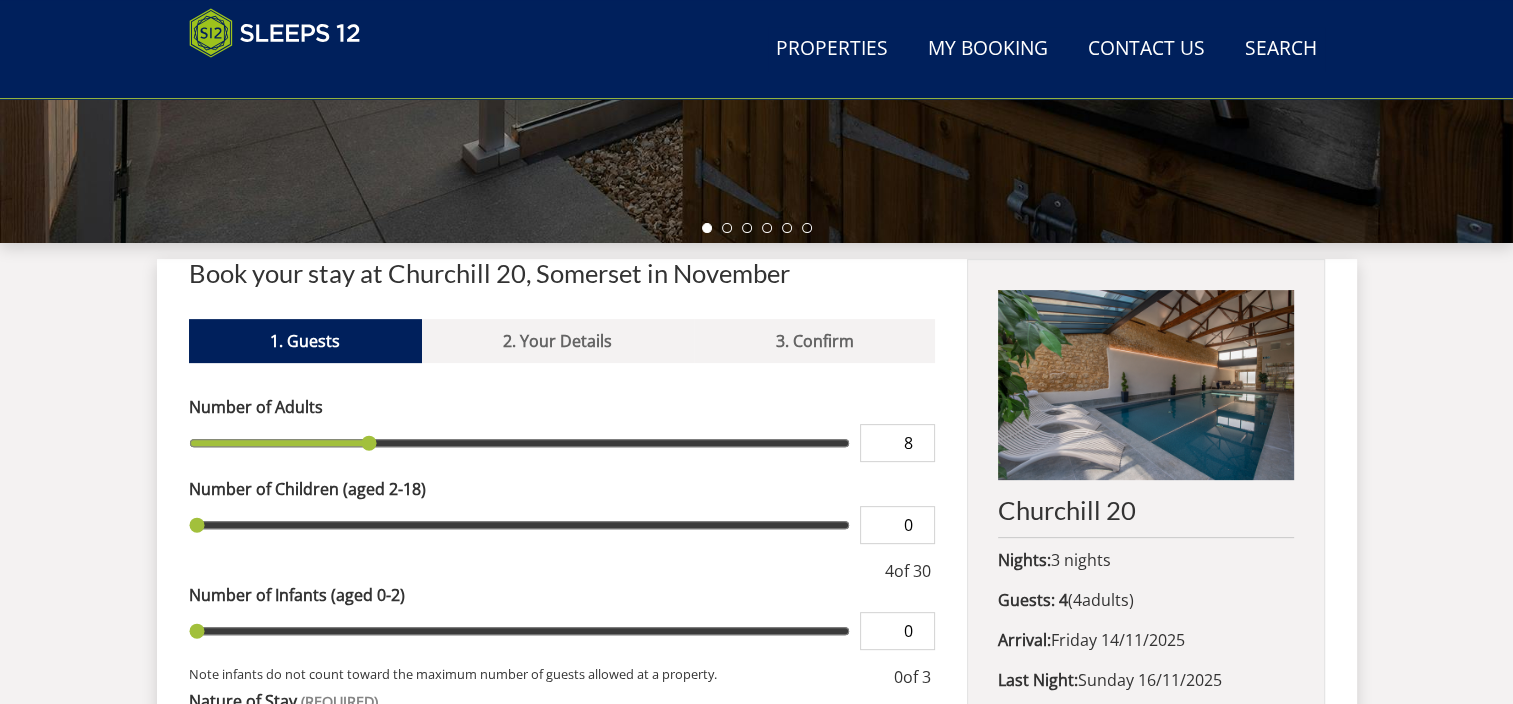 type on "9" 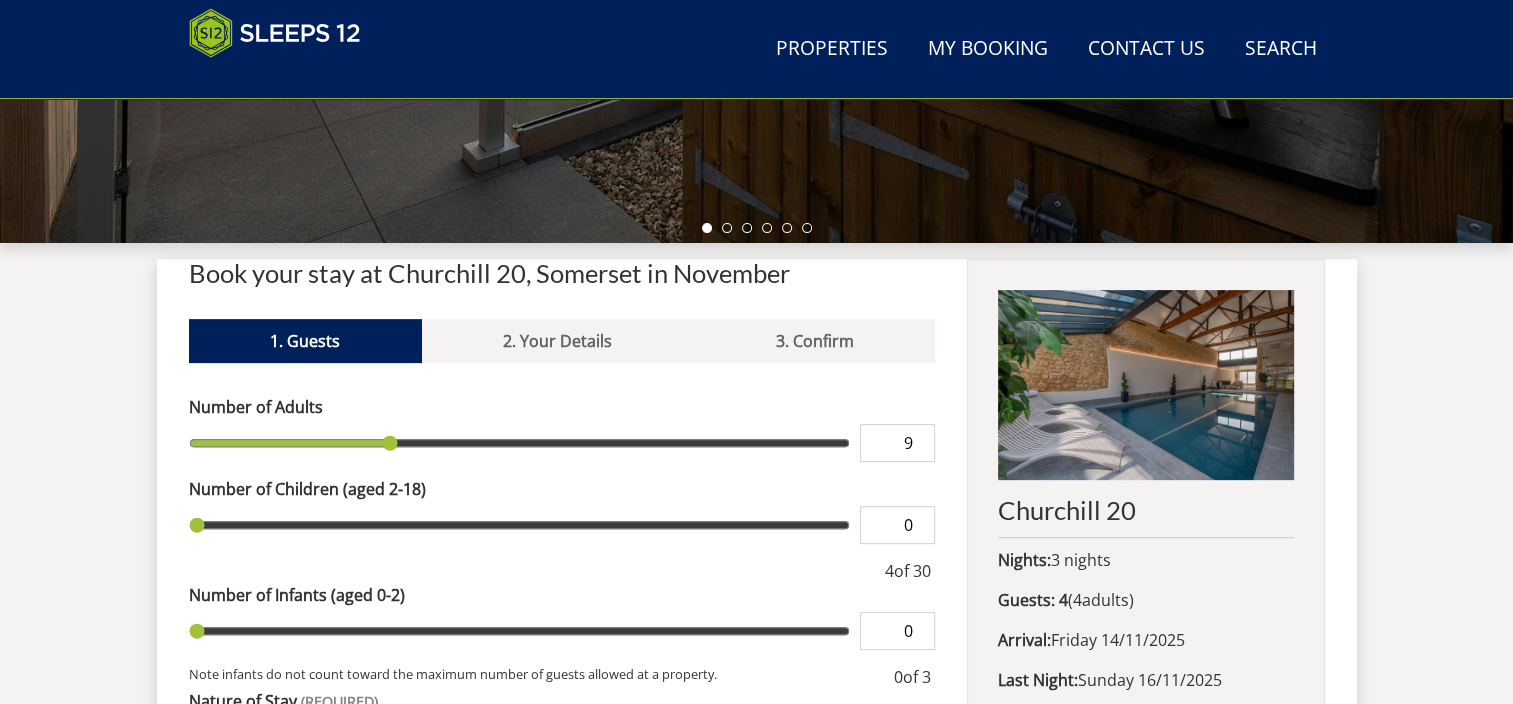 type on "10" 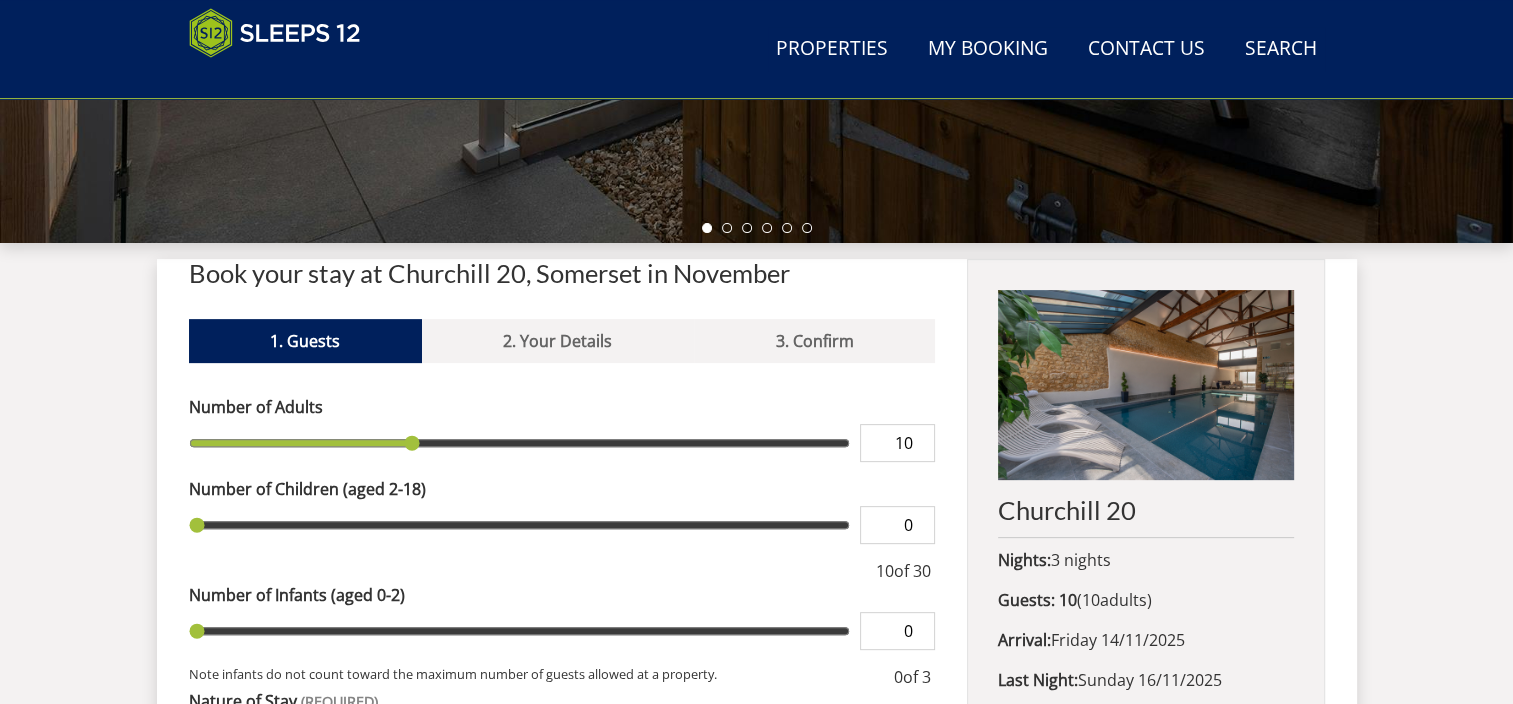type on "11" 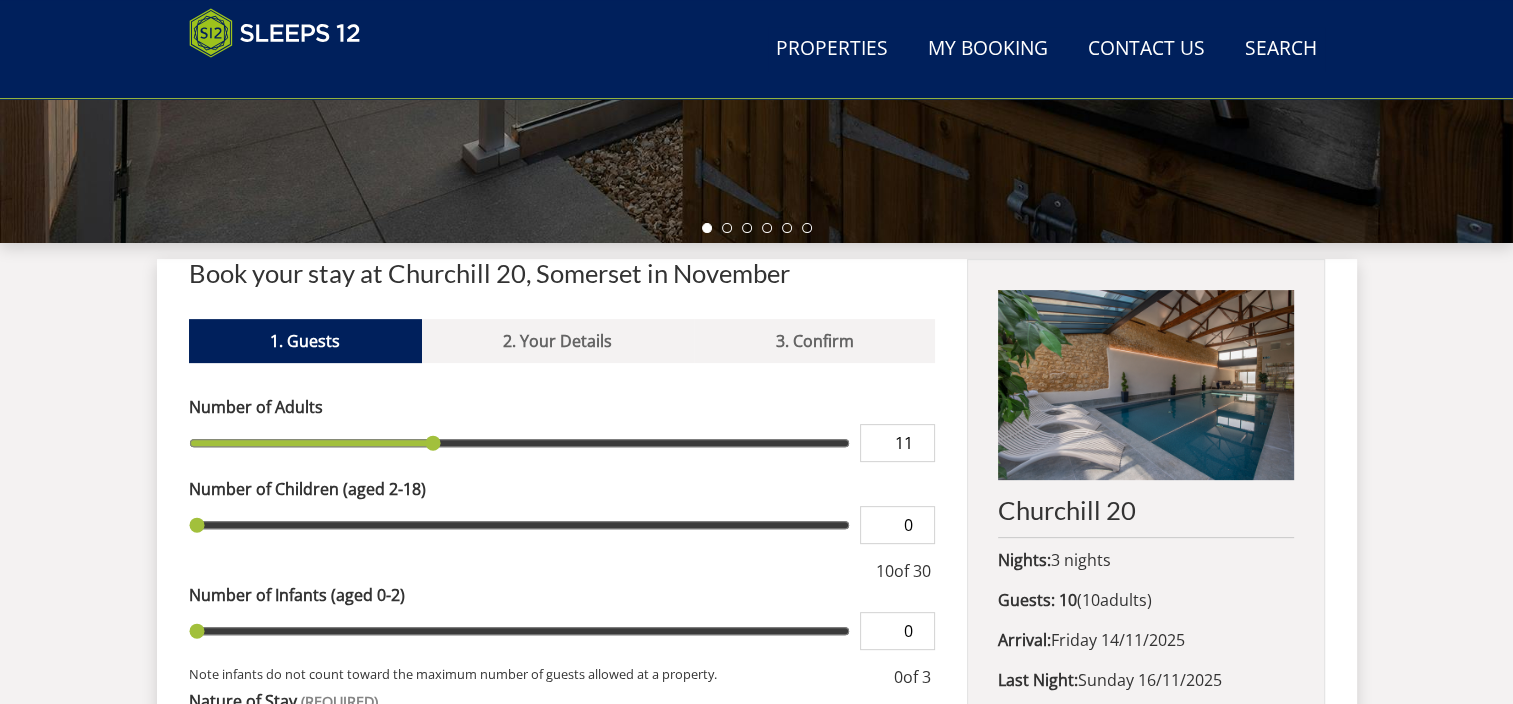type on "12" 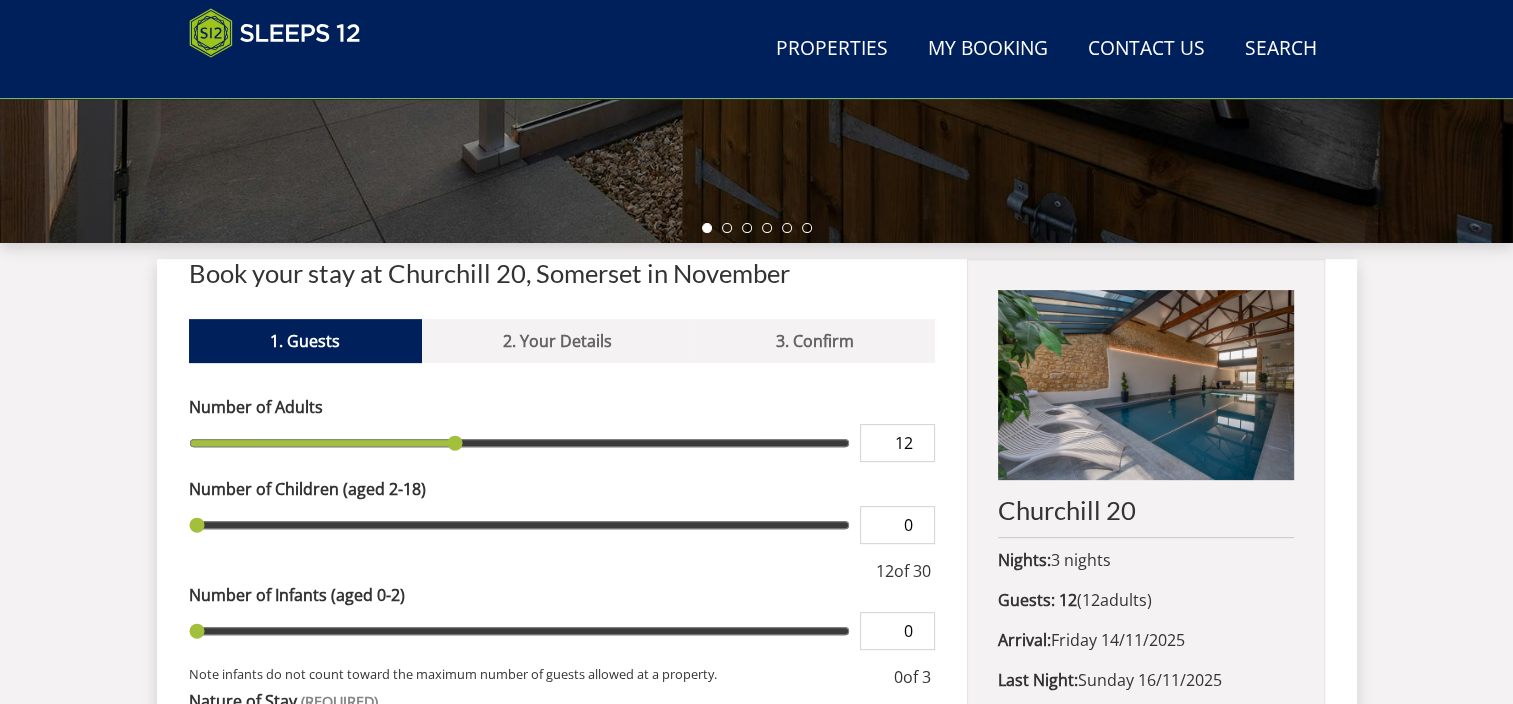 type on "11" 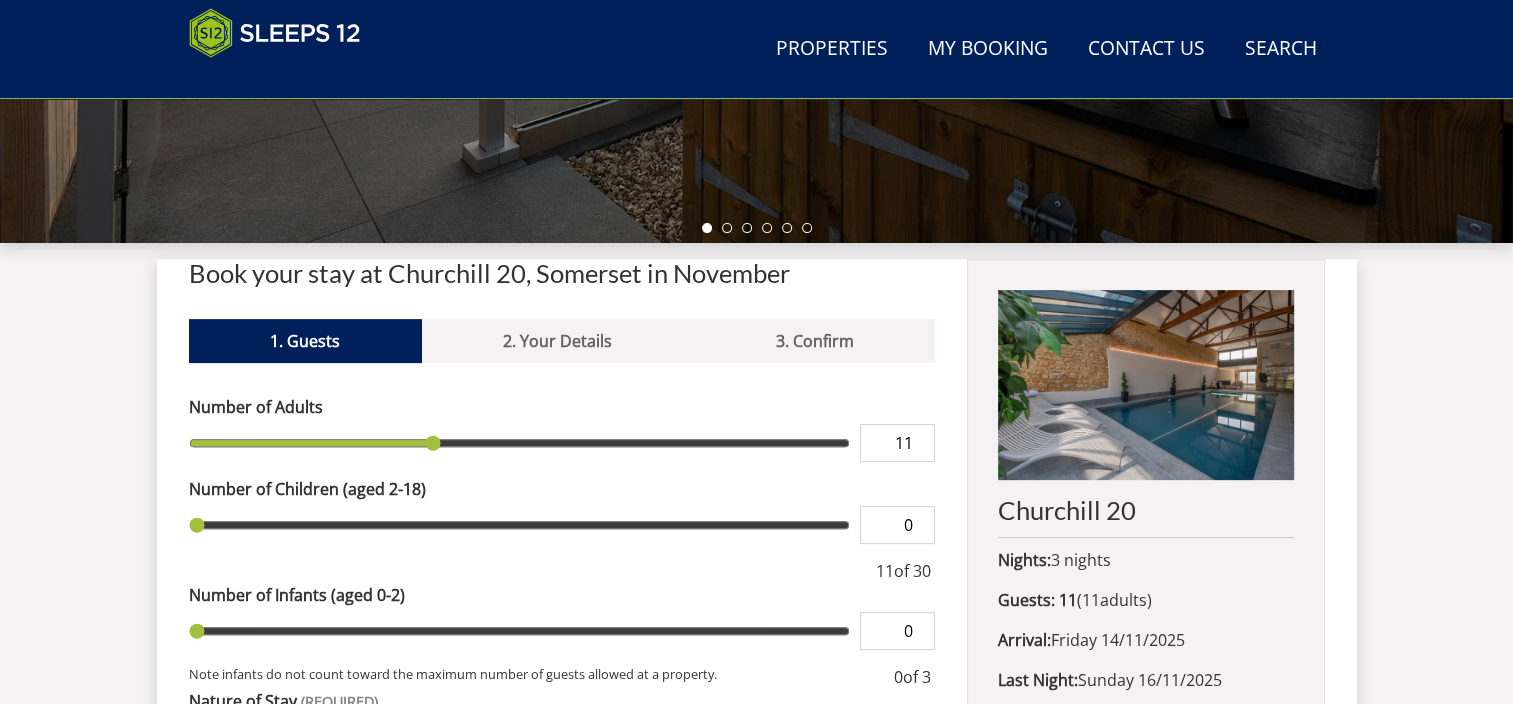 drag, startPoint x: 216, startPoint y: 444, endPoint x: 439, endPoint y: 457, distance: 223.3786 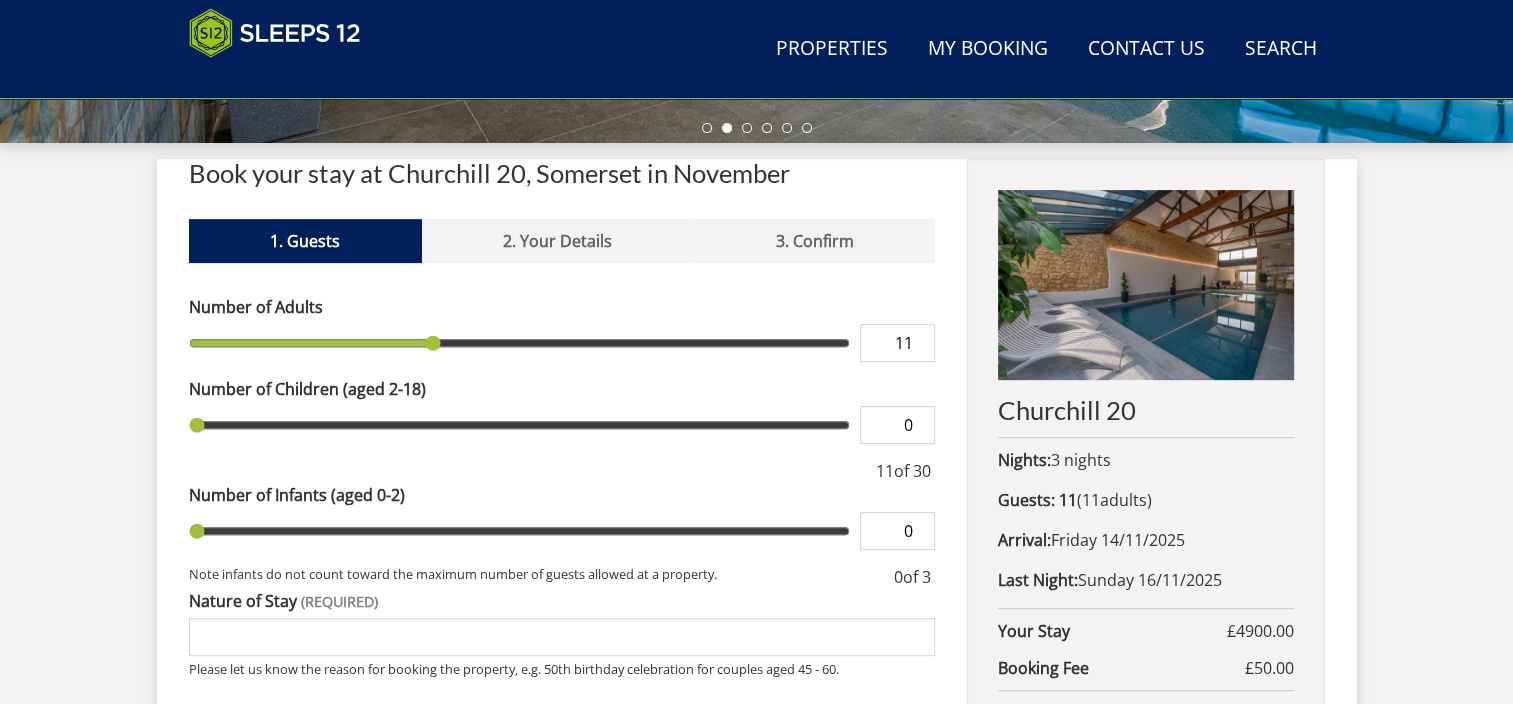 scroll, scrollTop: 800, scrollLeft: 0, axis: vertical 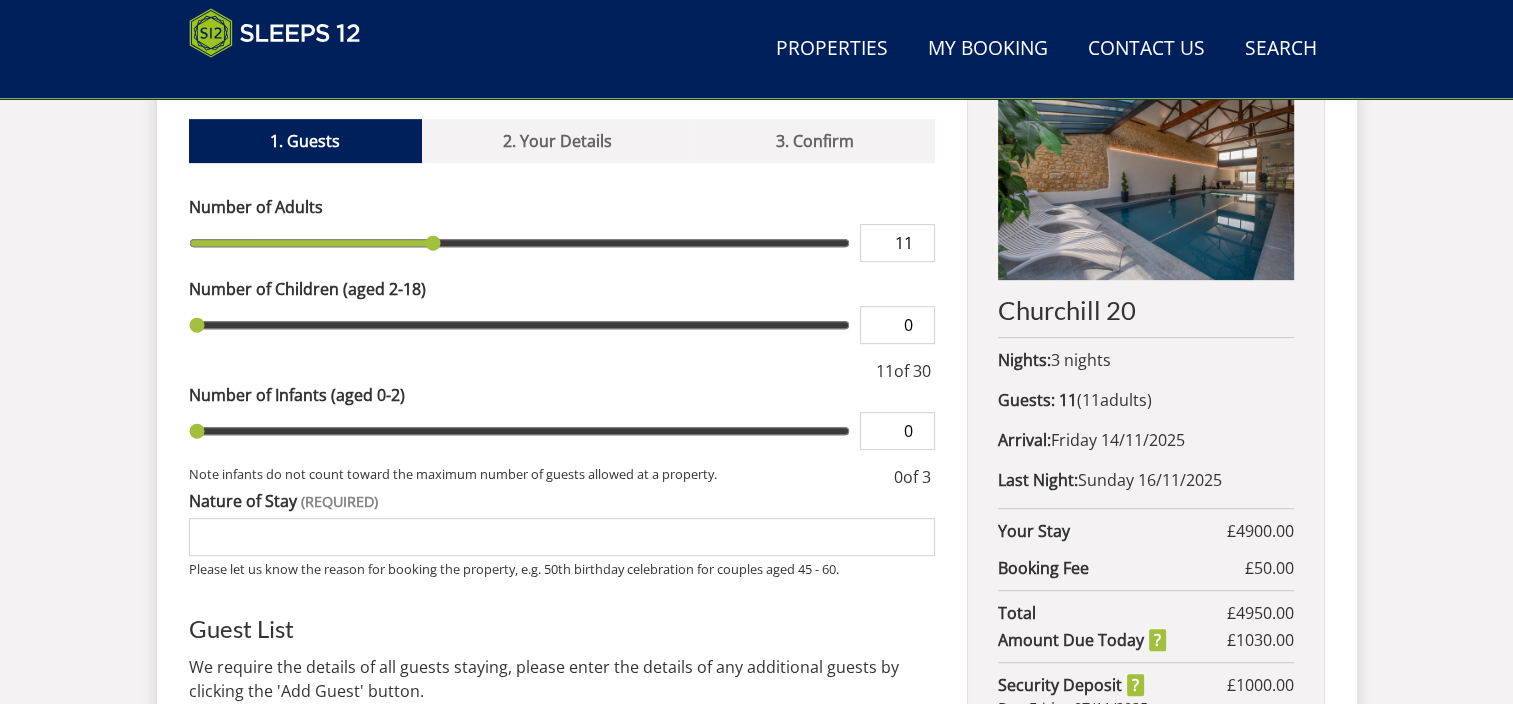 click on "Nature of Stay" at bounding box center [562, 537] 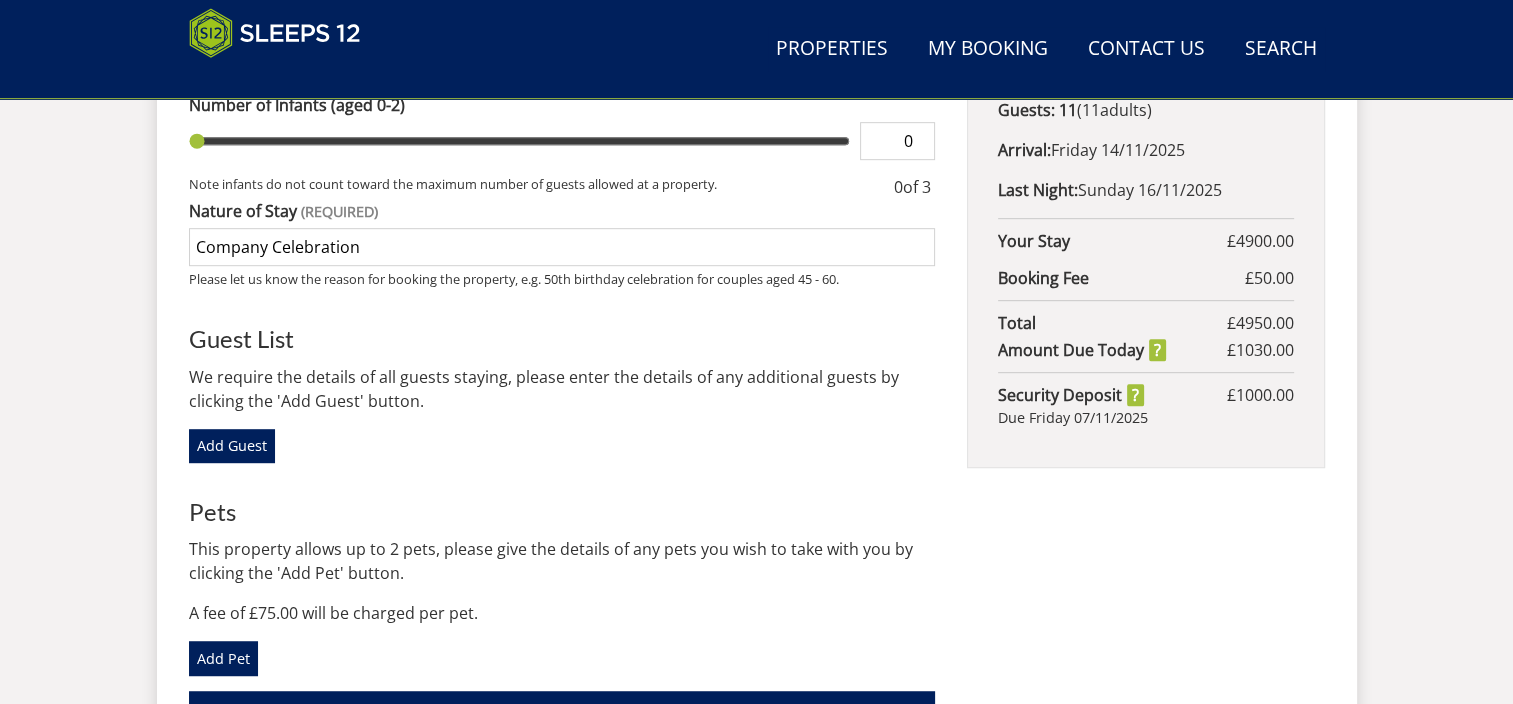 scroll, scrollTop: 1100, scrollLeft: 0, axis: vertical 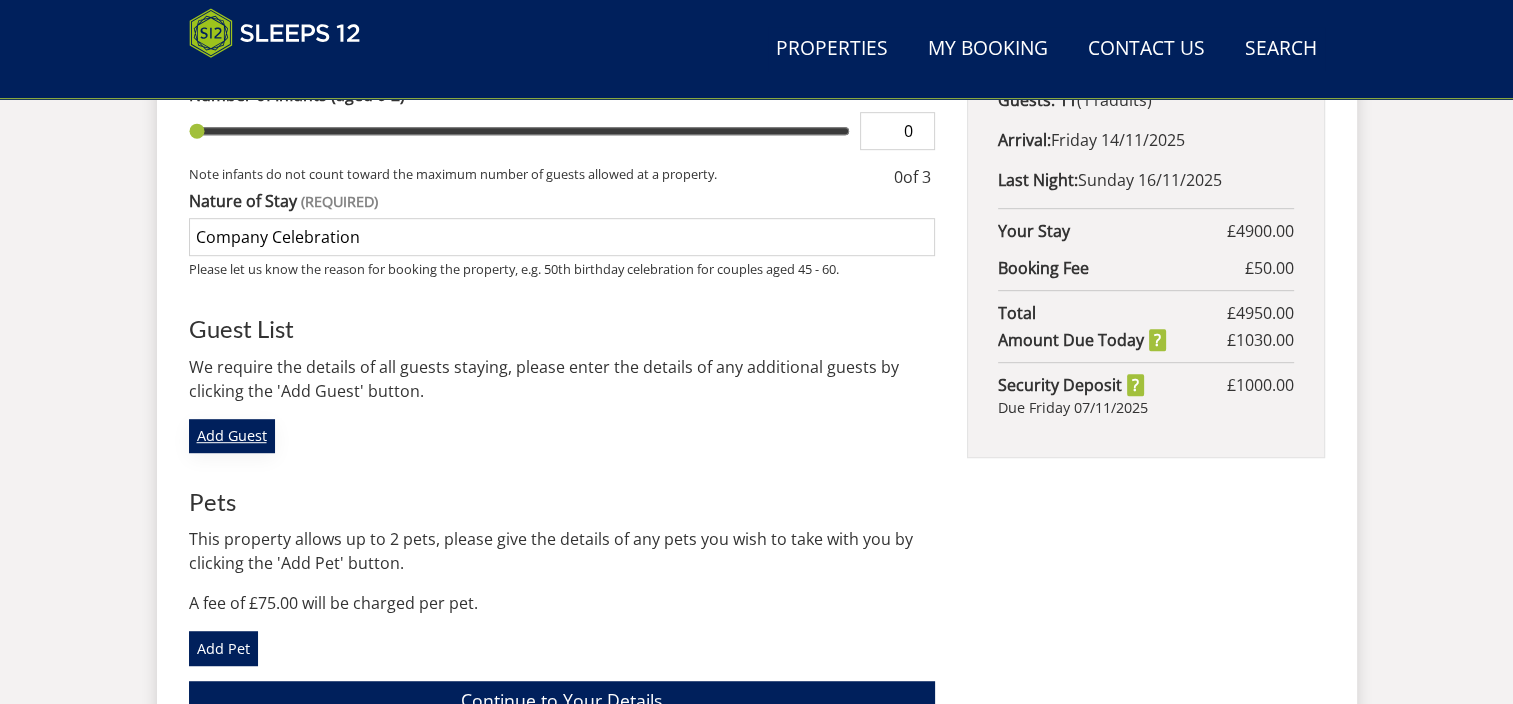 type on "Company Celebration" 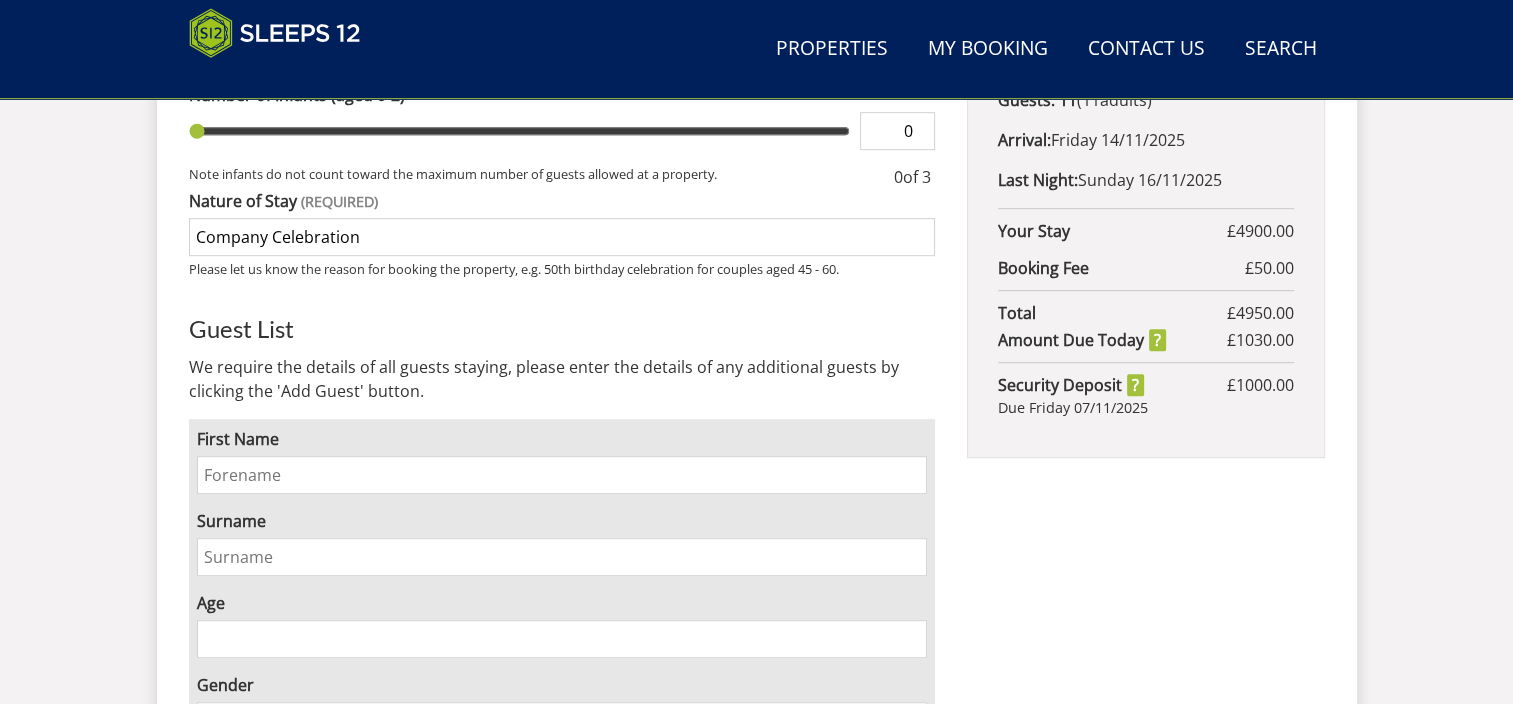 click on "First Name" at bounding box center (562, 475) 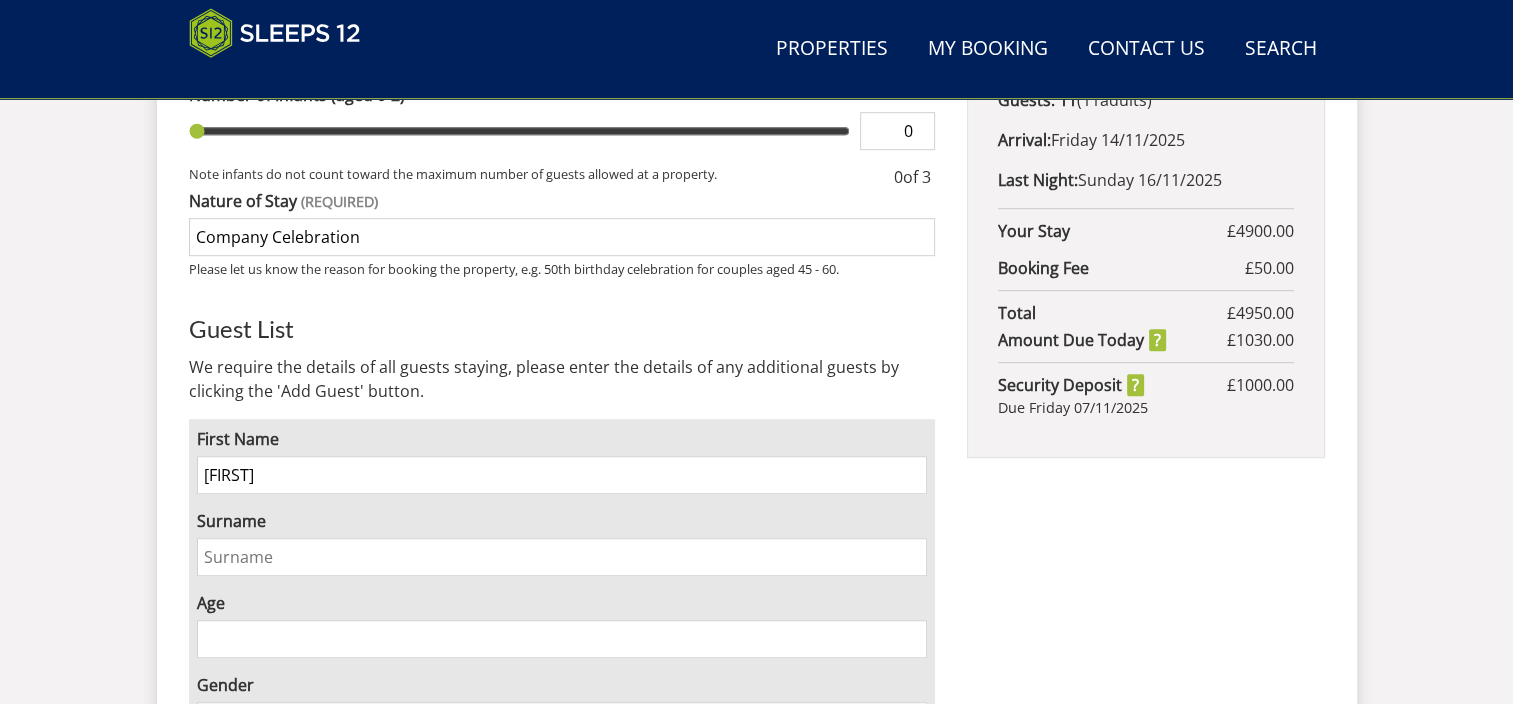 type on "[LAST]" 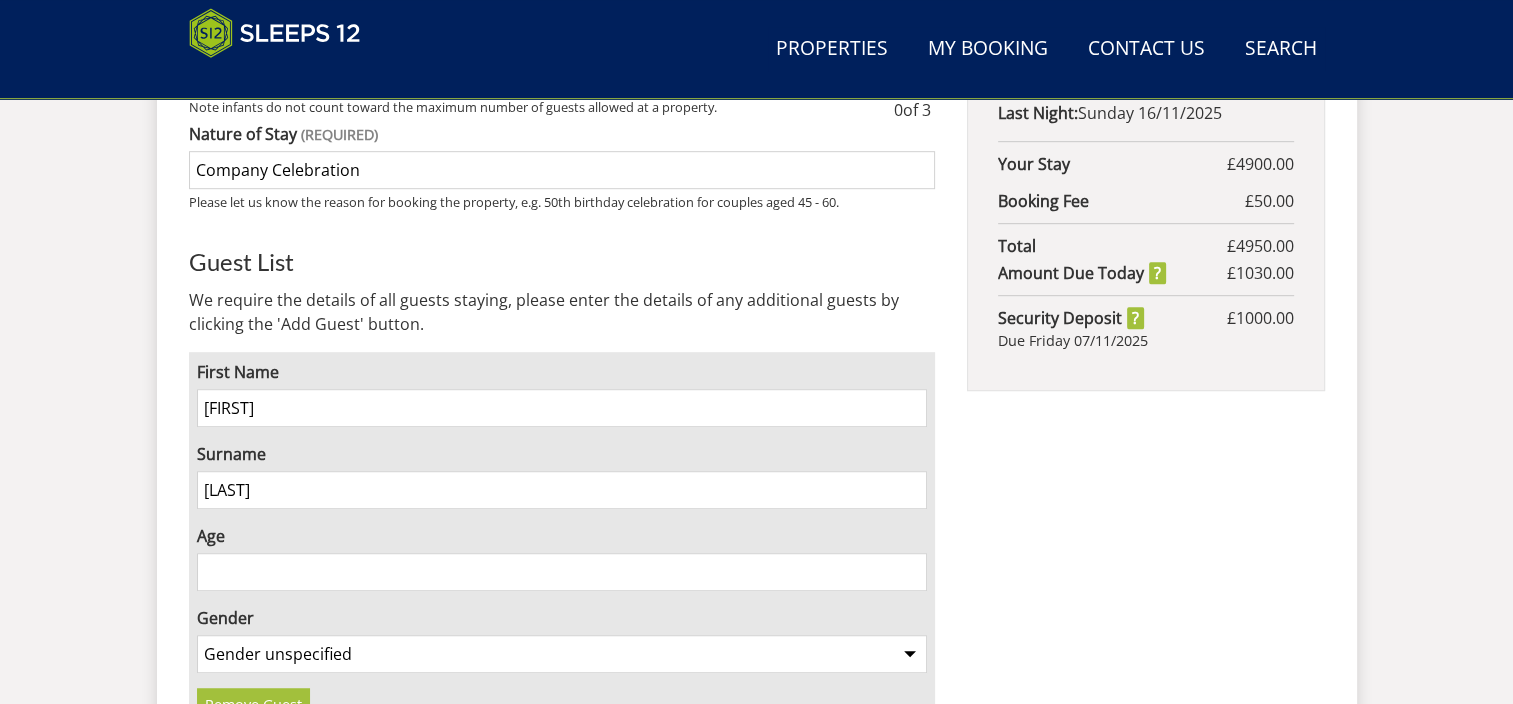 scroll, scrollTop: 1200, scrollLeft: 0, axis: vertical 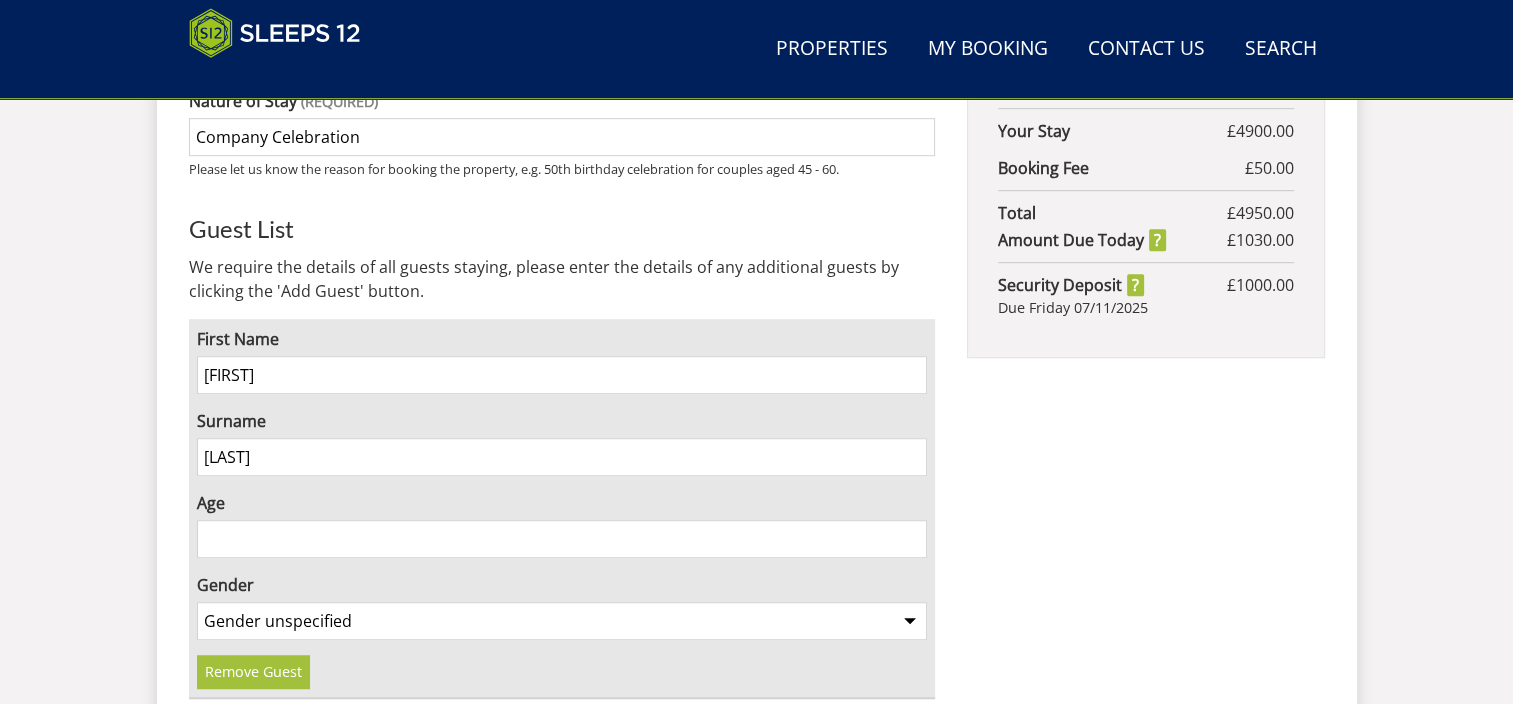 click on "Age" at bounding box center [562, 539] 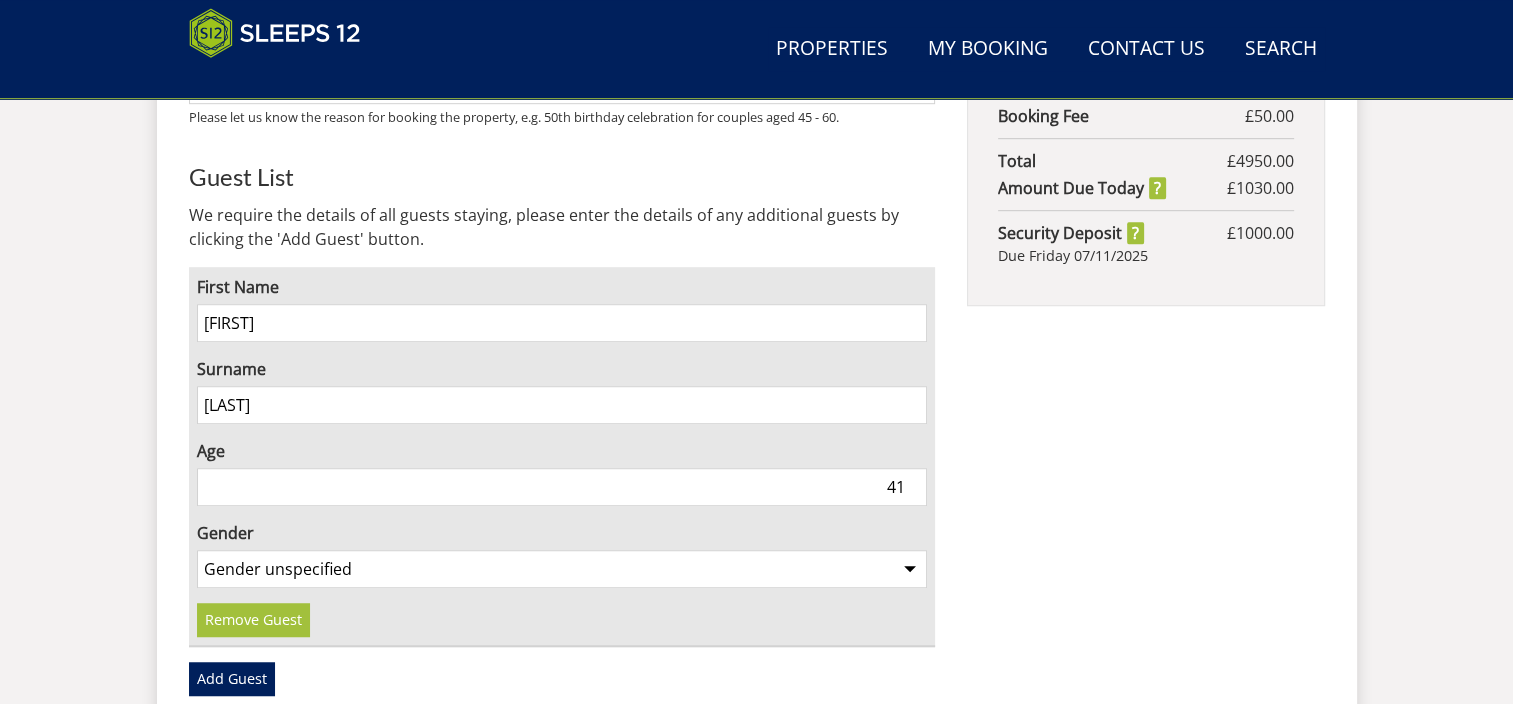 scroll, scrollTop: 1300, scrollLeft: 0, axis: vertical 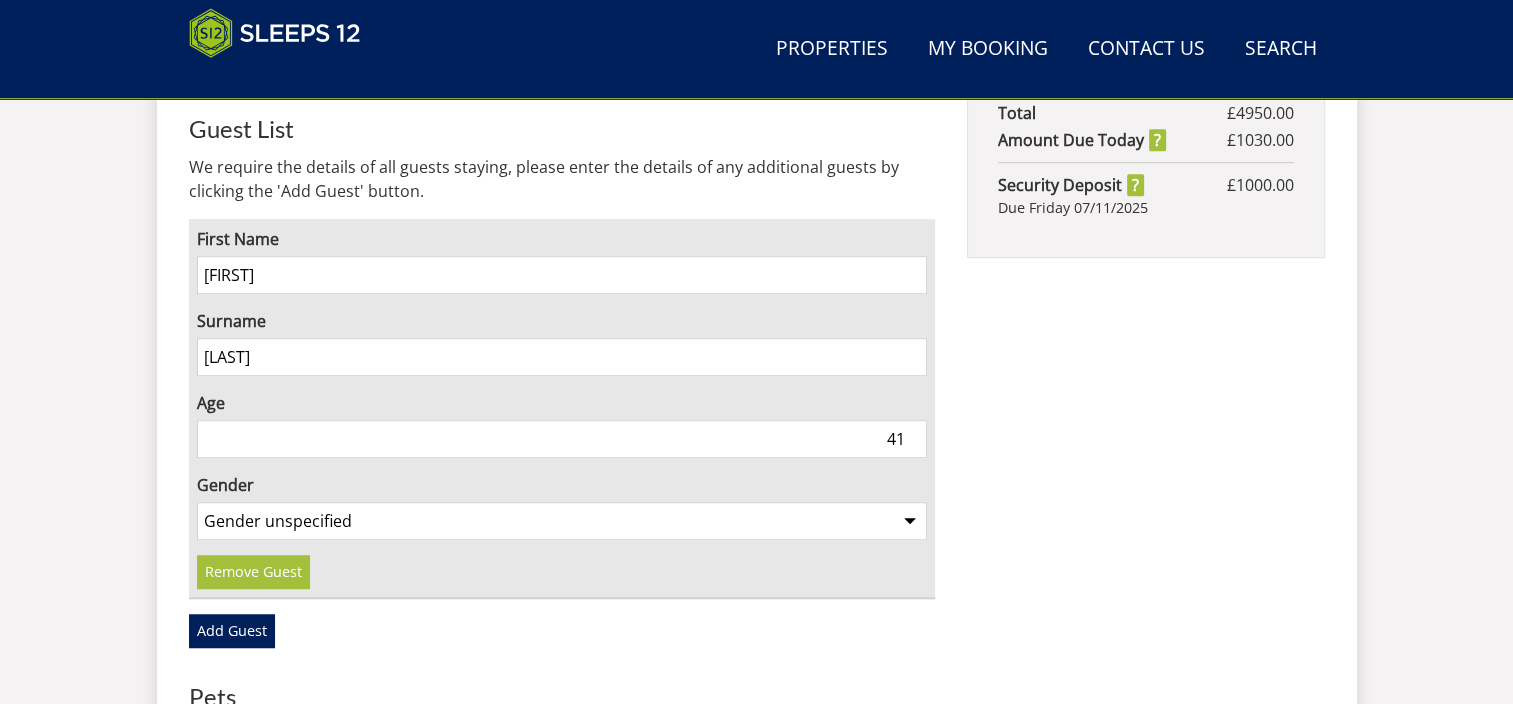 type on "41" 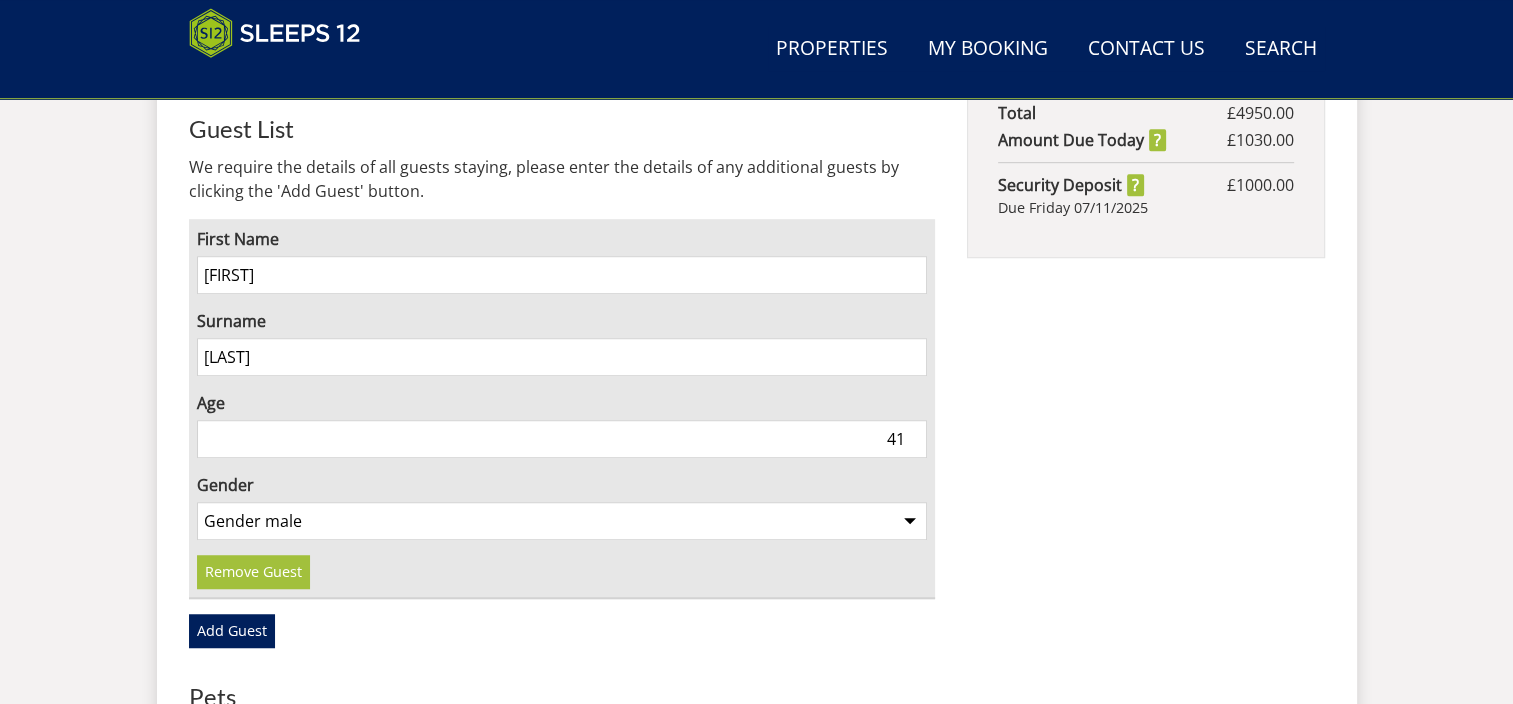 click on "Gender unspecified
Gender male
Gender female" at bounding box center (562, 521) 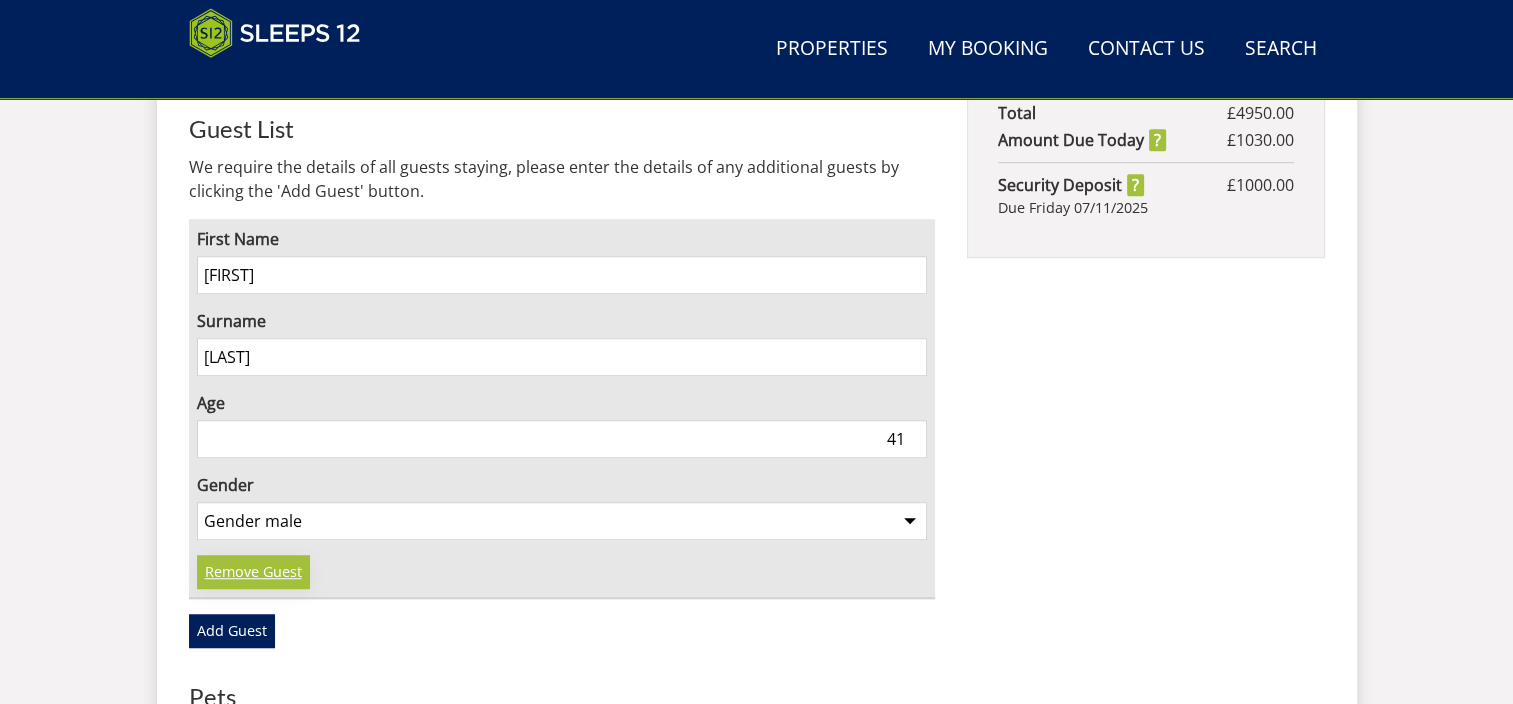 click on "Remove Guest" at bounding box center [253, 572] 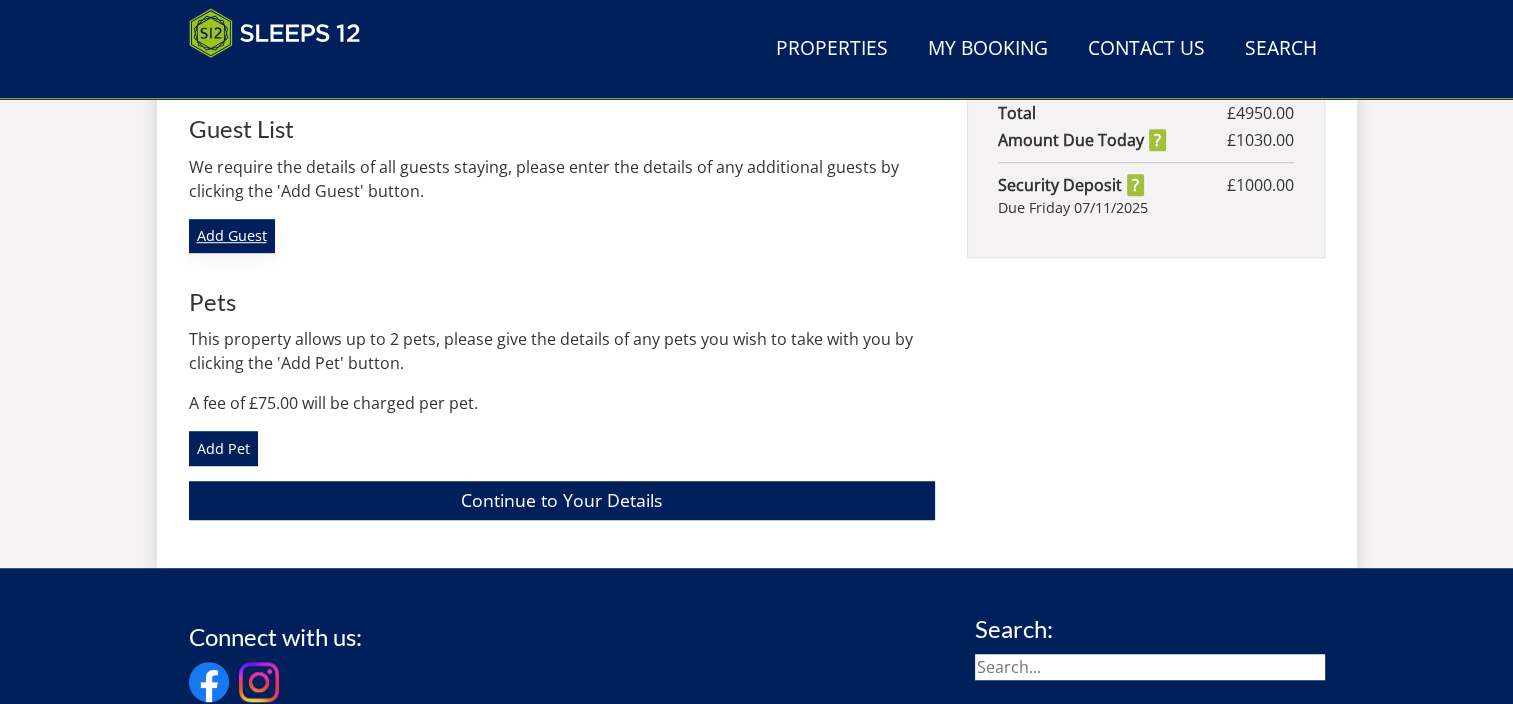 click on "Add Guest" at bounding box center (232, 236) 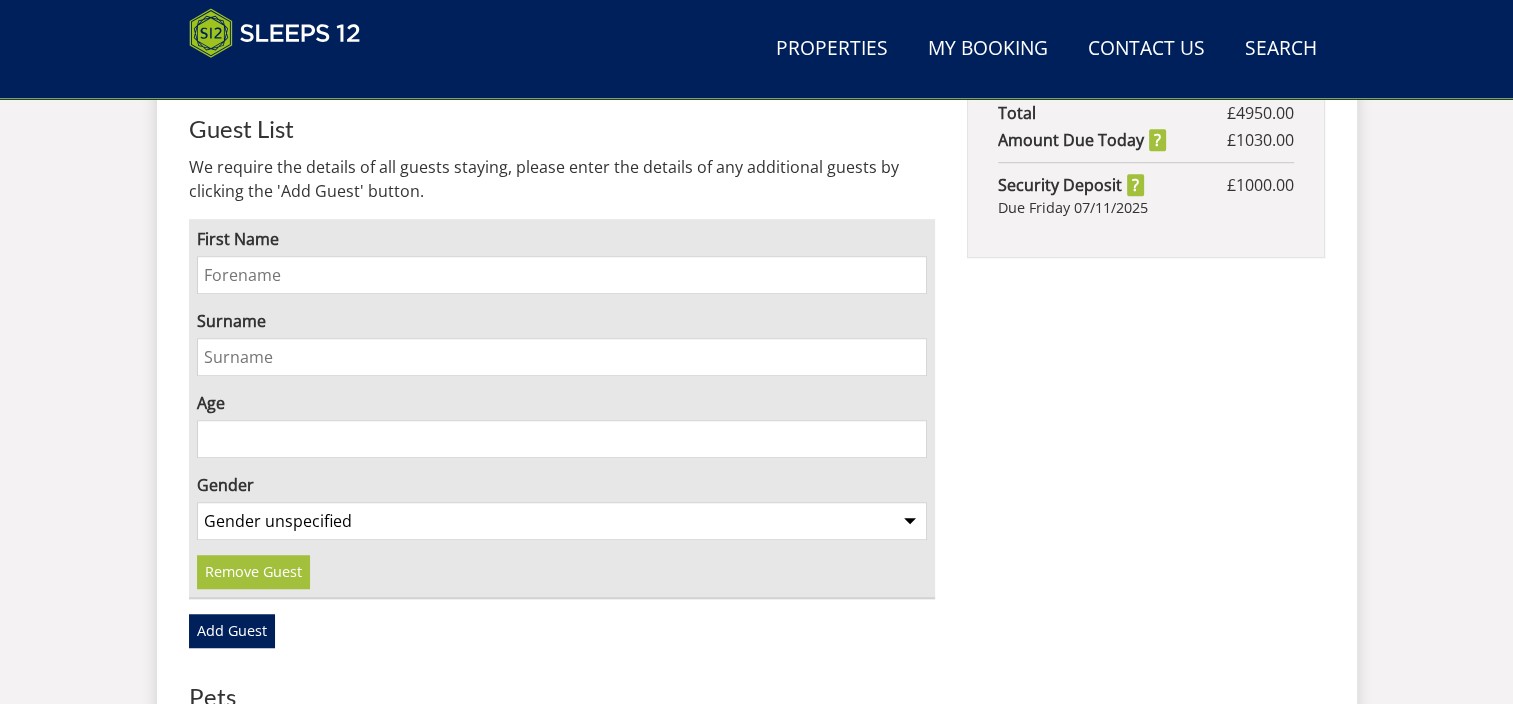 click on "First Name" at bounding box center [562, 275] 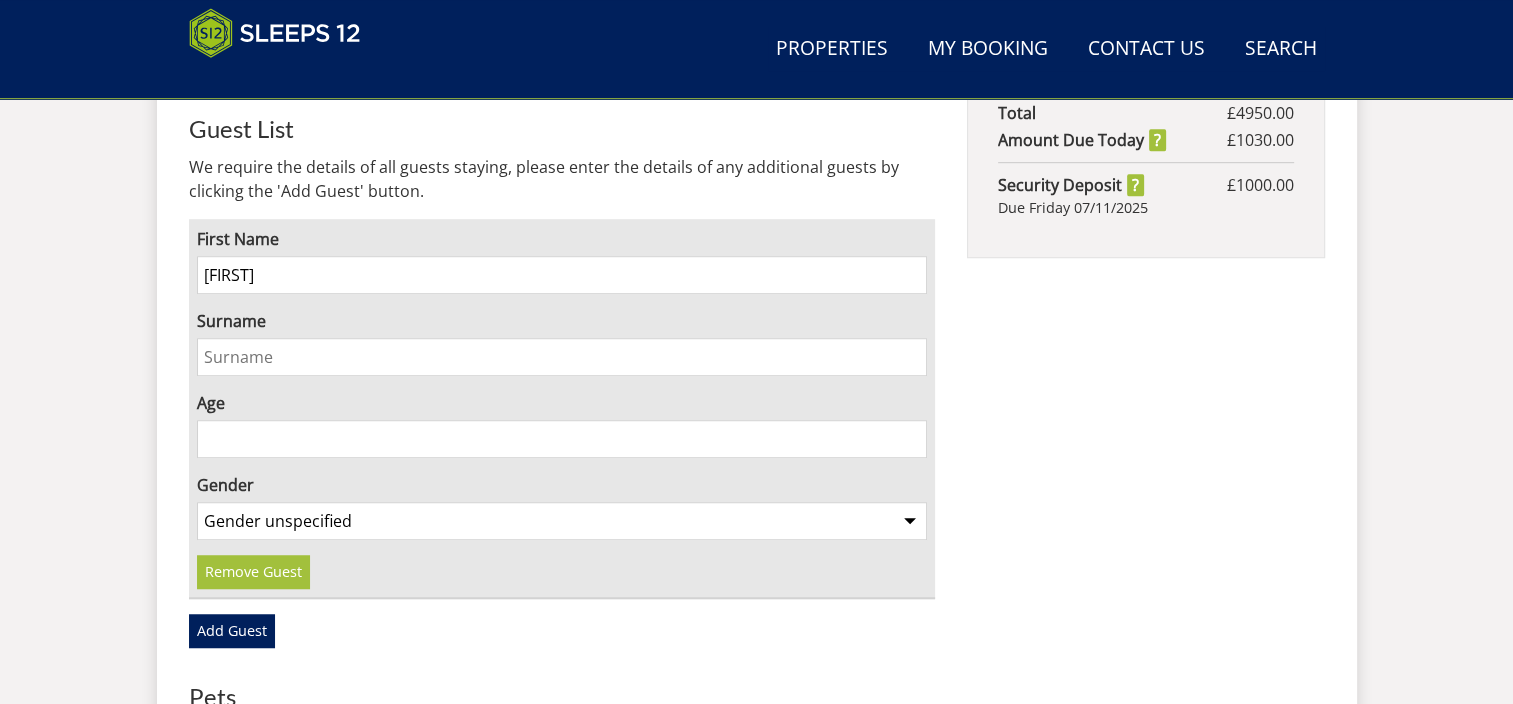 type on "[LAST]" 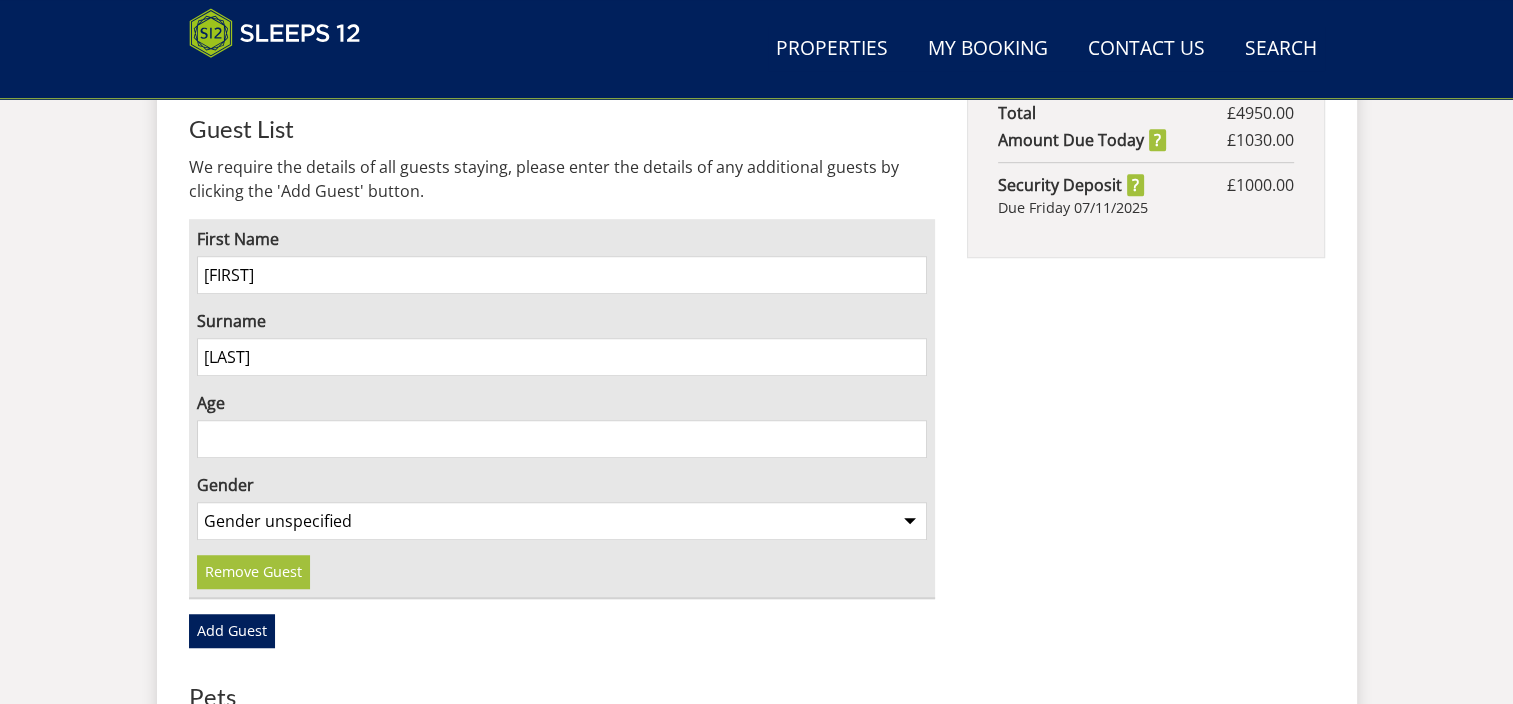 click on "Age" at bounding box center (562, 439) 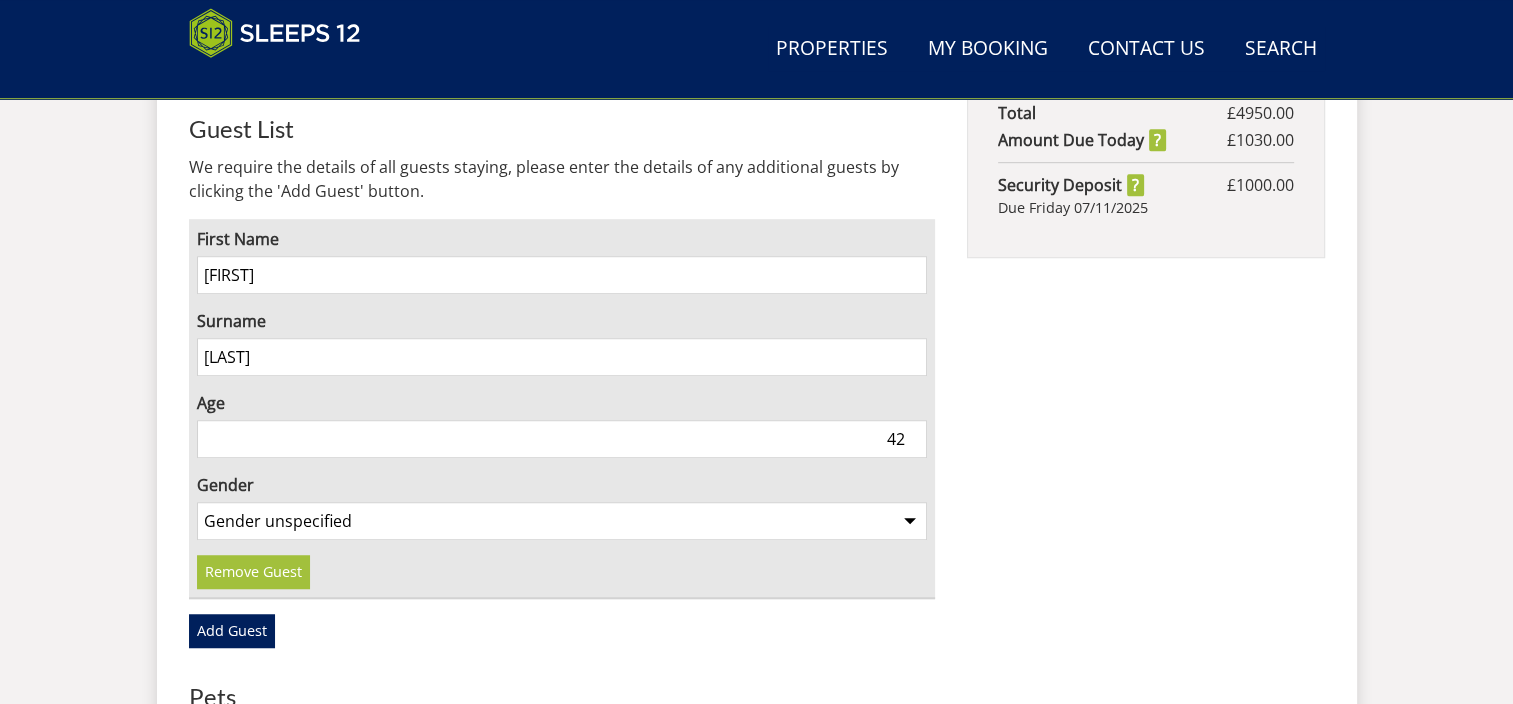 type on "42" 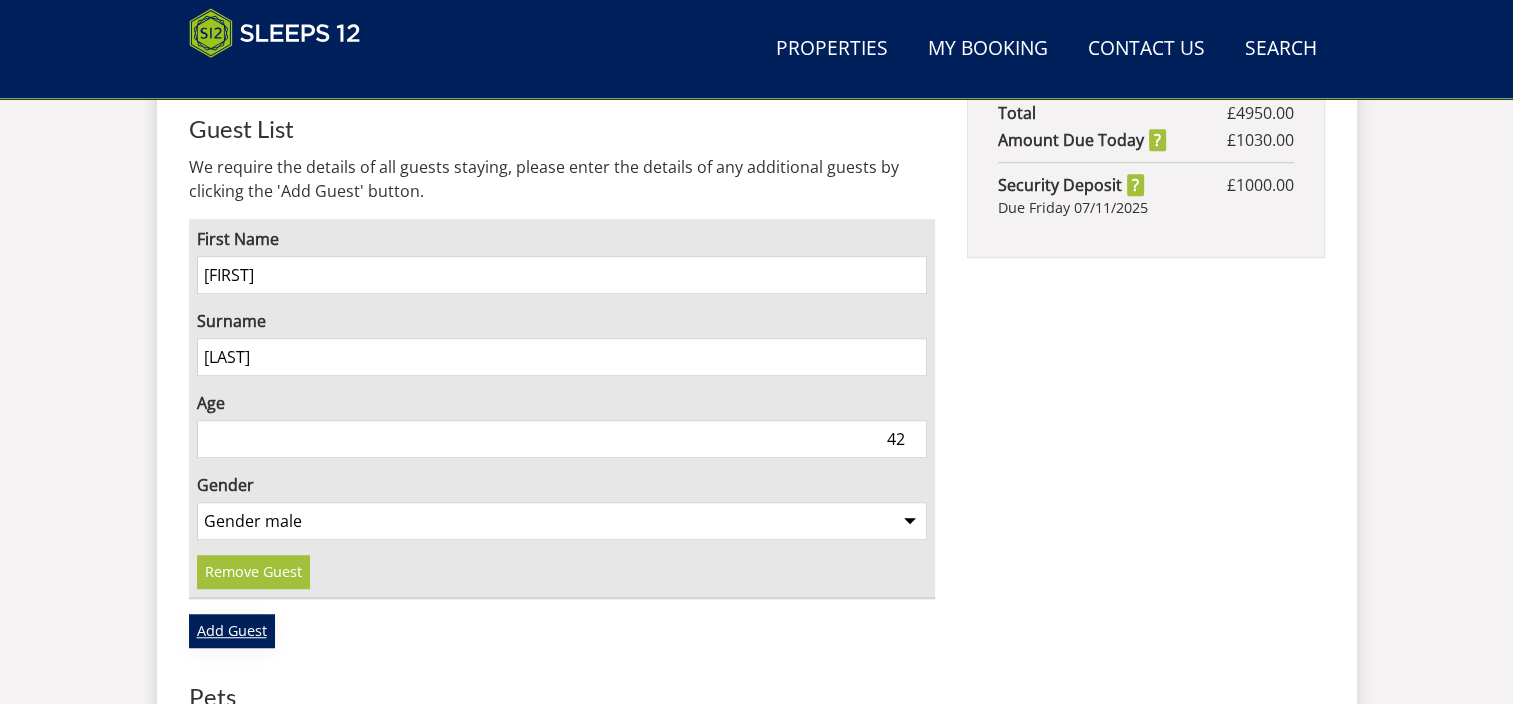 click on "Add Guest" at bounding box center (232, 631) 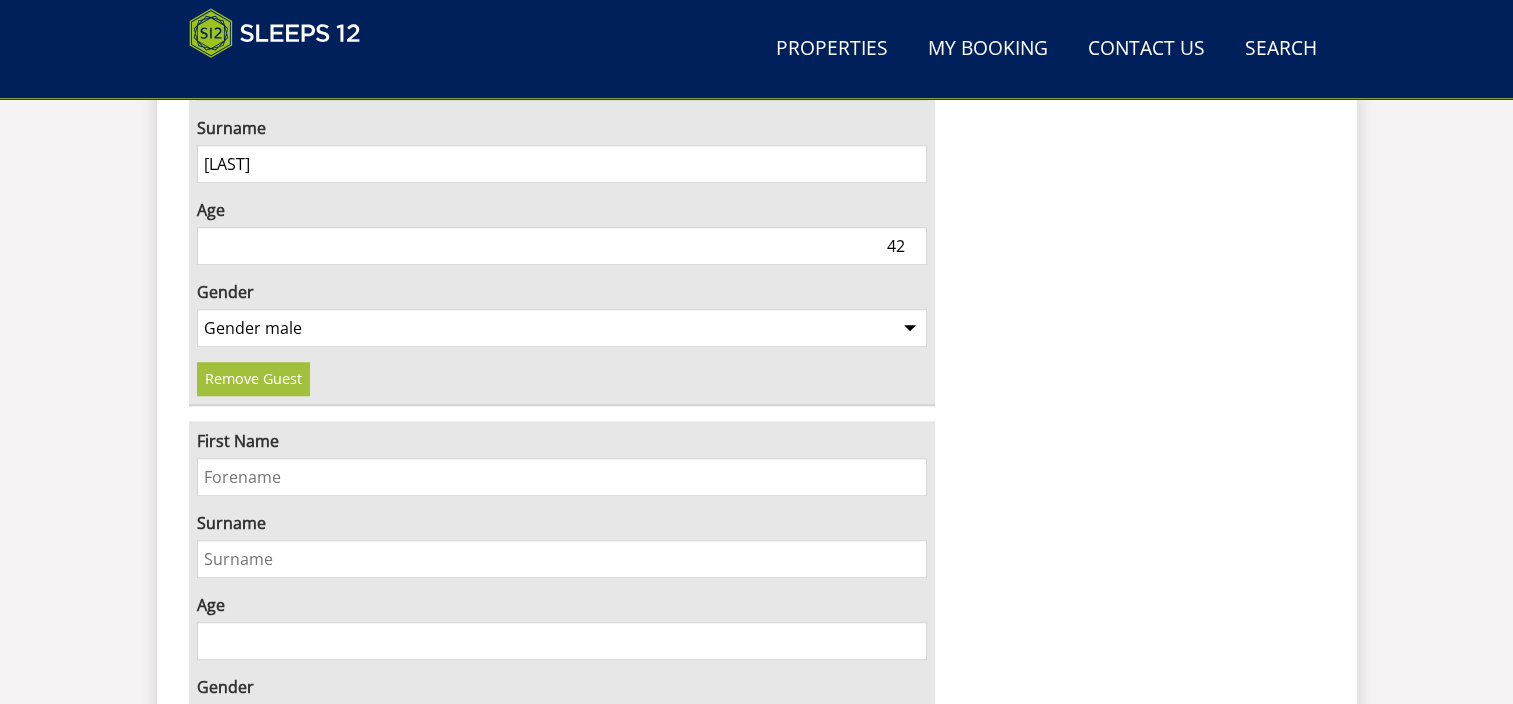 scroll, scrollTop: 1500, scrollLeft: 0, axis: vertical 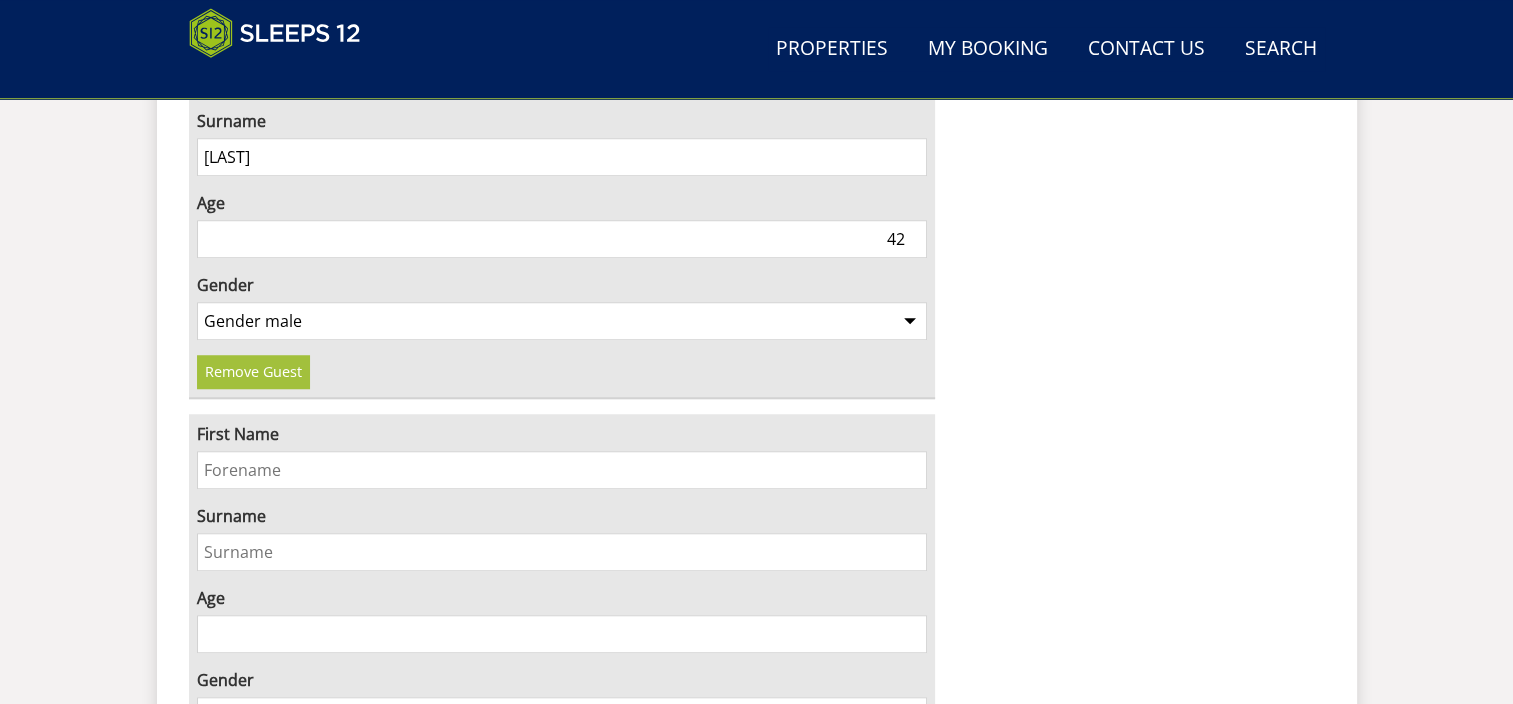 click on "First Name" at bounding box center [562, 470] 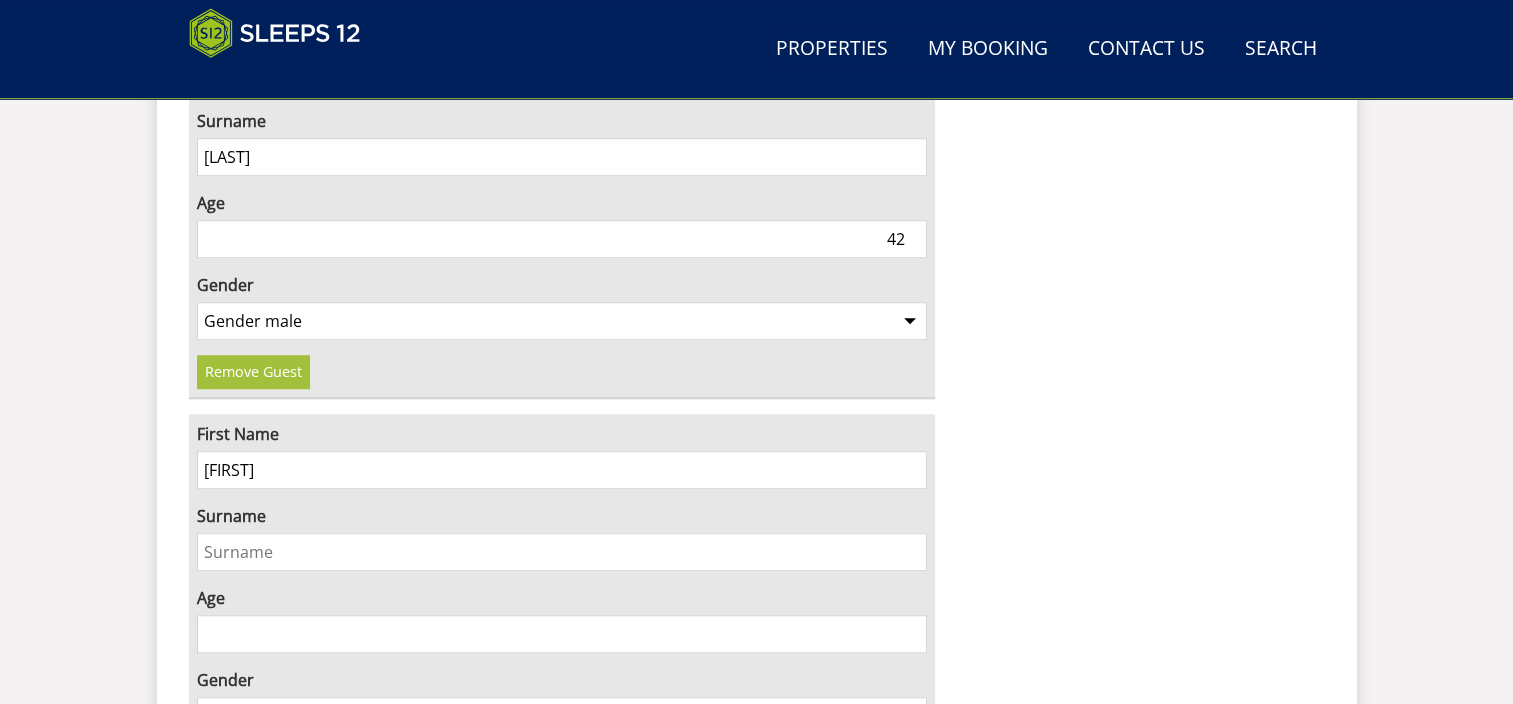 type on "Debbie" 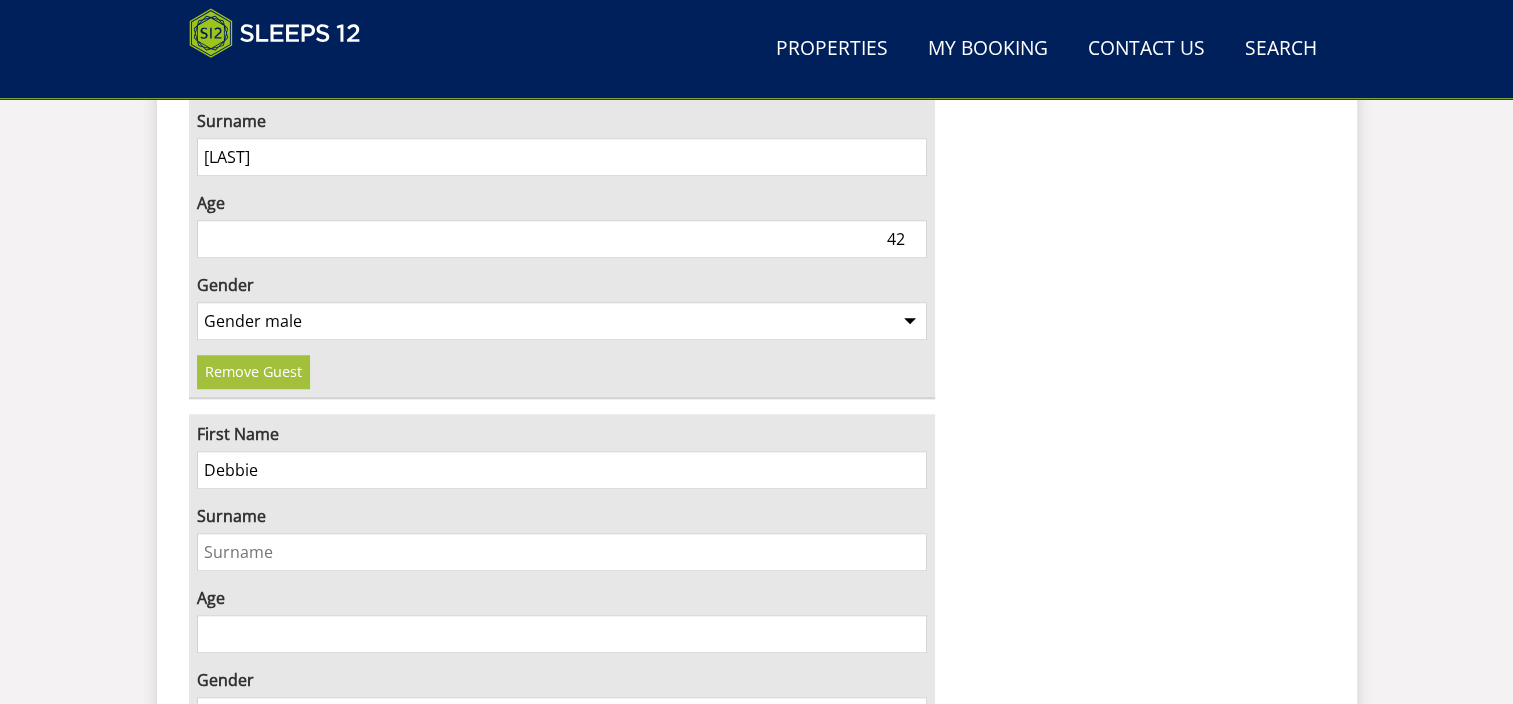 type on "[LAST]" 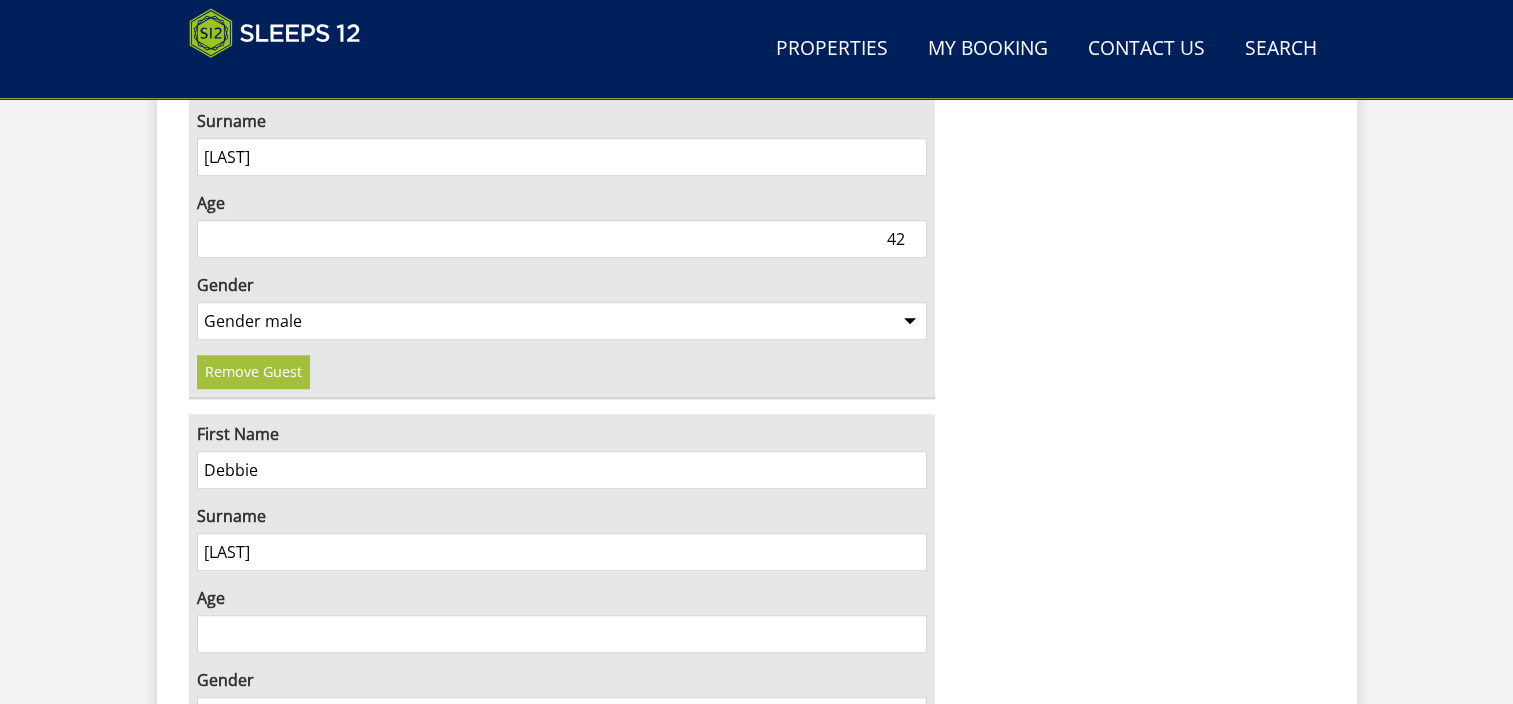 click on "Age" at bounding box center (562, 634) 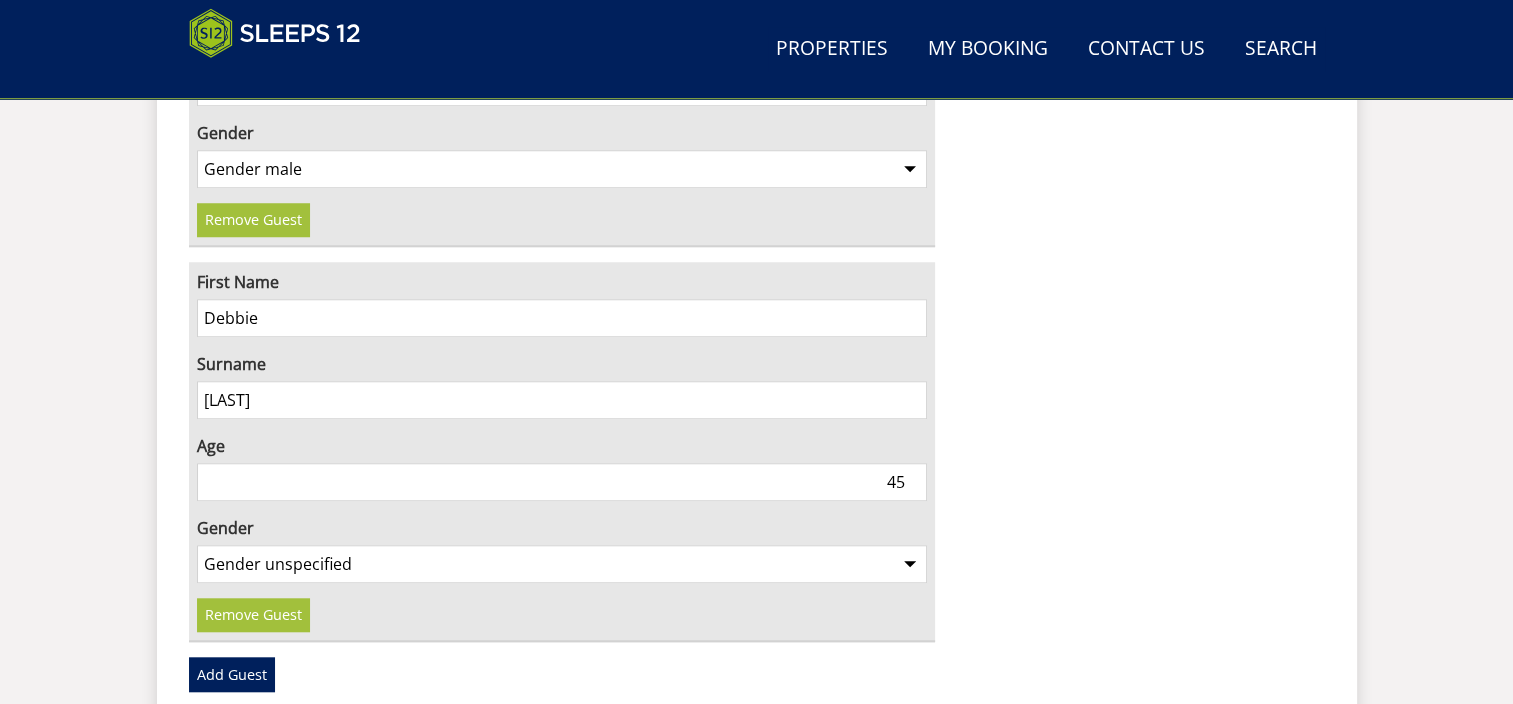 scroll, scrollTop: 1700, scrollLeft: 0, axis: vertical 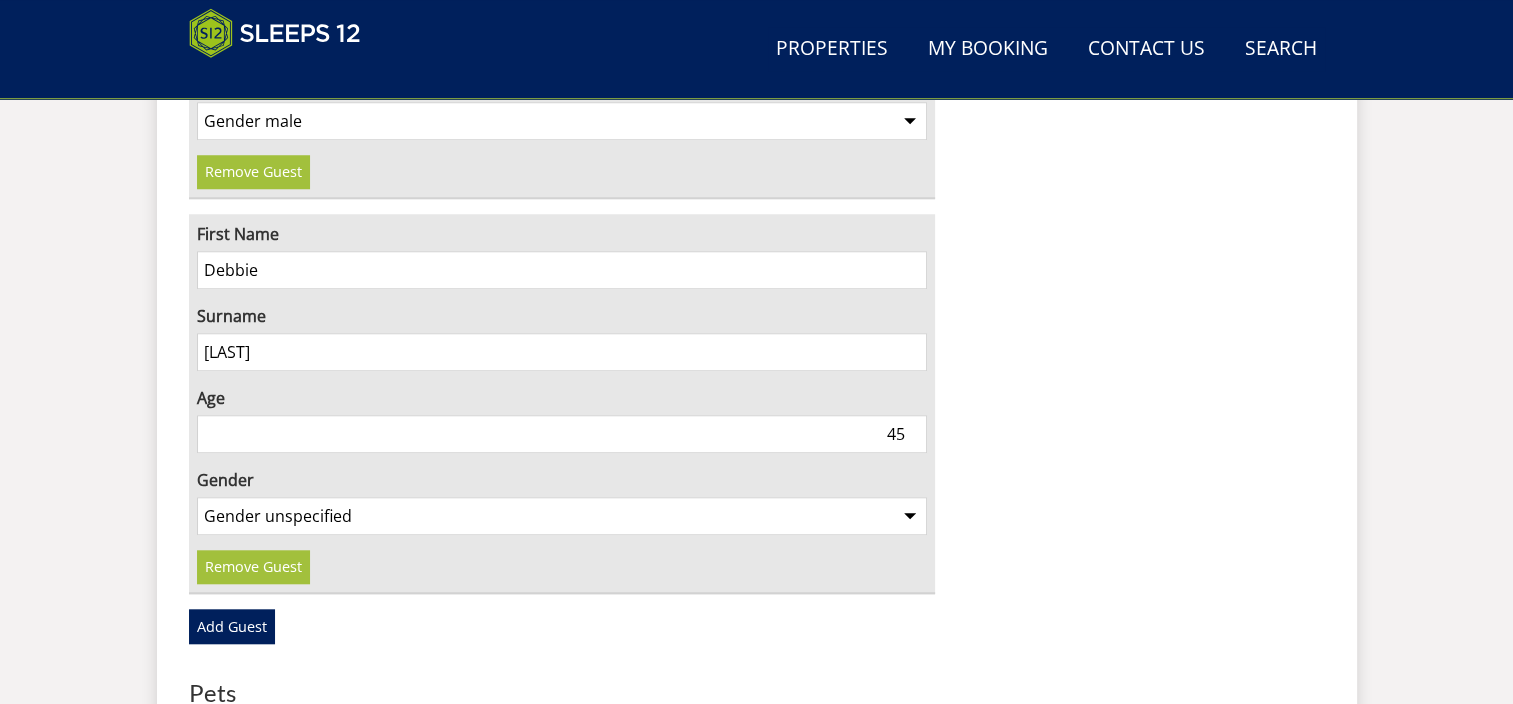 type on "45" 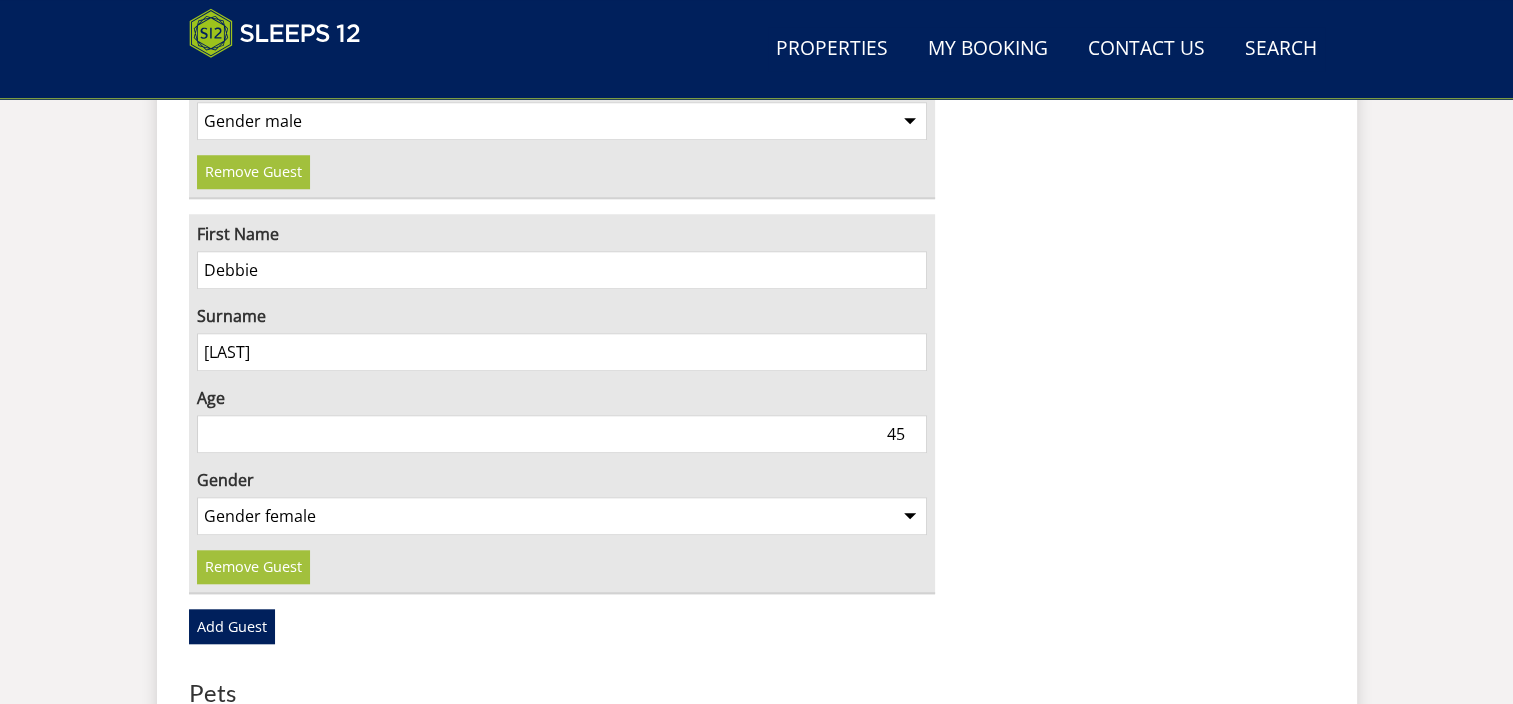 click on "Gender unspecified
Gender male
Gender female" at bounding box center (562, 516) 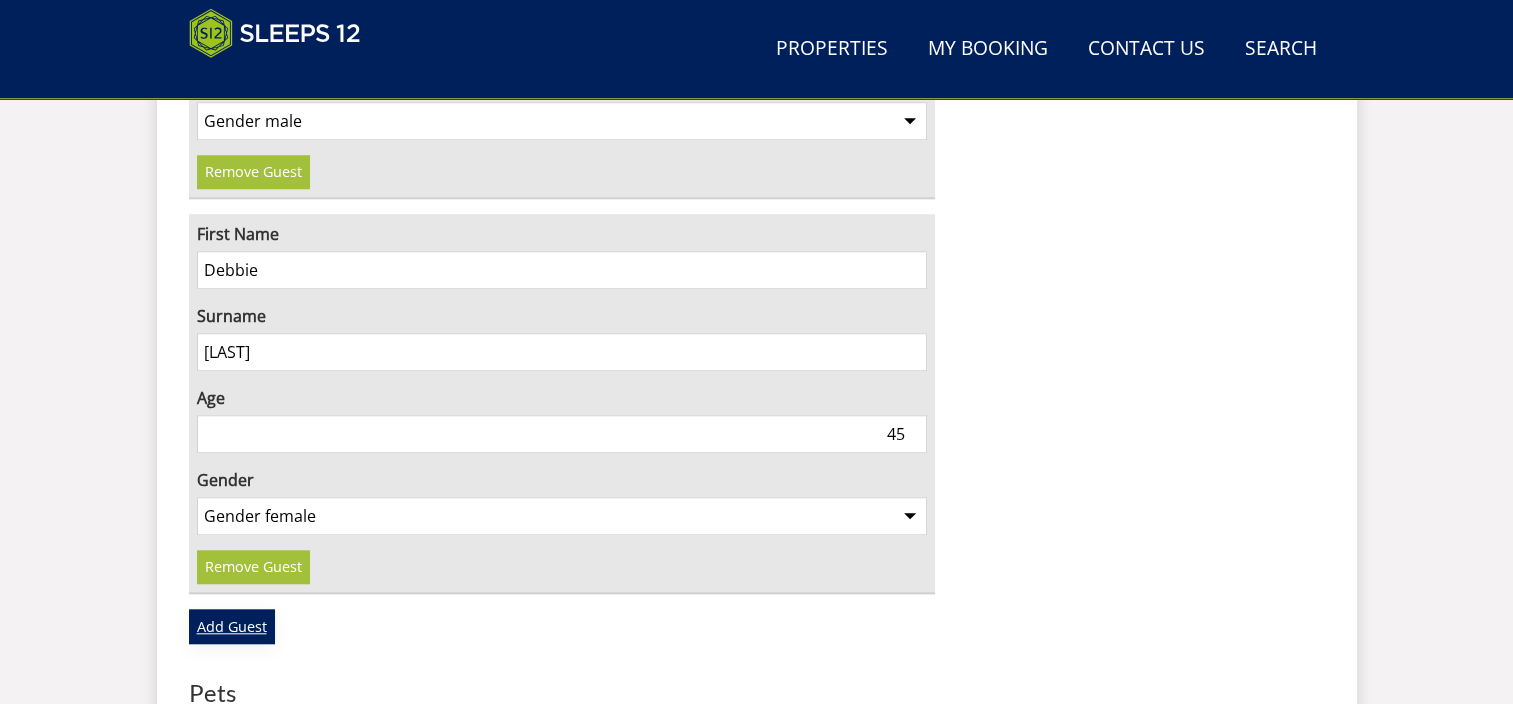 click on "Add Guest" at bounding box center [232, 626] 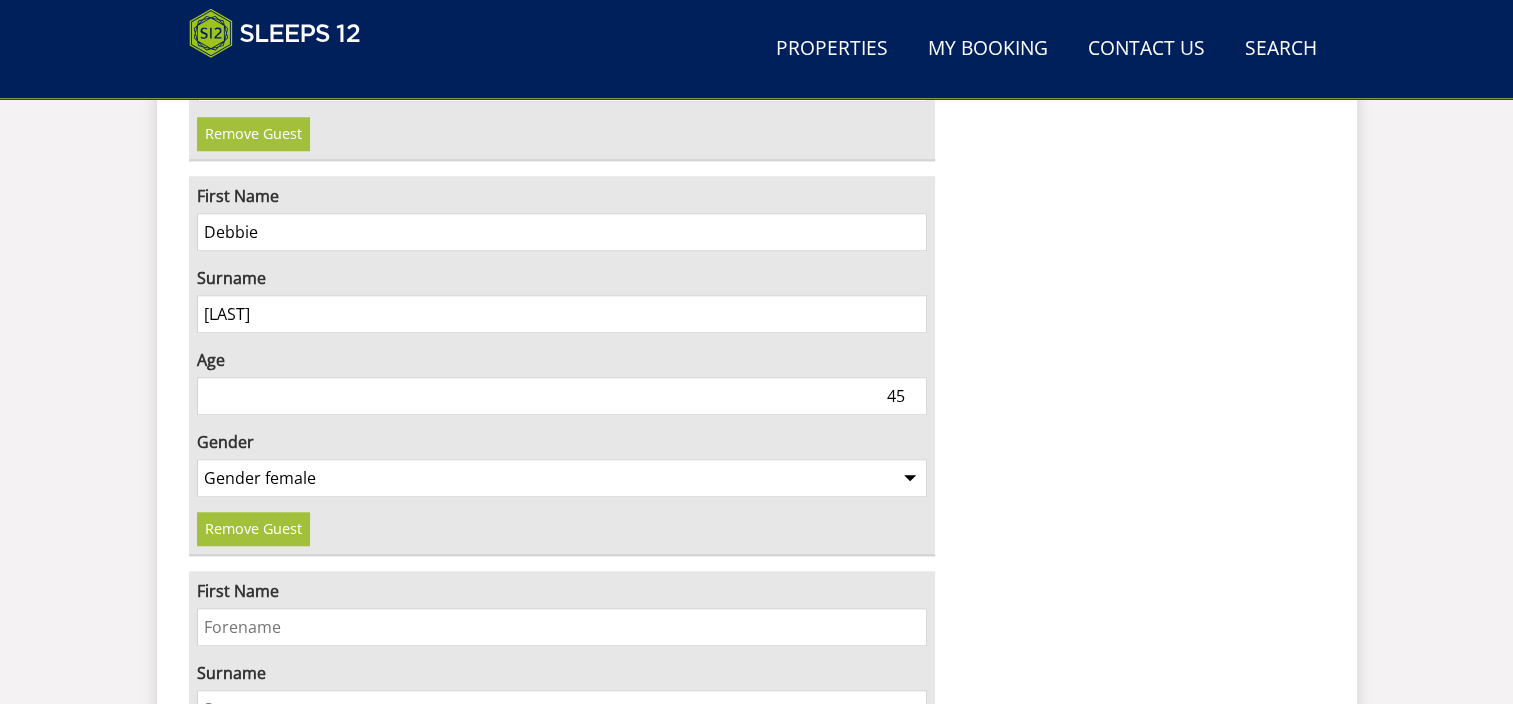 scroll, scrollTop: 1800, scrollLeft: 0, axis: vertical 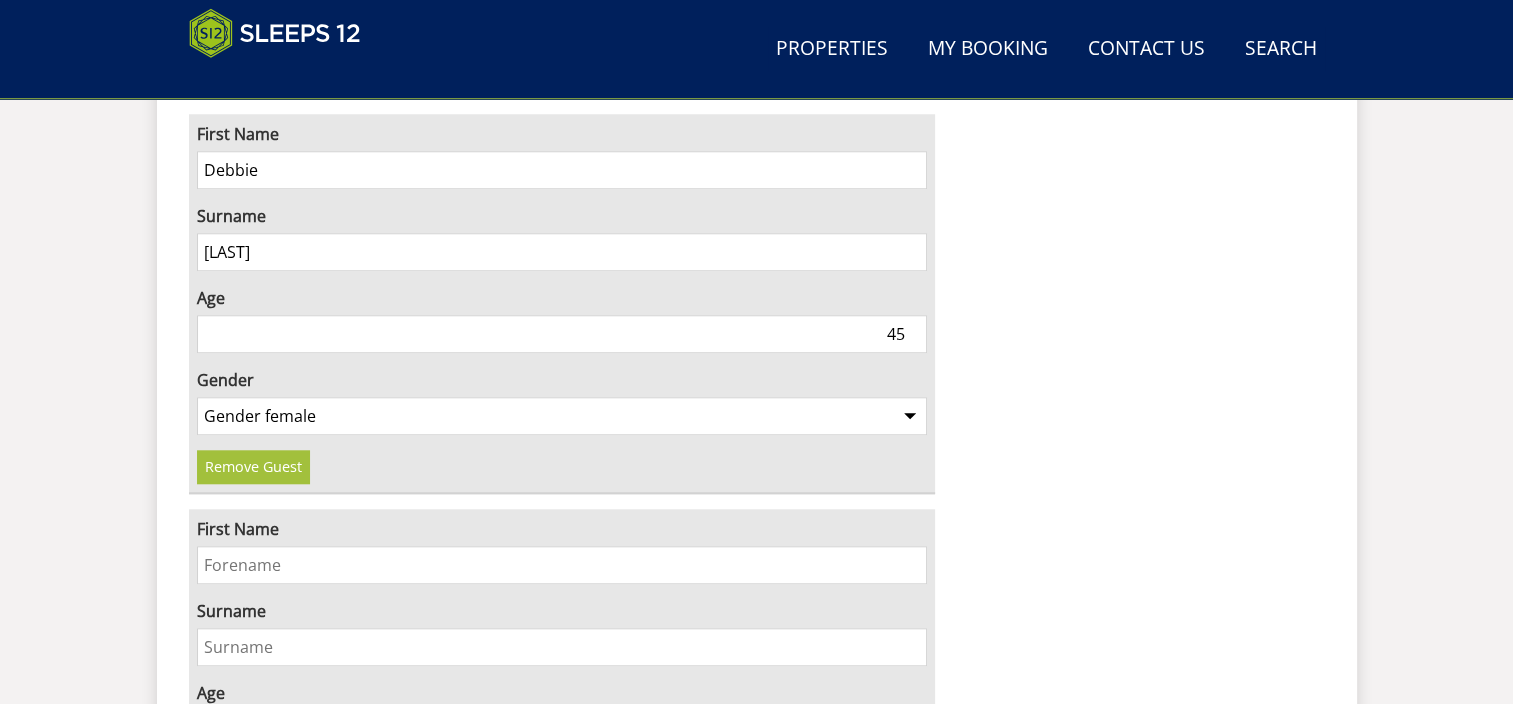 click on "First Name" at bounding box center (562, 565) 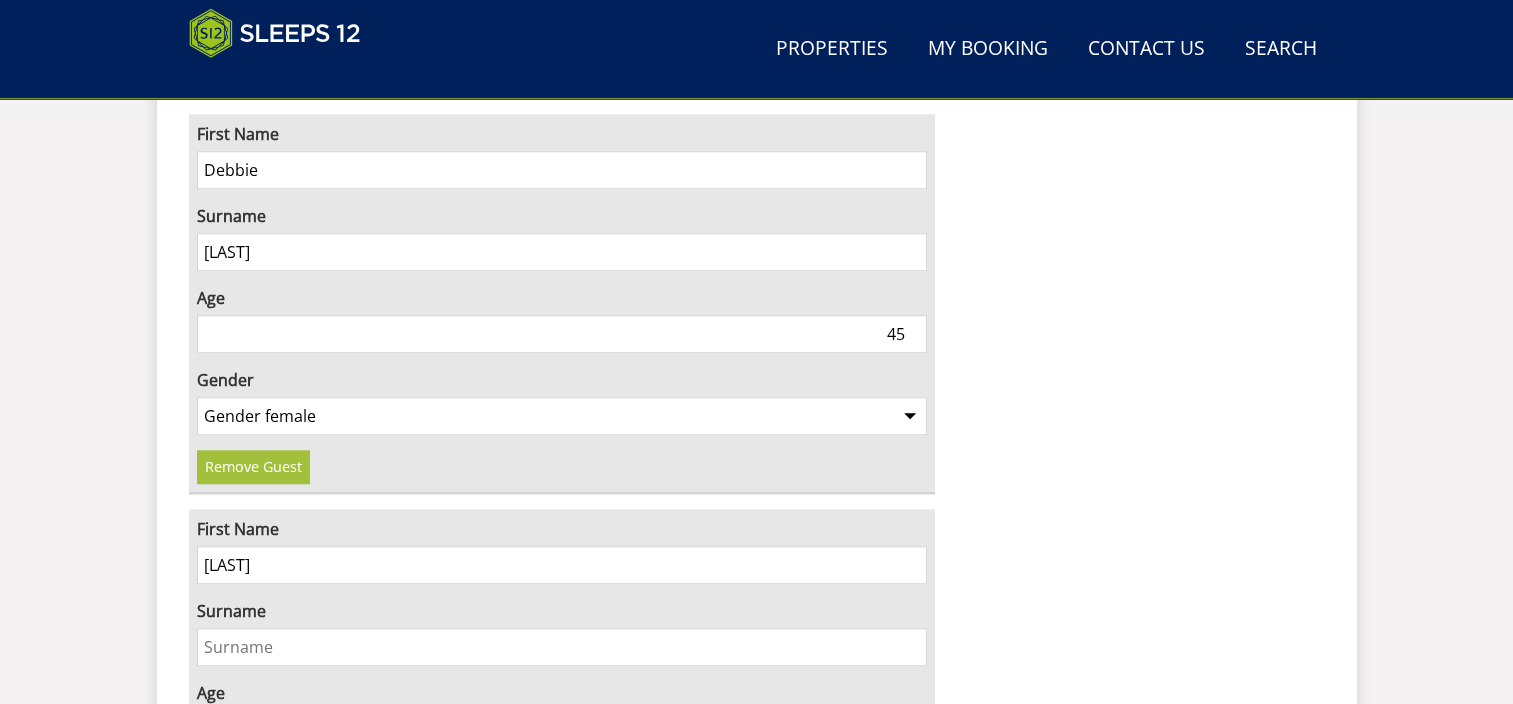 type on "[FIRST]" 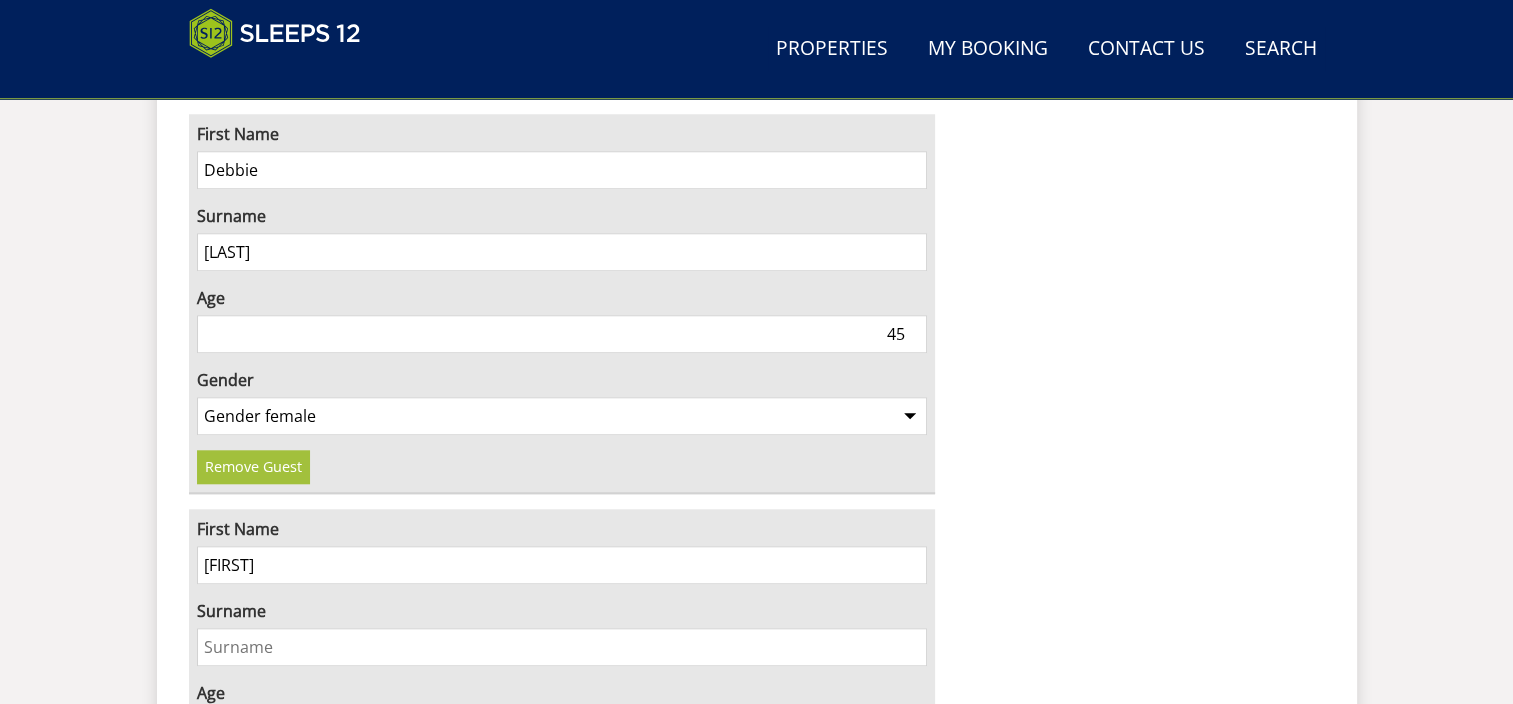 type on "[LAST]" 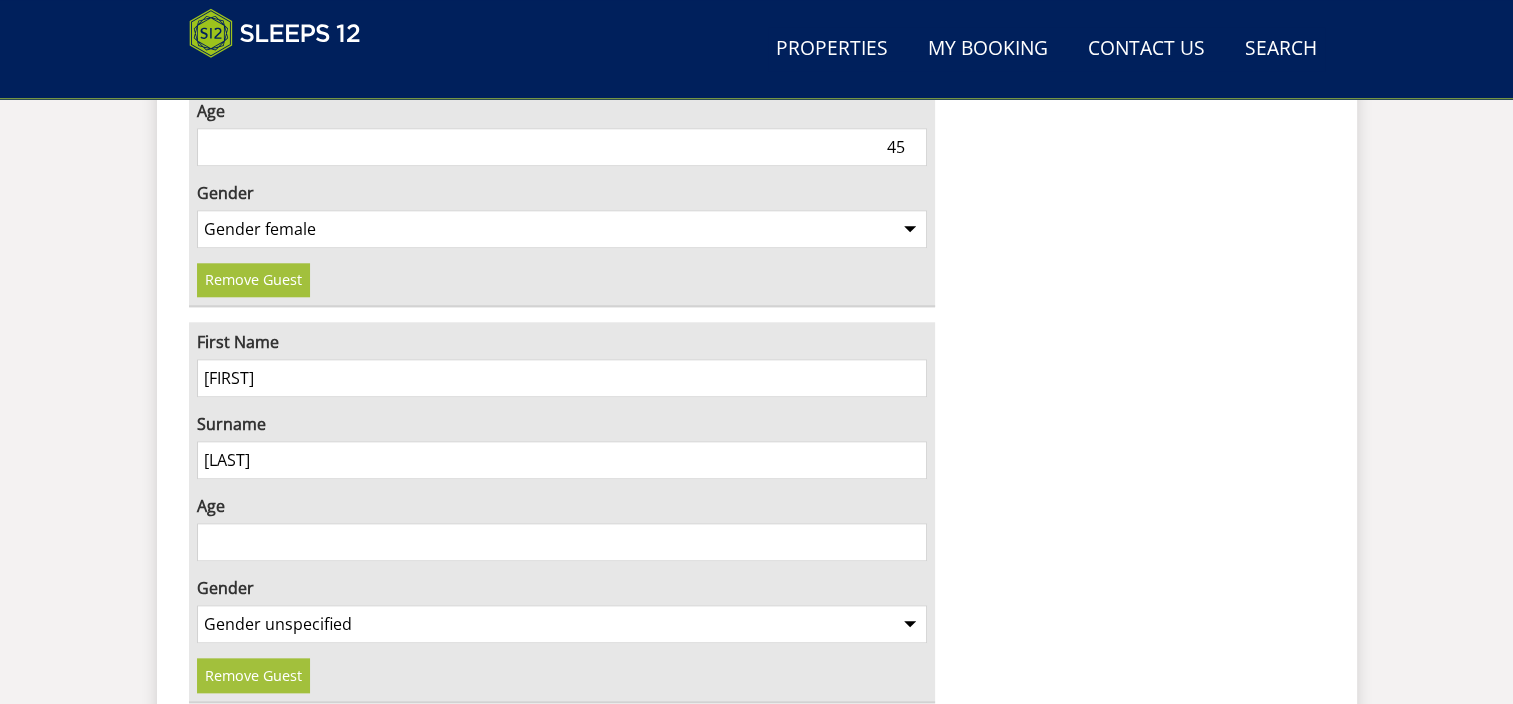 scroll, scrollTop: 2000, scrollLeft: 0, axis: vertical 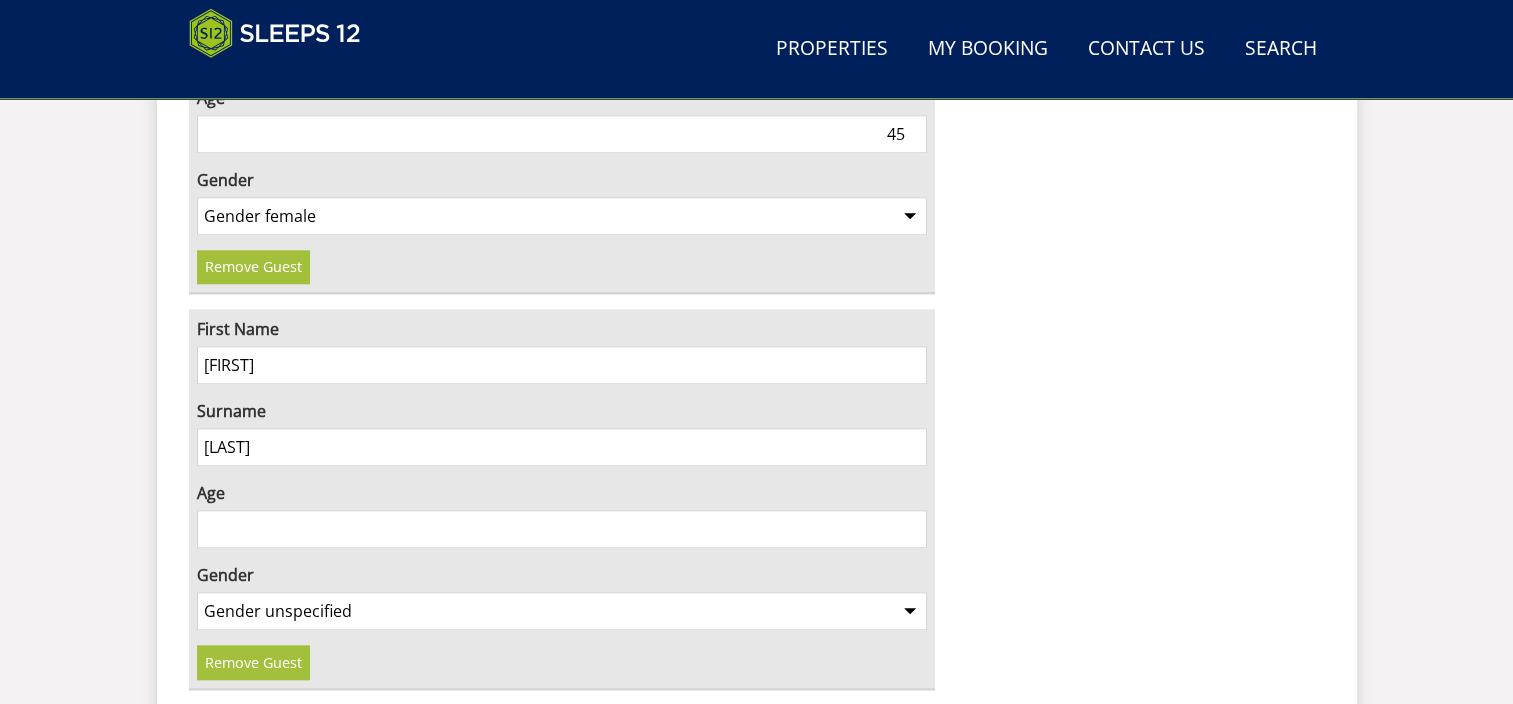 click on "Age" at bounding box center [562, 529] 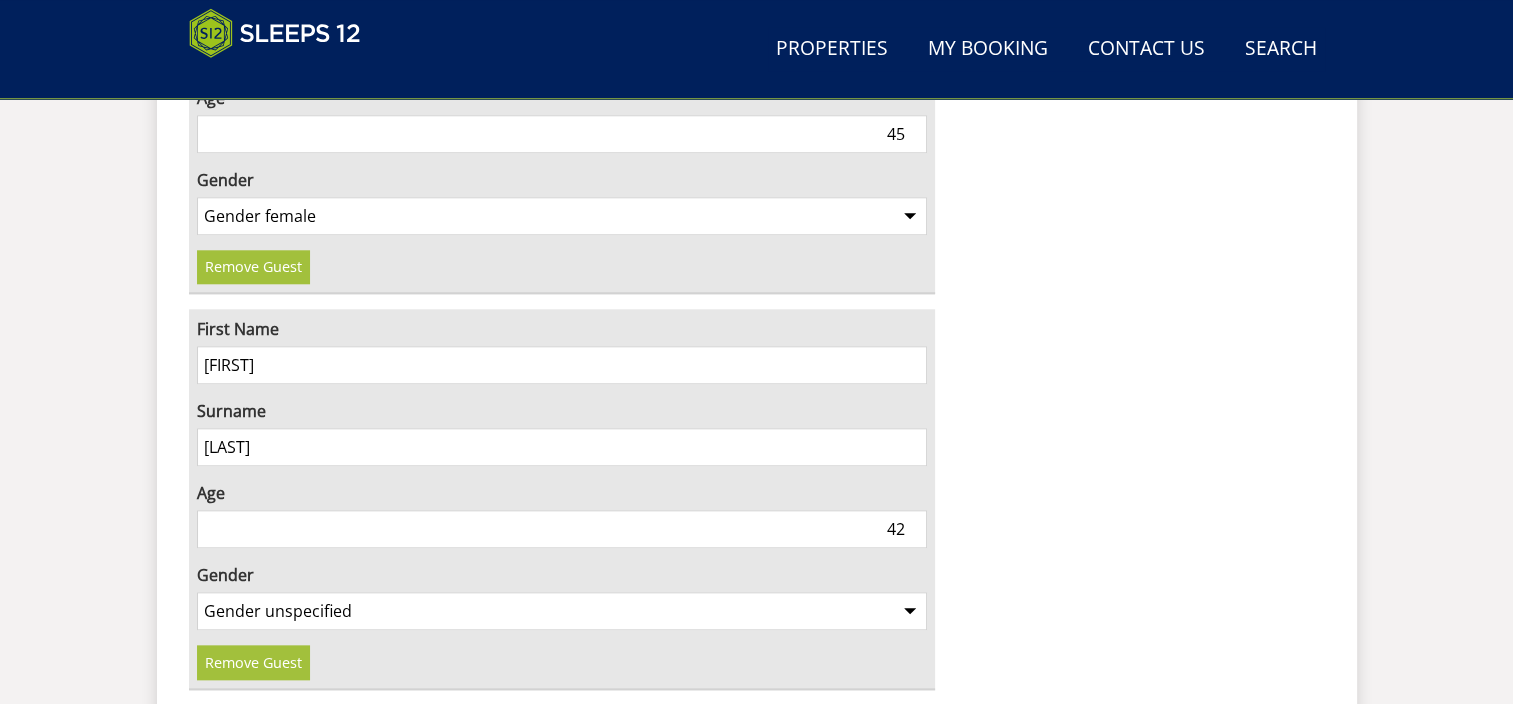 type on "42" 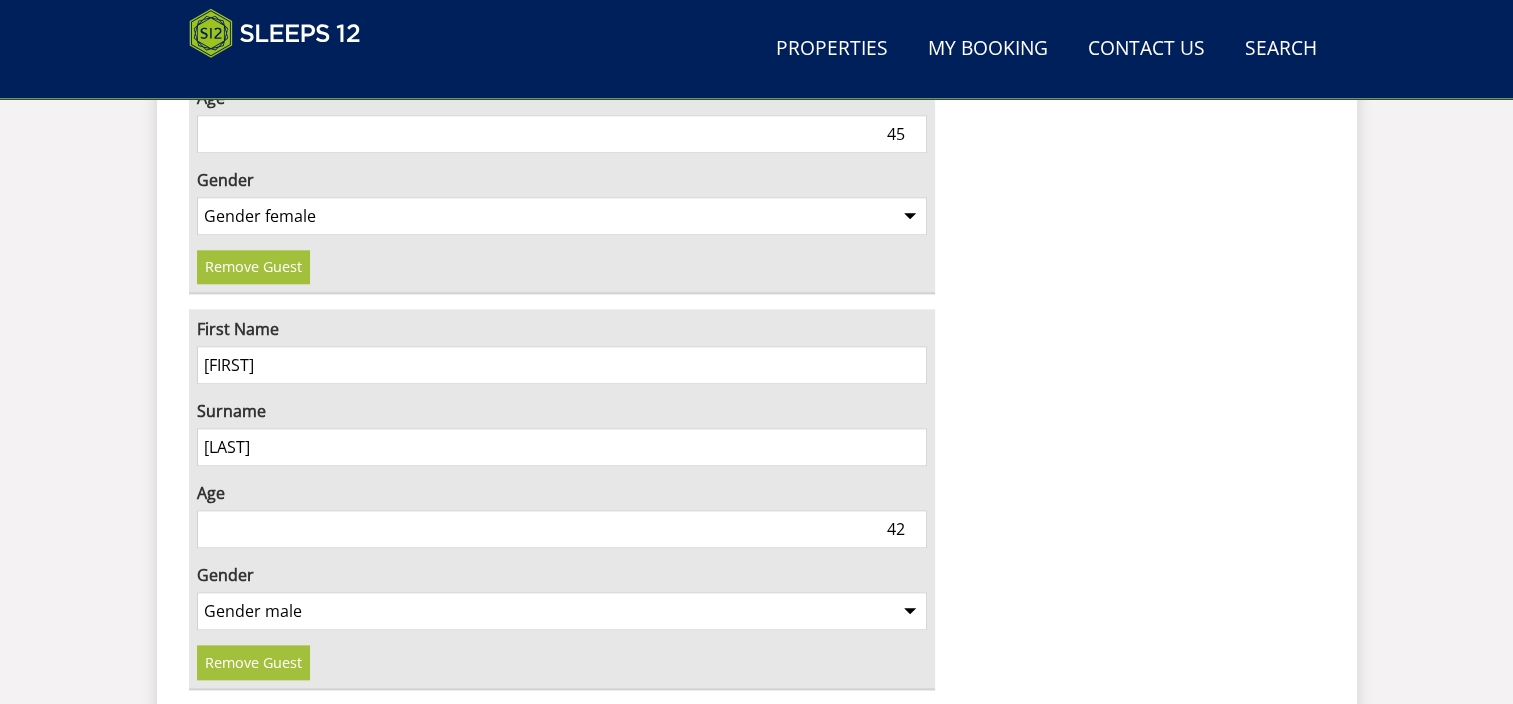 click on "Gender unspecified
Gender male
Gender female" at bounding box center [562, 611] 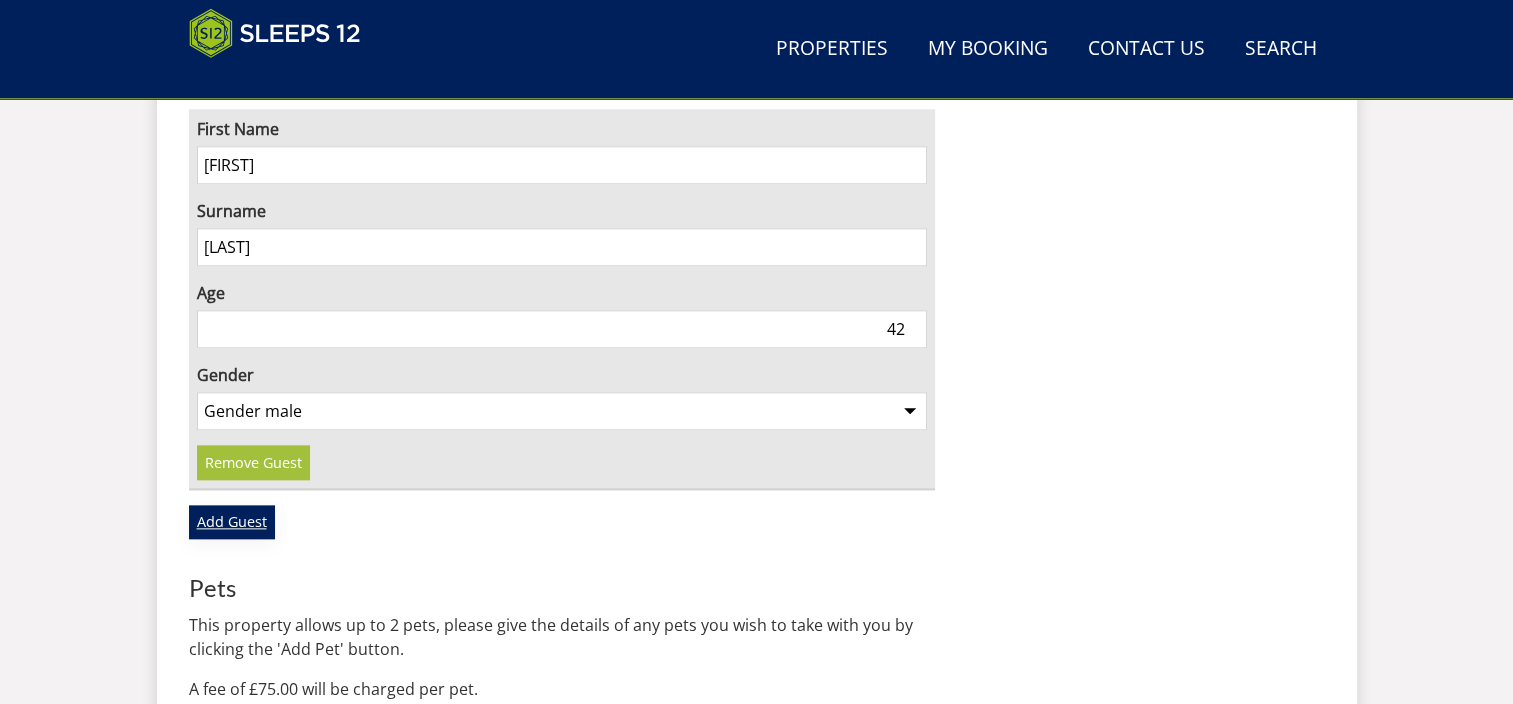 click on "Add Guest" at bounding box center (232, 522) 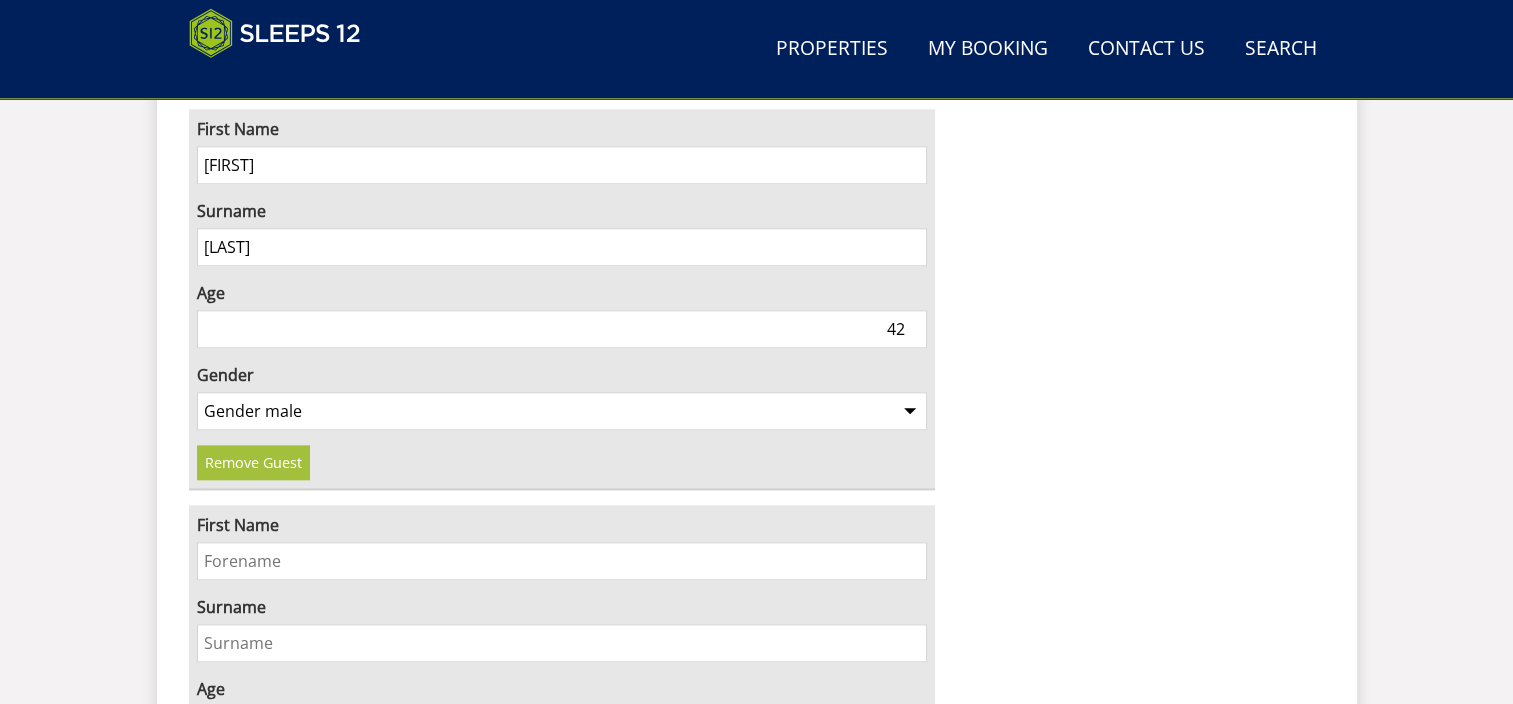 click on "First Name" at bounding box center (562, 561) 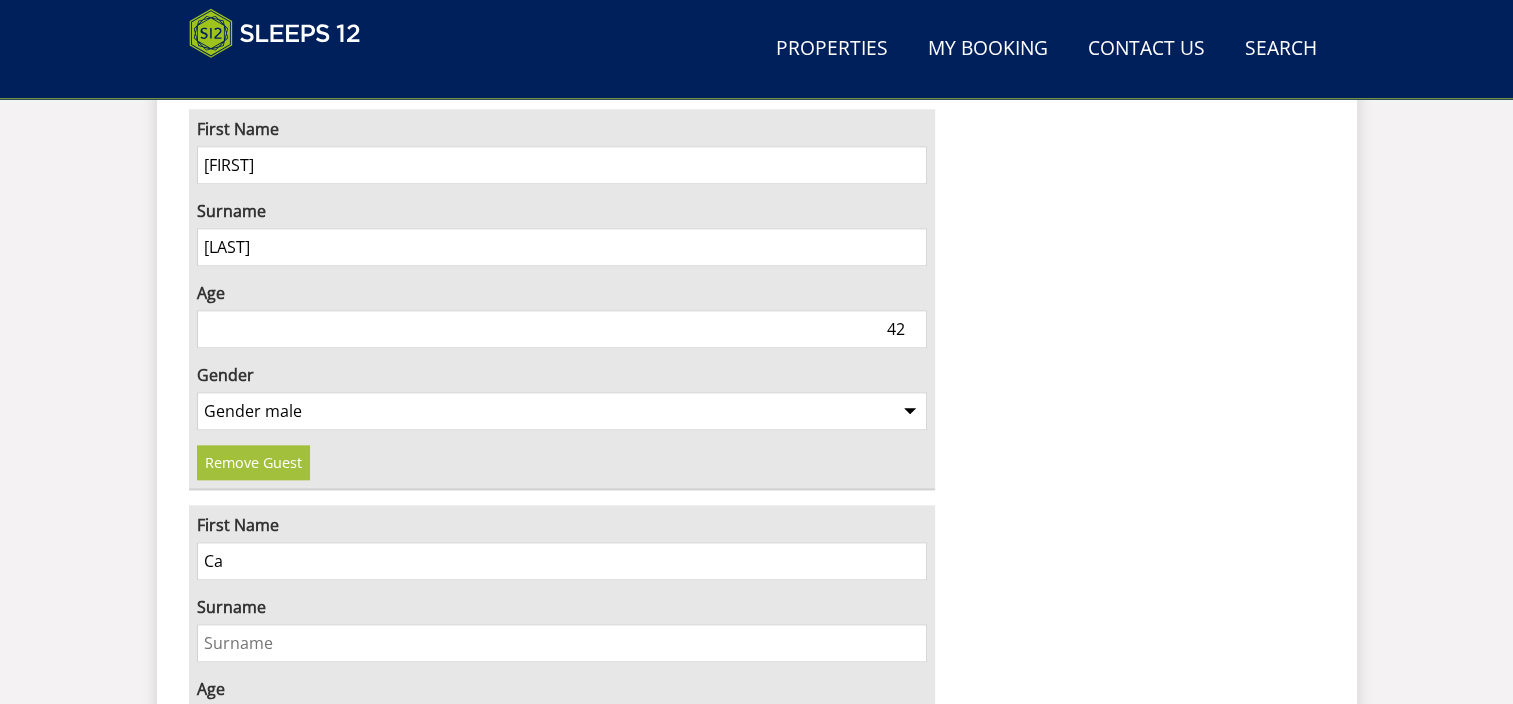 type on "[FIRST]" 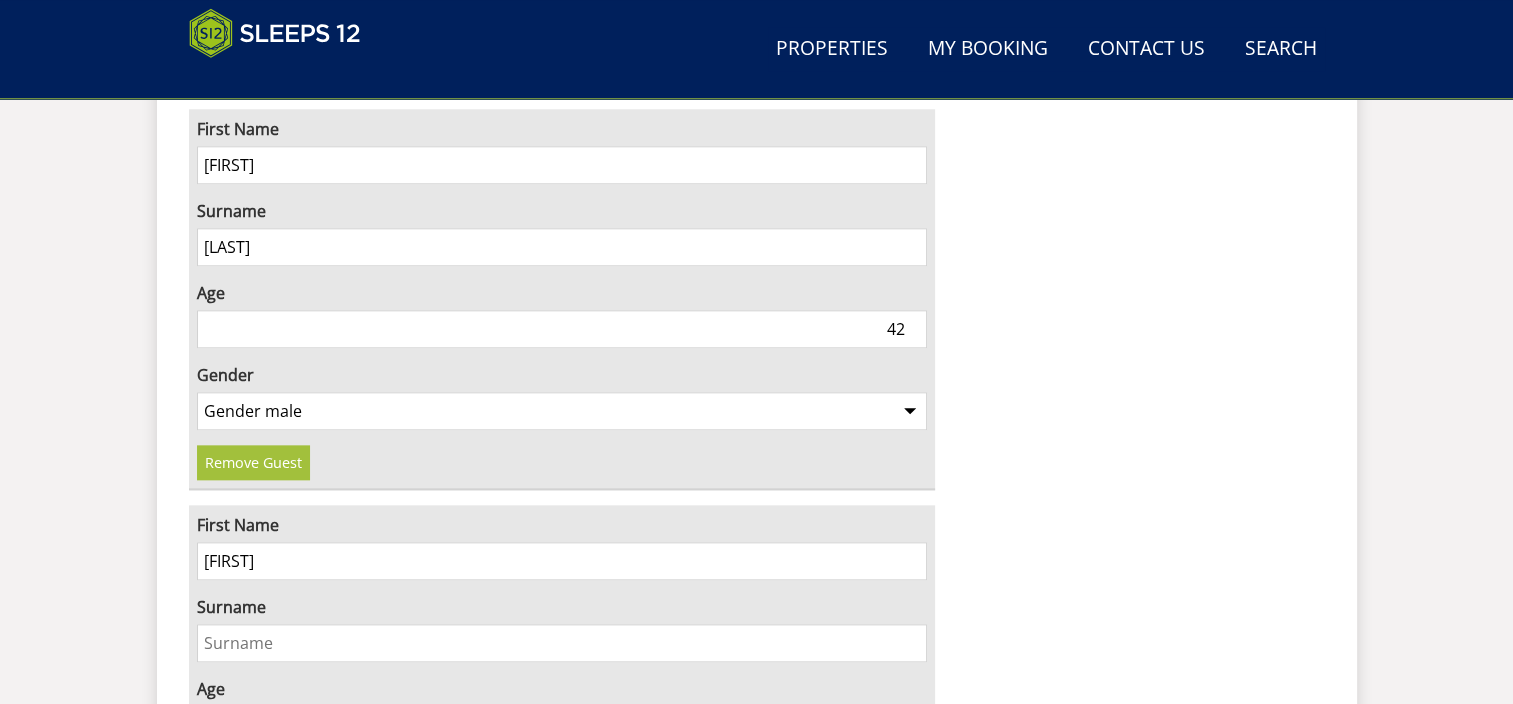 type on "[LAST]" 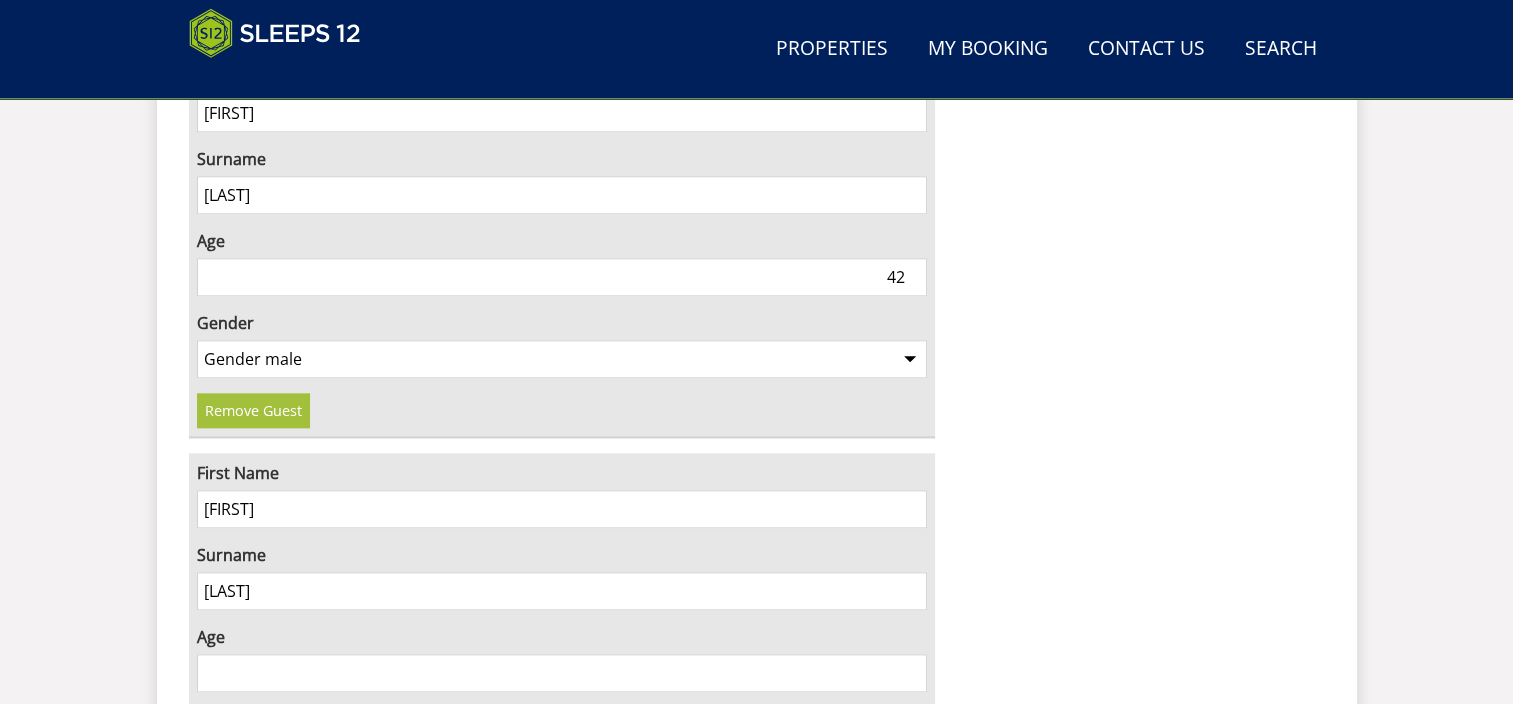 scroll, scrollTop: 2300, scrollLeft: 0, axis: vertical 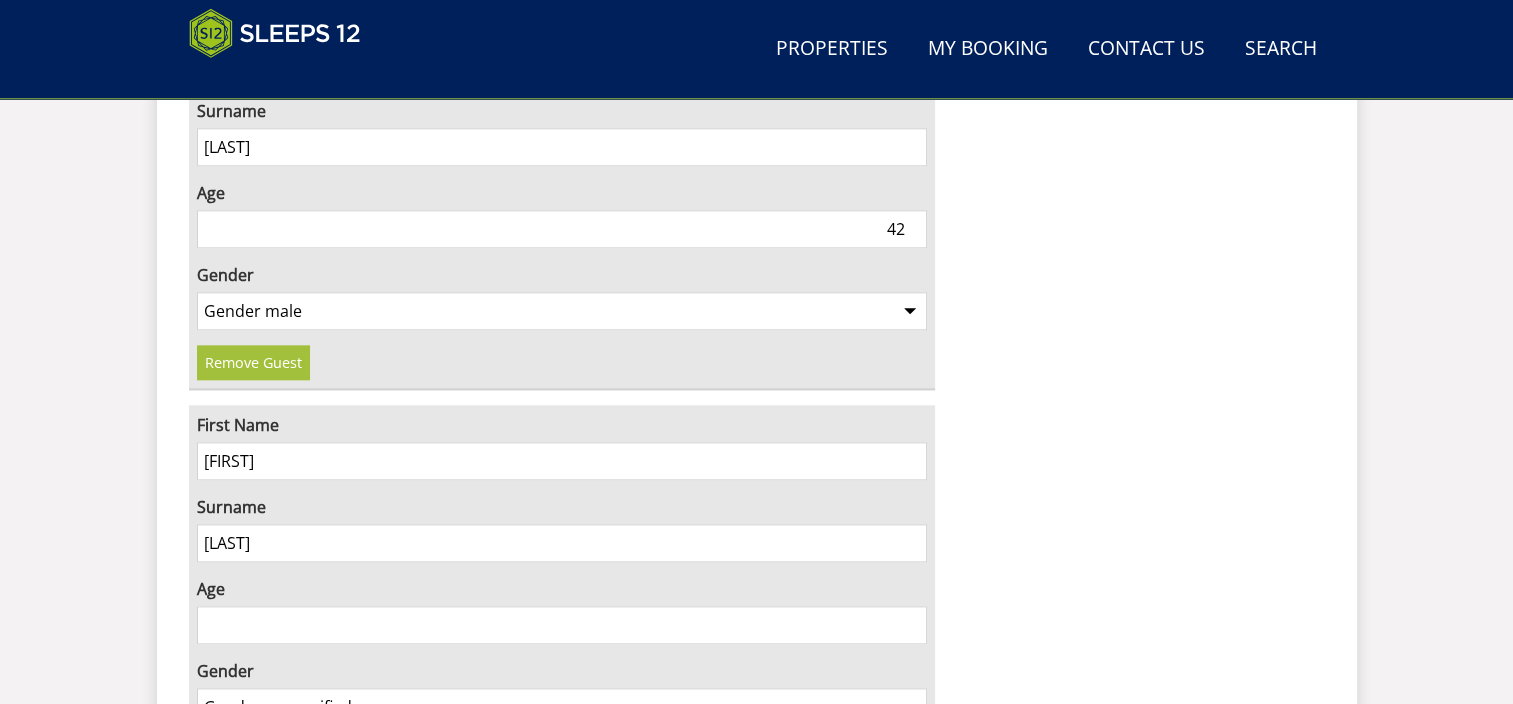 click on "Age" at bounding box center [562, 625] 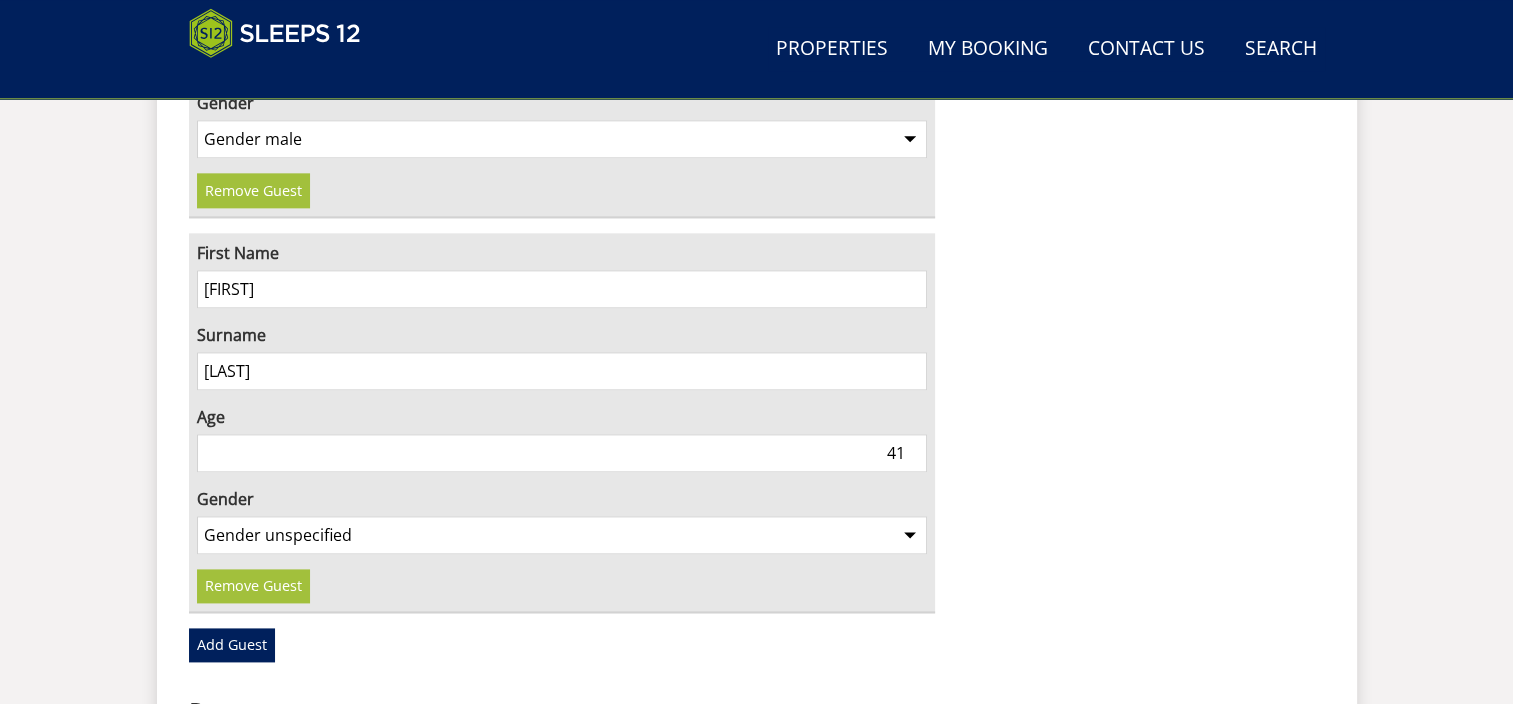 scroll, scrollTop: 2500, scrollLeft: 0, axis: vertical 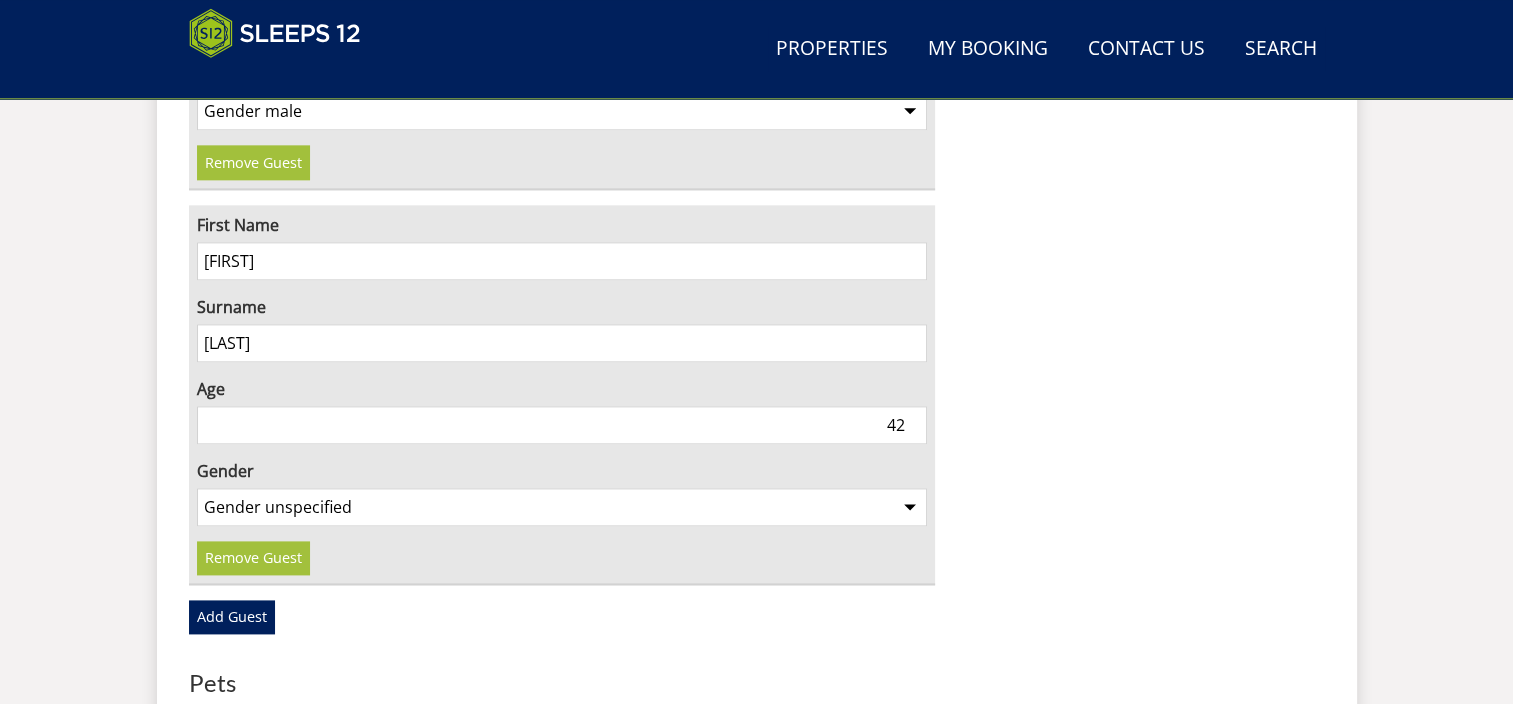 type on "42" 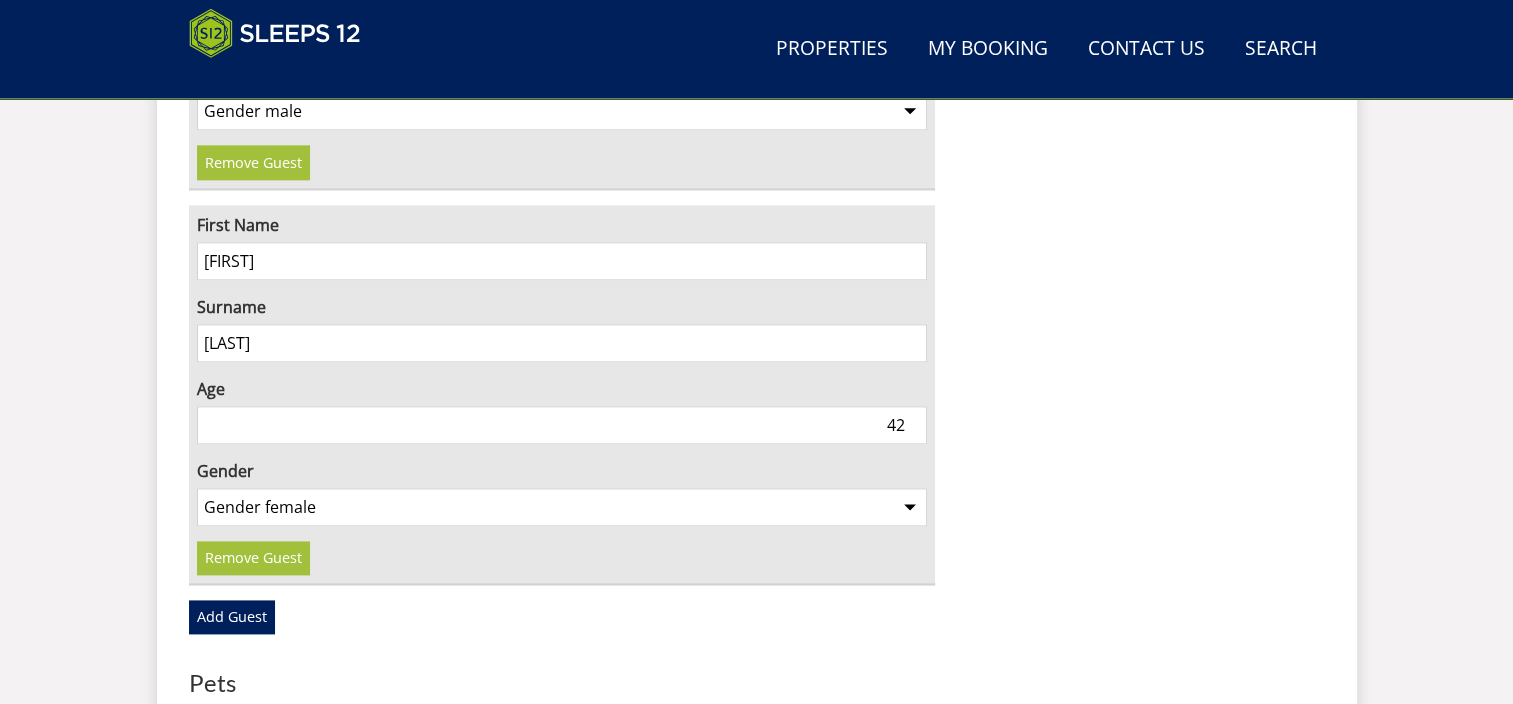 click on "Gender unspecified
Gender male
Gender female" at bounding box center (562, 507) 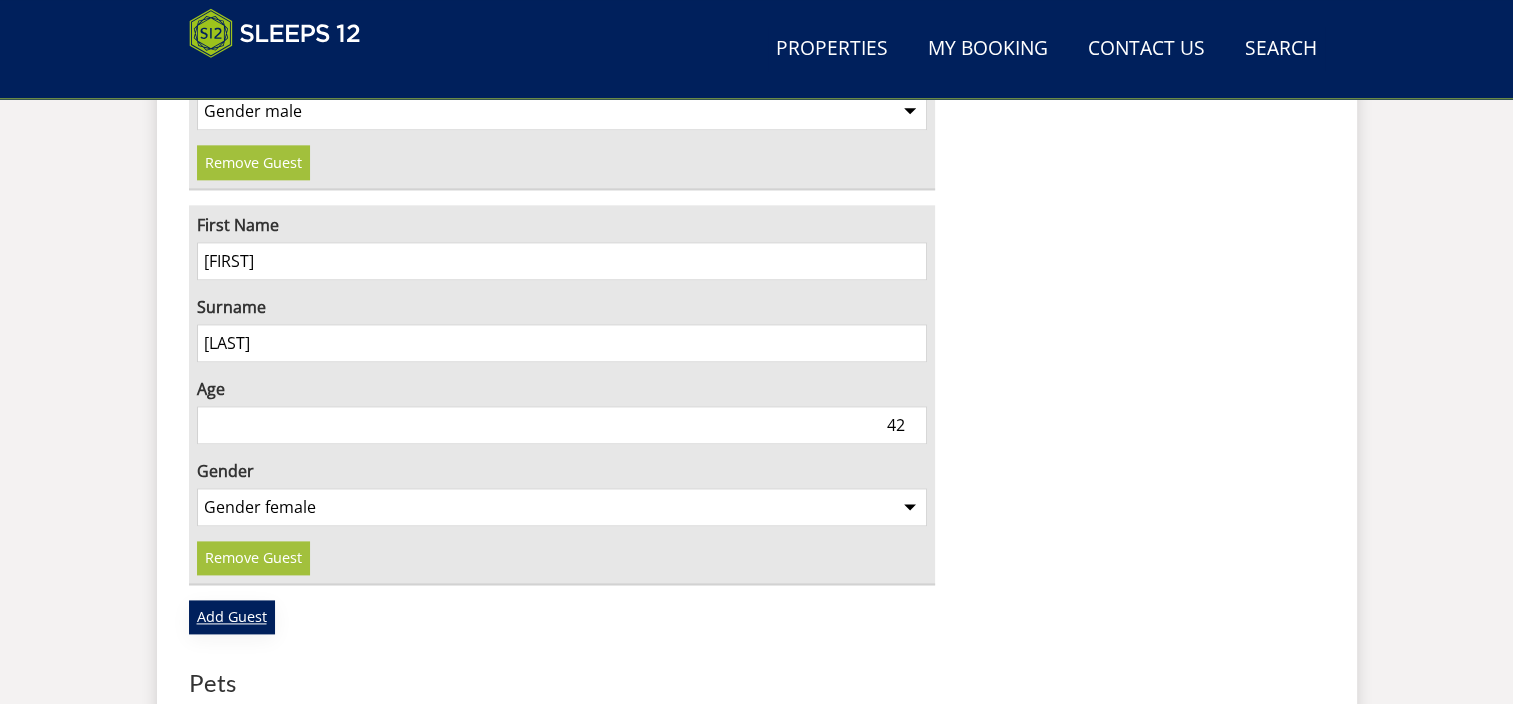 click on "Add Guest" at bounding box center [232, 617] 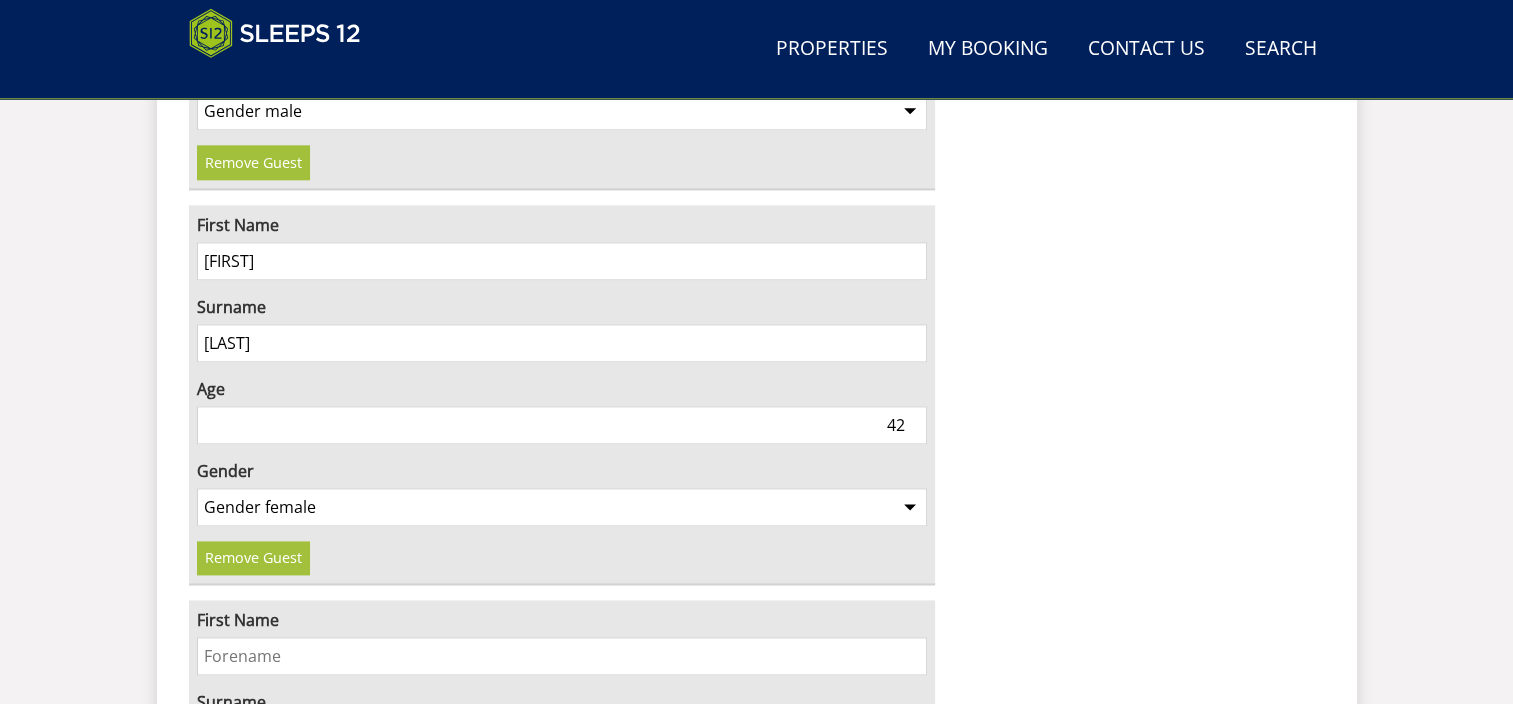 scroll, scrollTop: 2700, scrollLeft: 0, axis: vertical 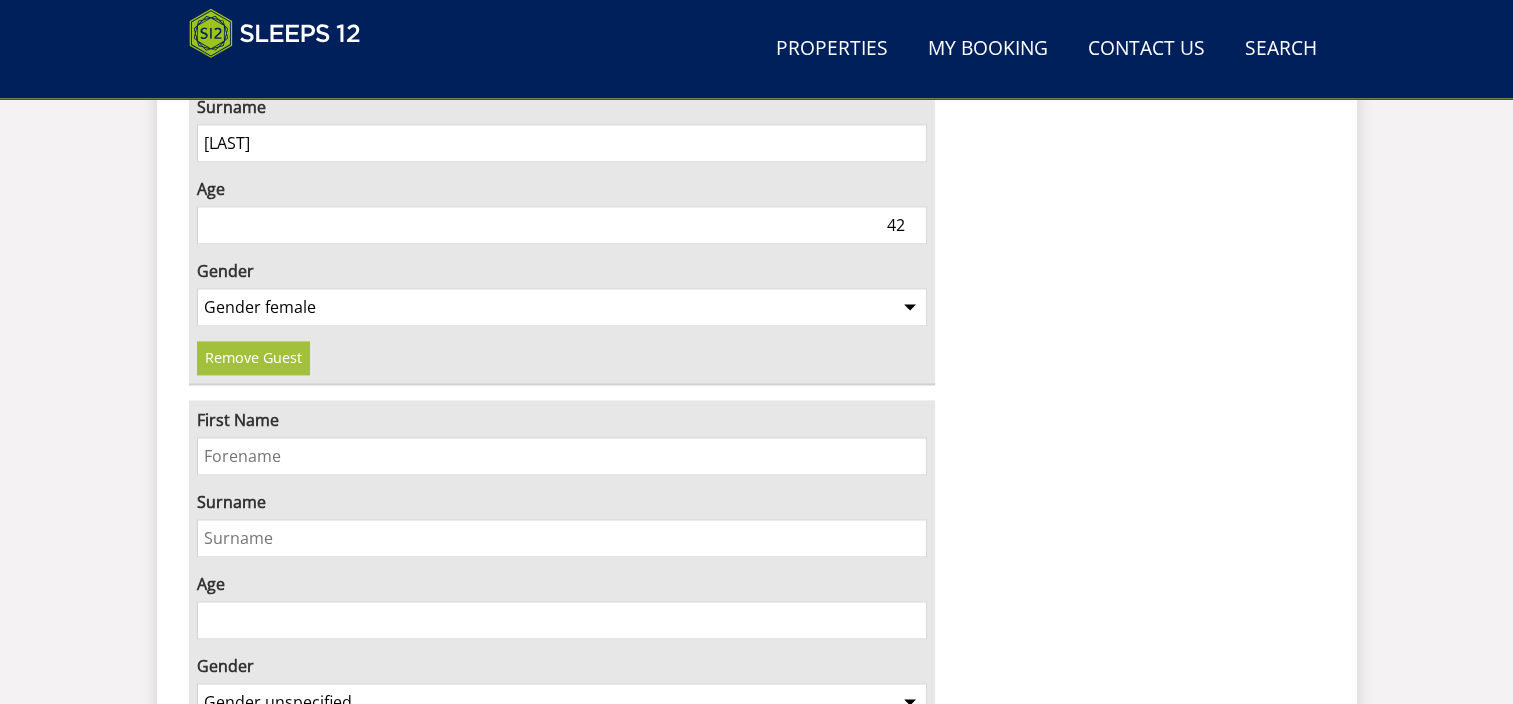 click on "First Name" at bounding box center [562, 456] 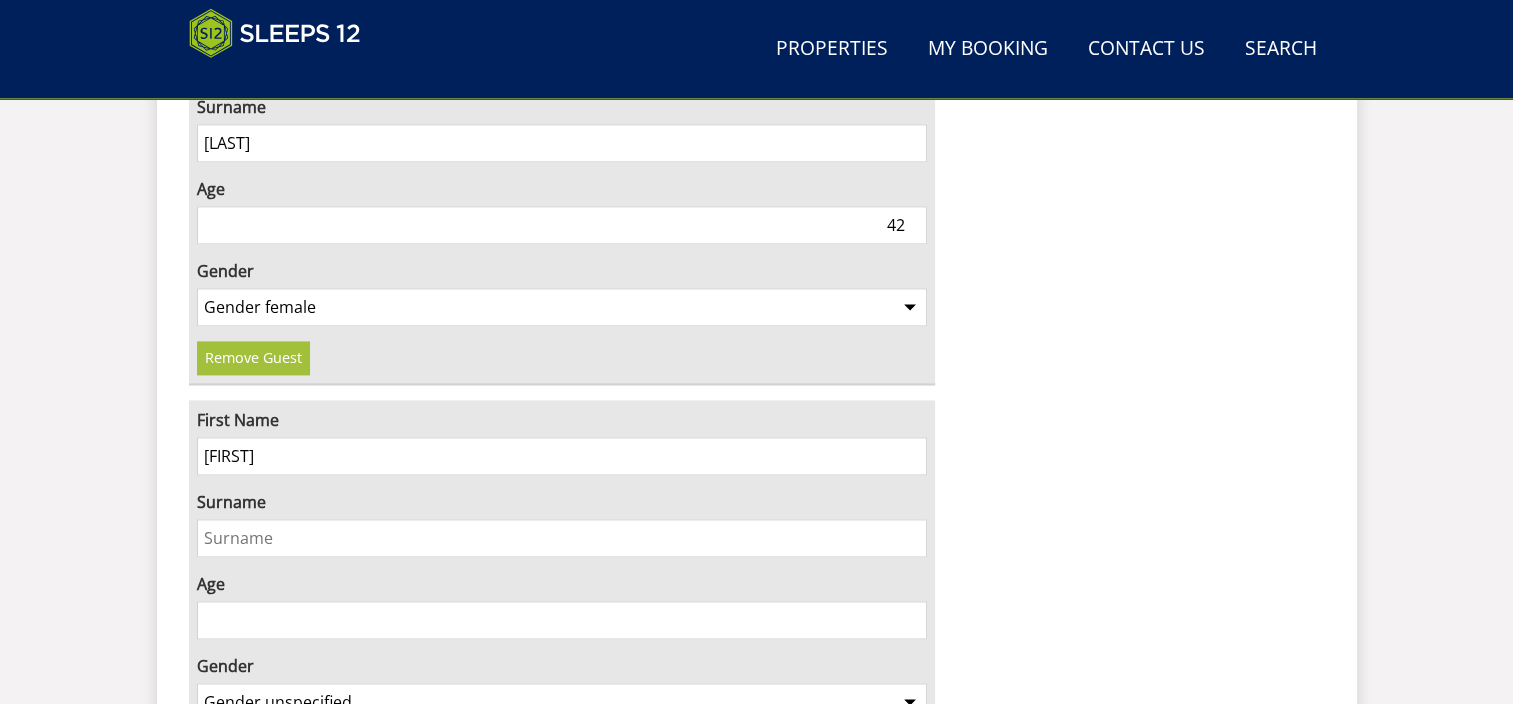 type on "Jessica" 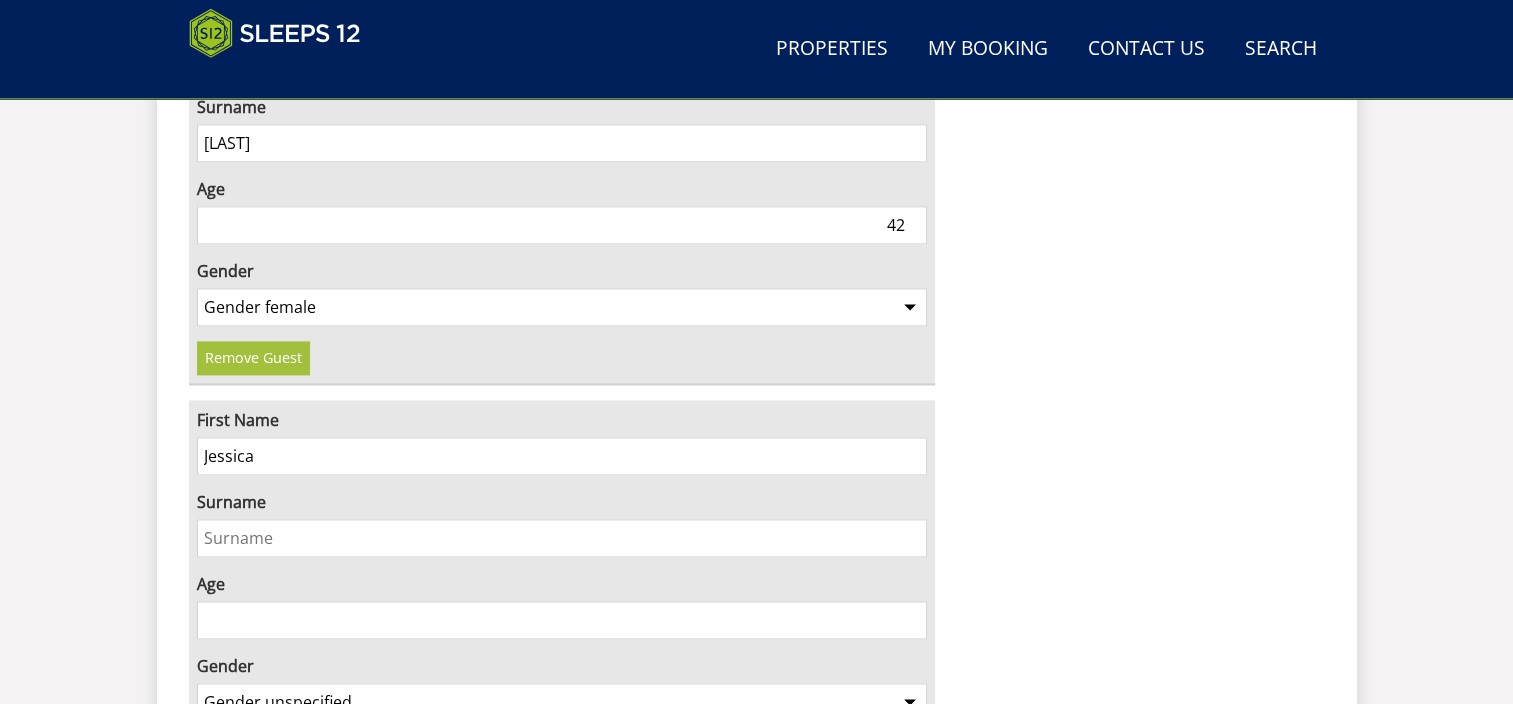 type on "[LAST]" 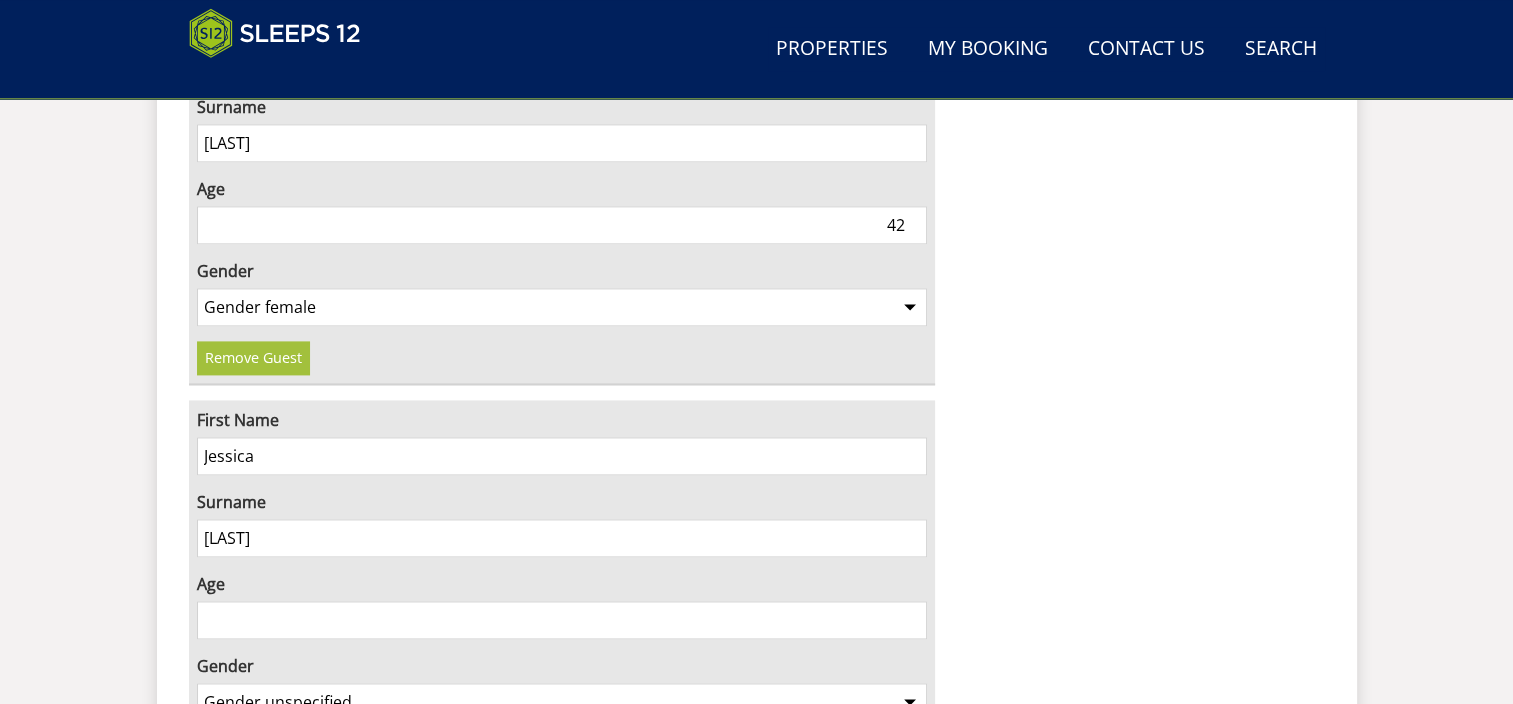 click on "Age" at bounding box center [562, 620] 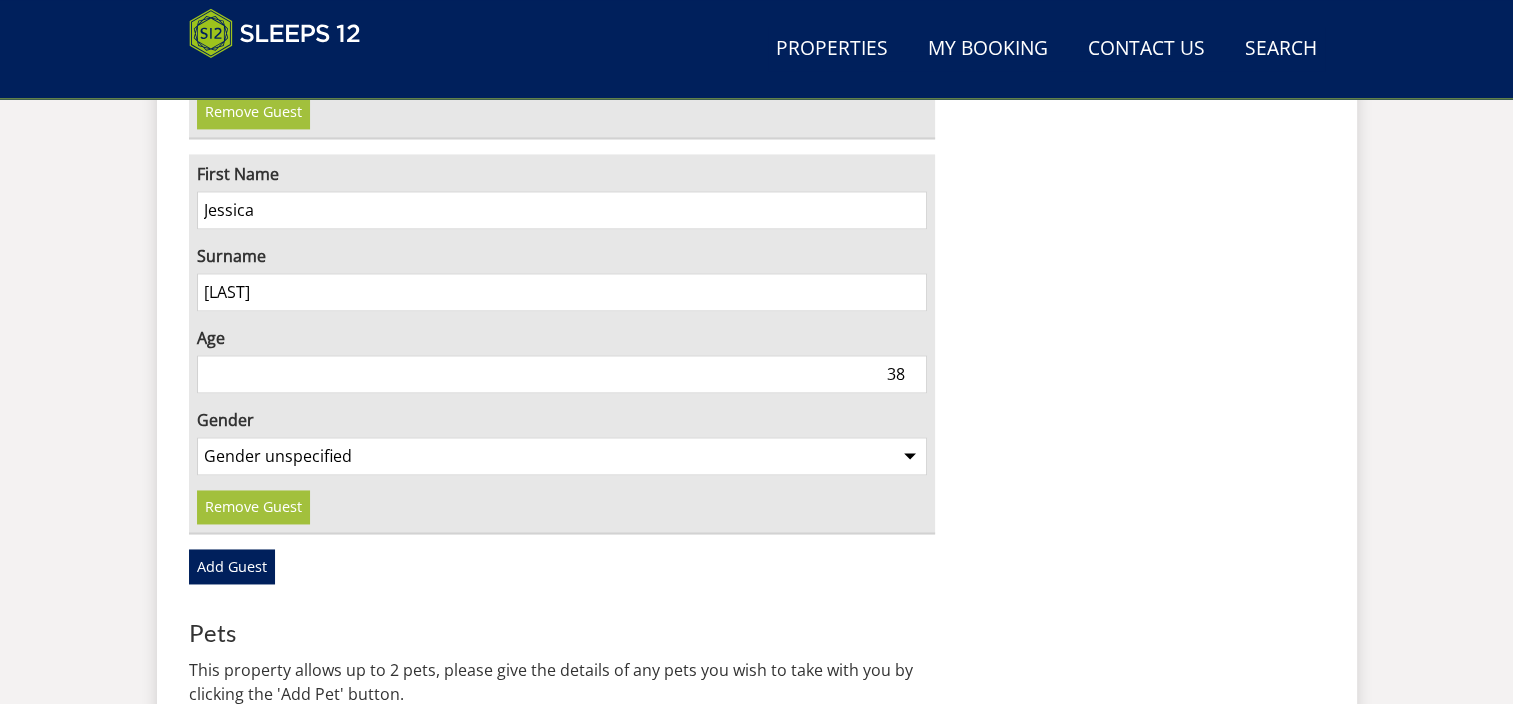 scroll, scrollTop: 3000, scrollLeft: 0, axis: vertical 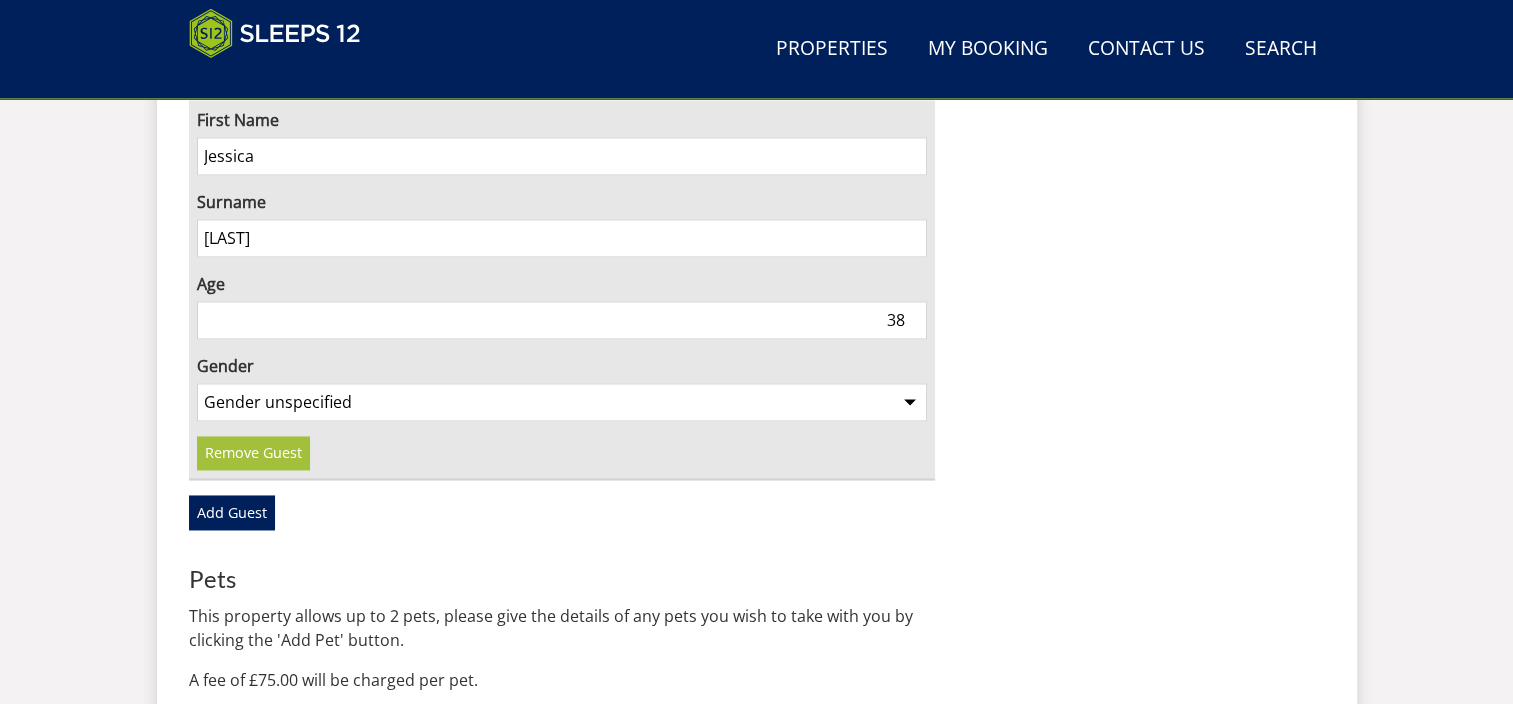 type on "38" 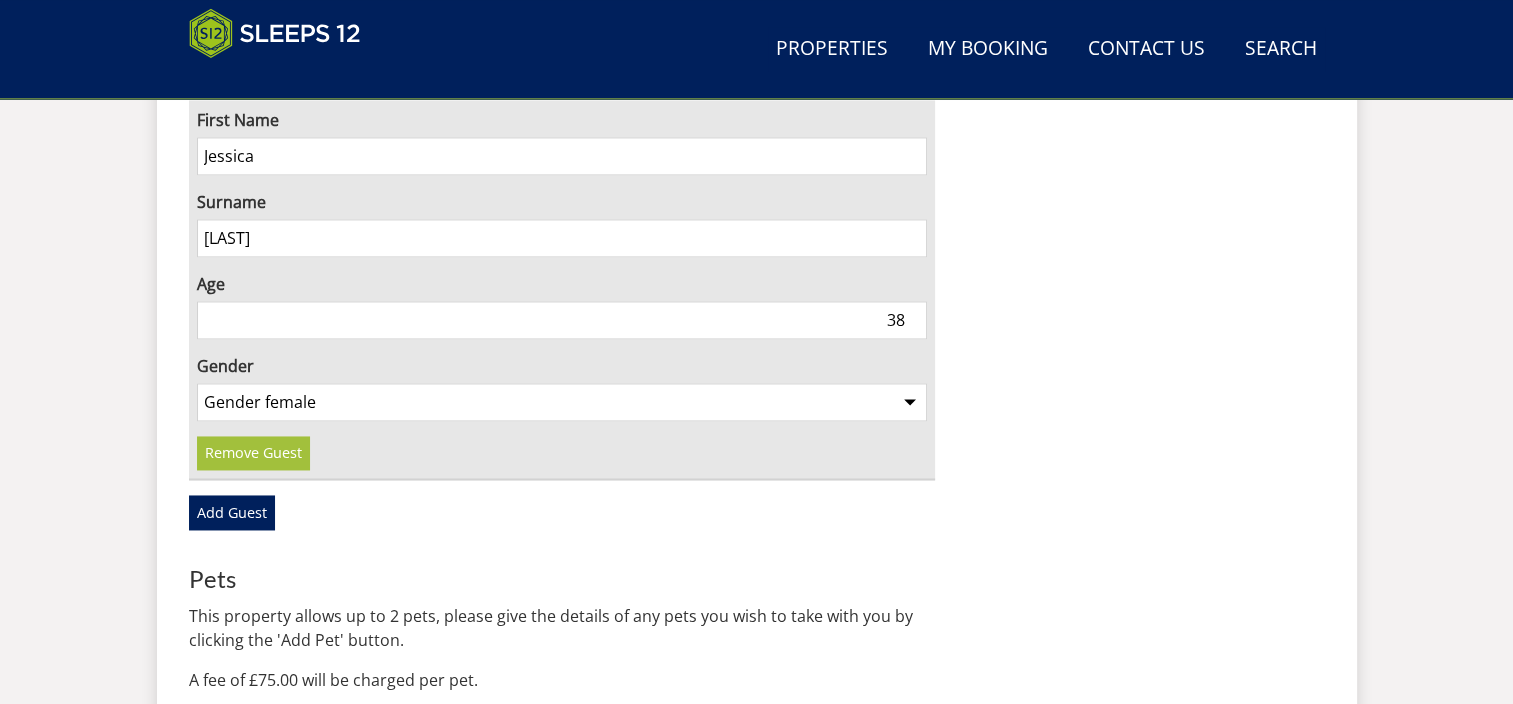 click on "Gender unspecified
Gender male
Gender female" at bounding box center [562, 402] 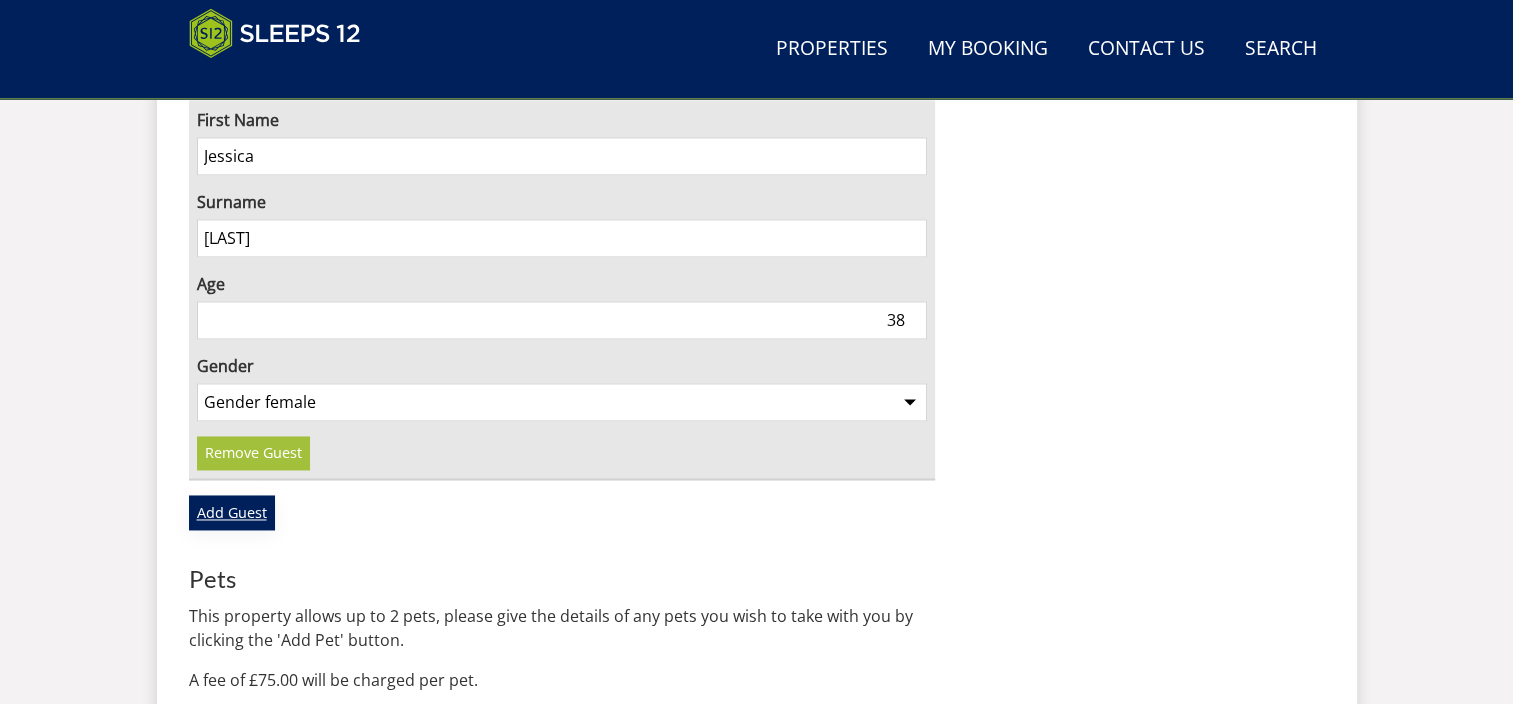 click on "Add Guest" at bounding box center [232, 512] 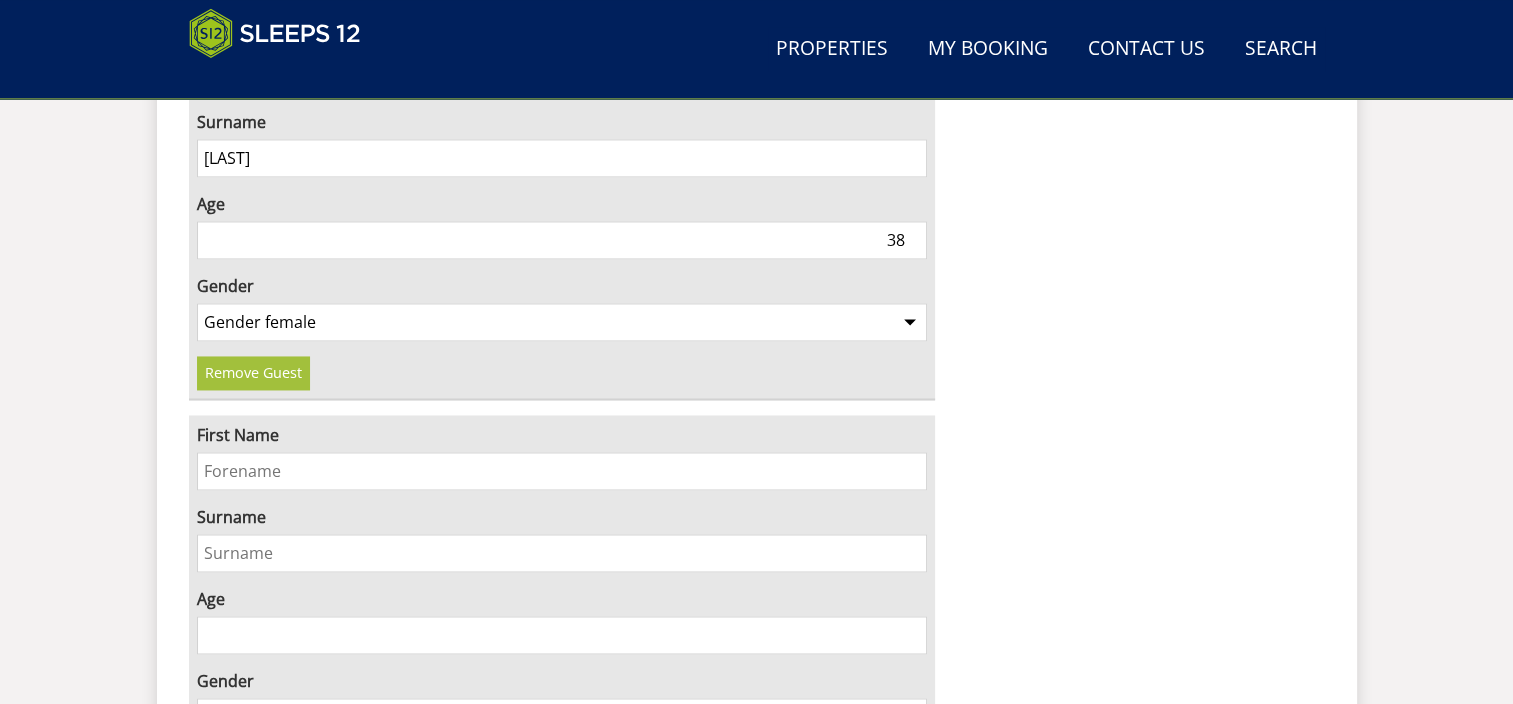 scroll, scrollTop: 3200, scrollLeft: 0, axis: vertical 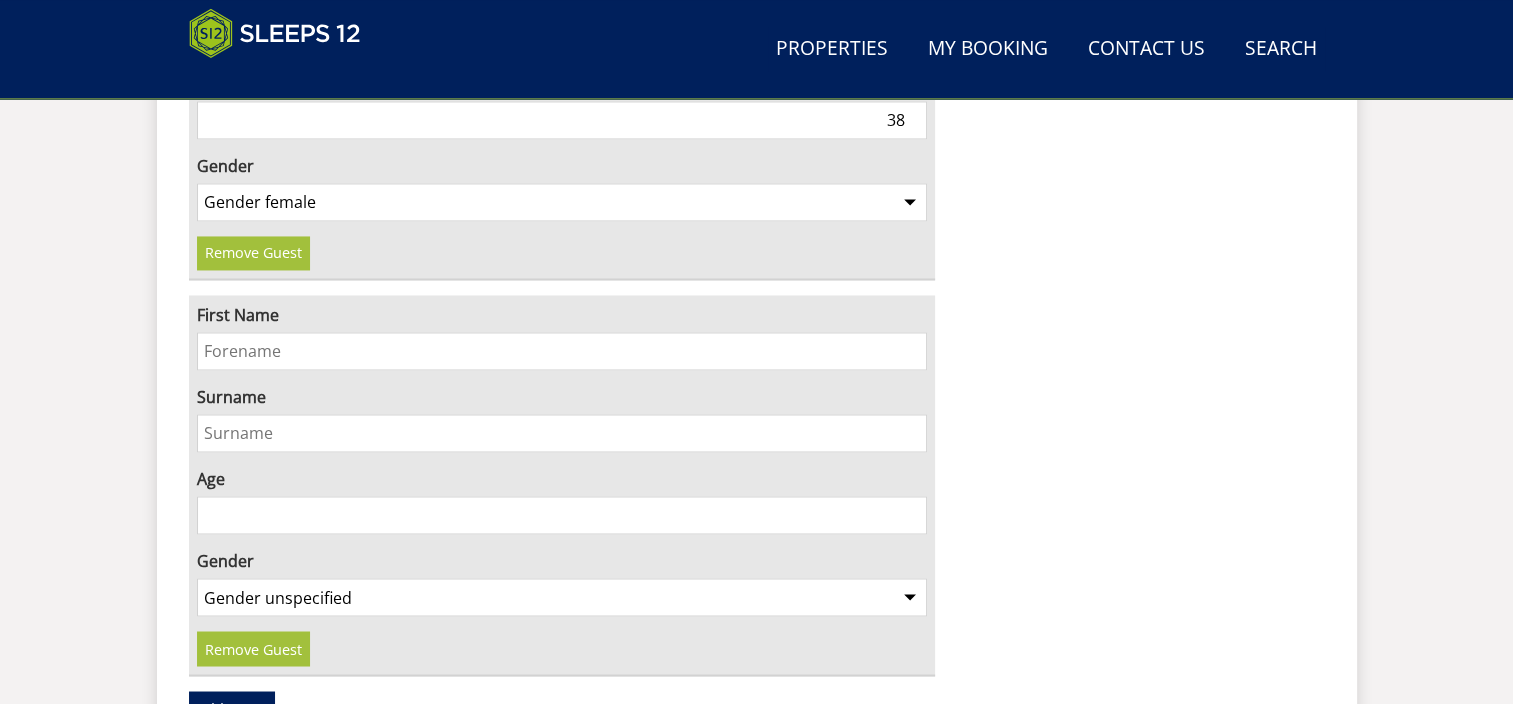 click on "First Name" at bounding box center [562, 351] 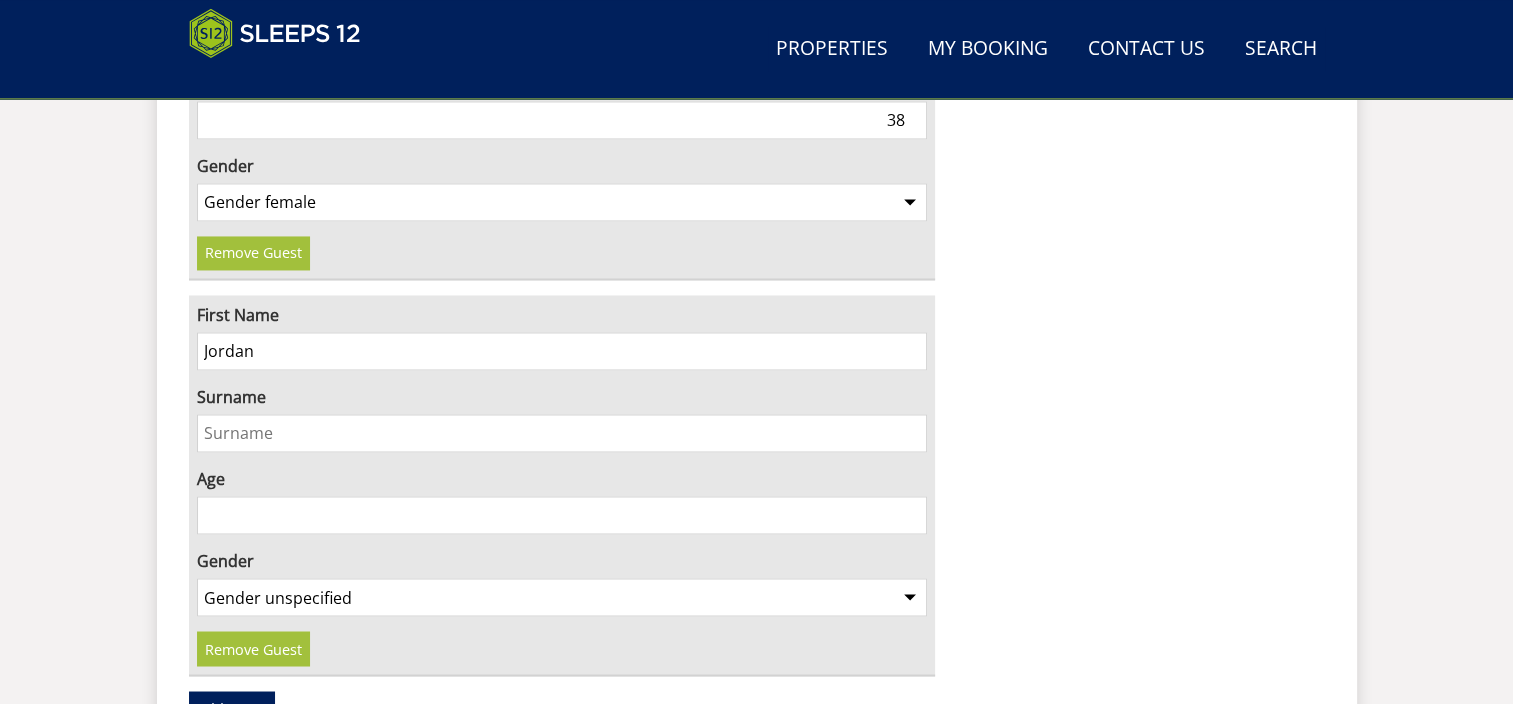 type on "Jordan" 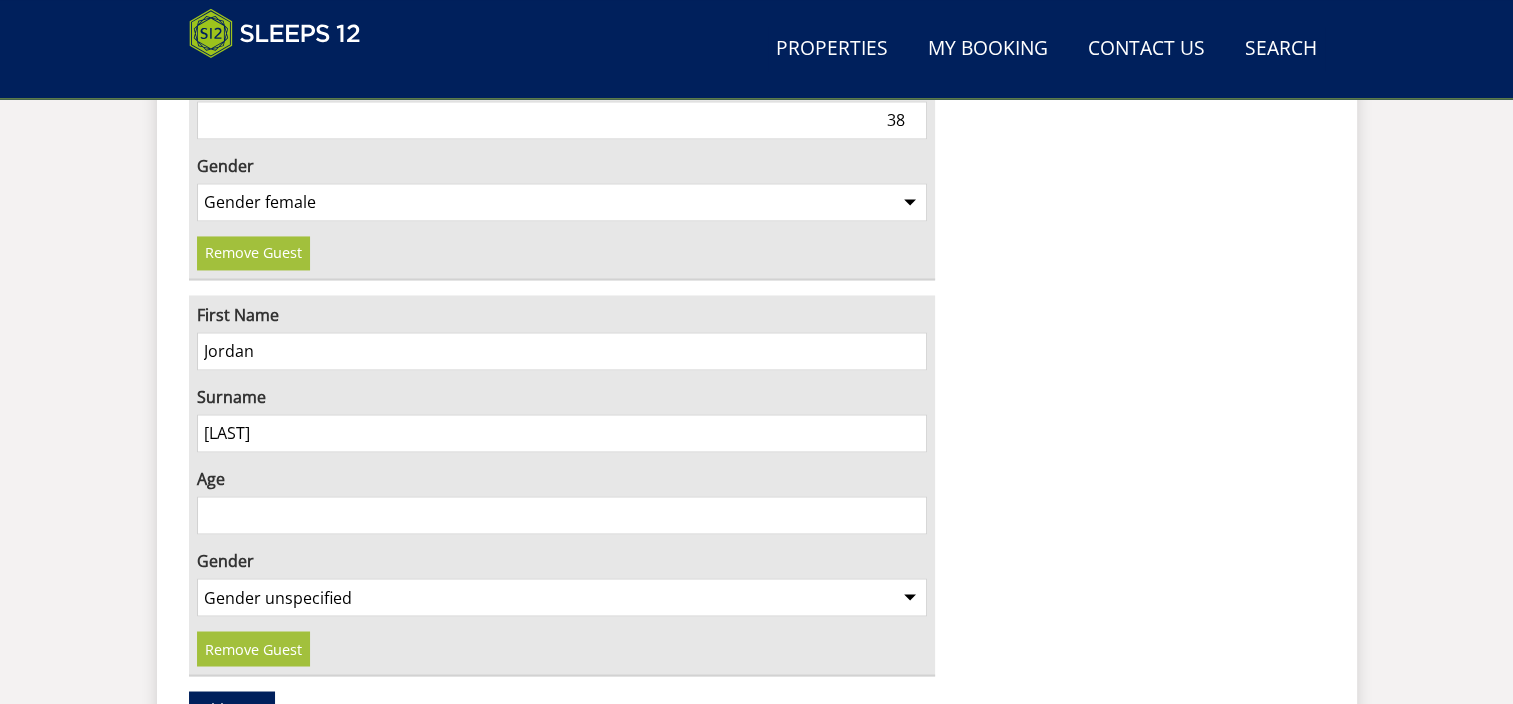 type on "[LAST]" 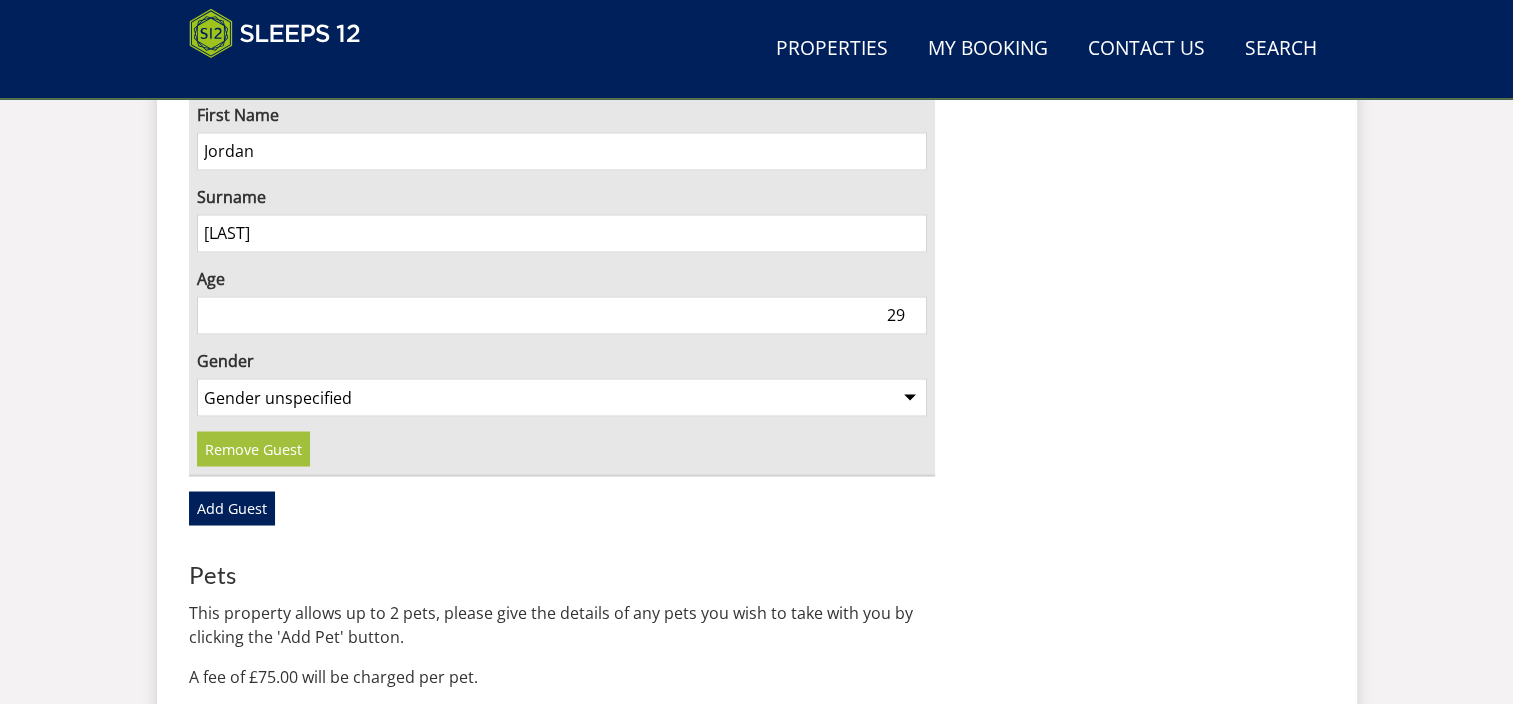 scroll, scrollTop: 3500, scrollLeft: 0, axis: vertical 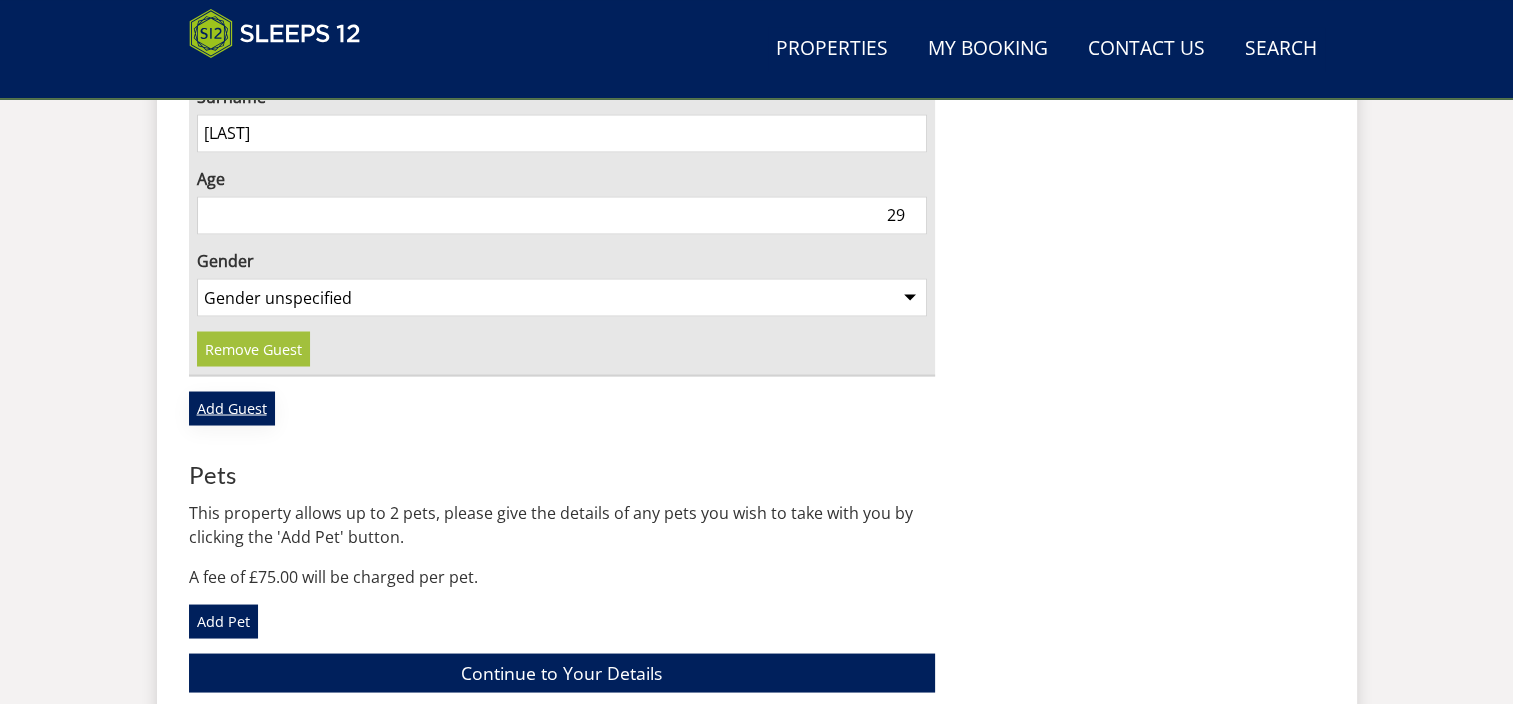 type on "29" 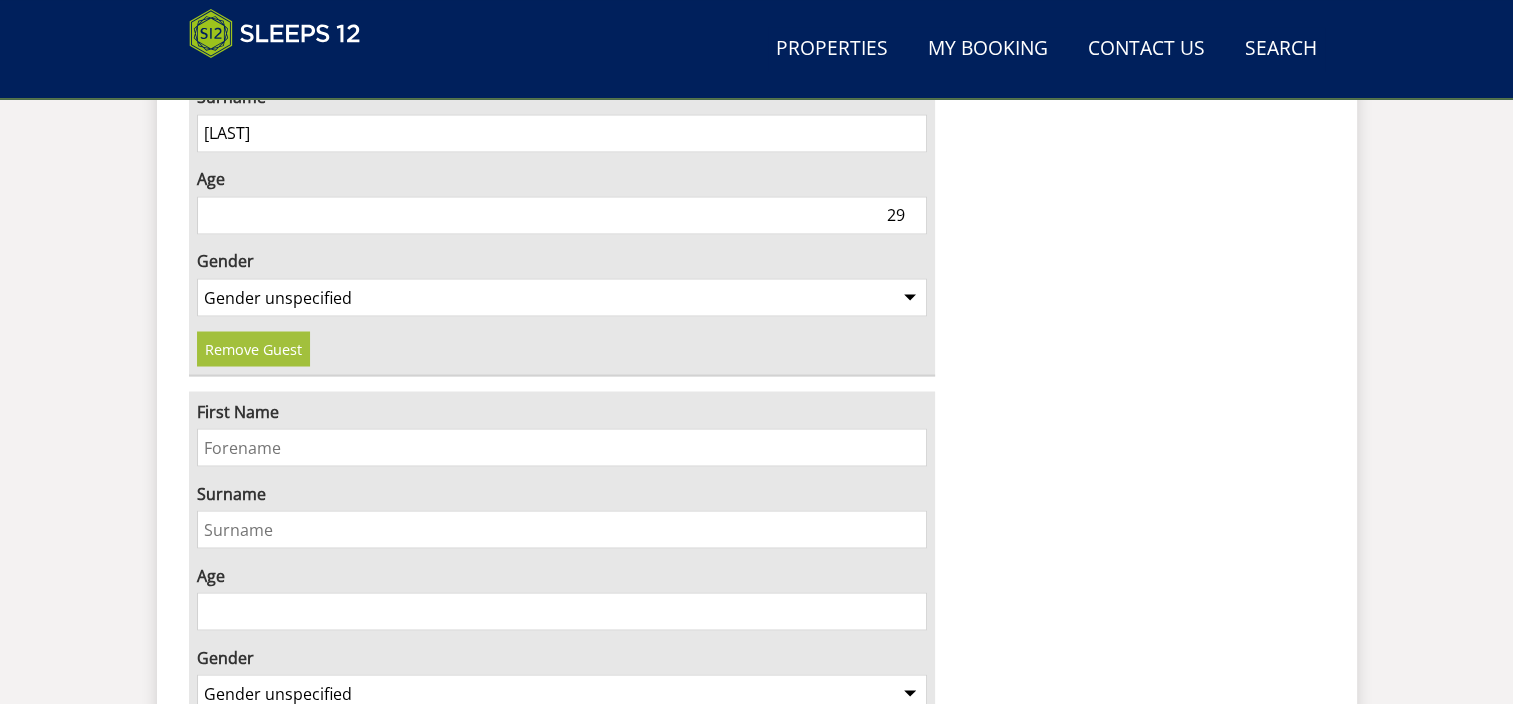 click on "First Name" at bounding box center (562, 411) 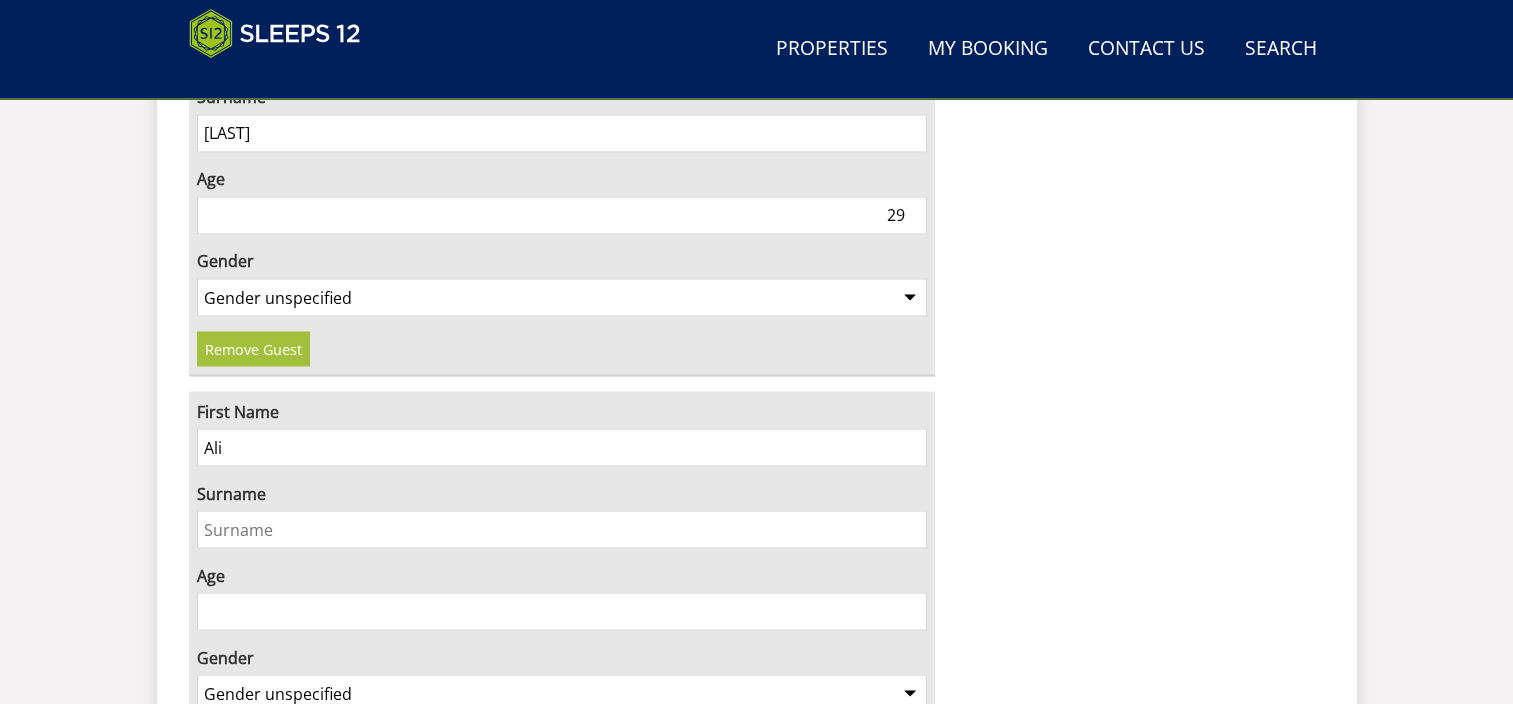 type on "[FIRST]" 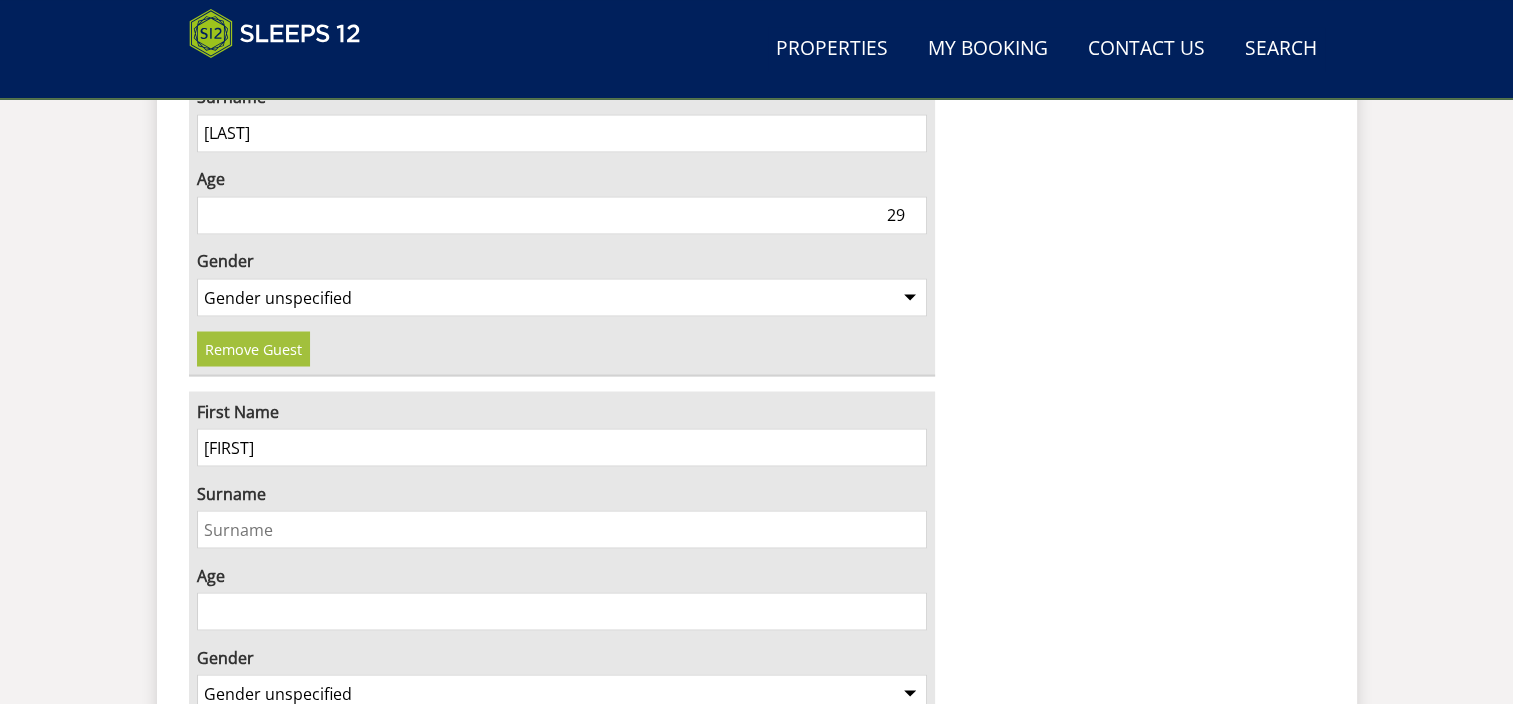 type on "[LAST]" 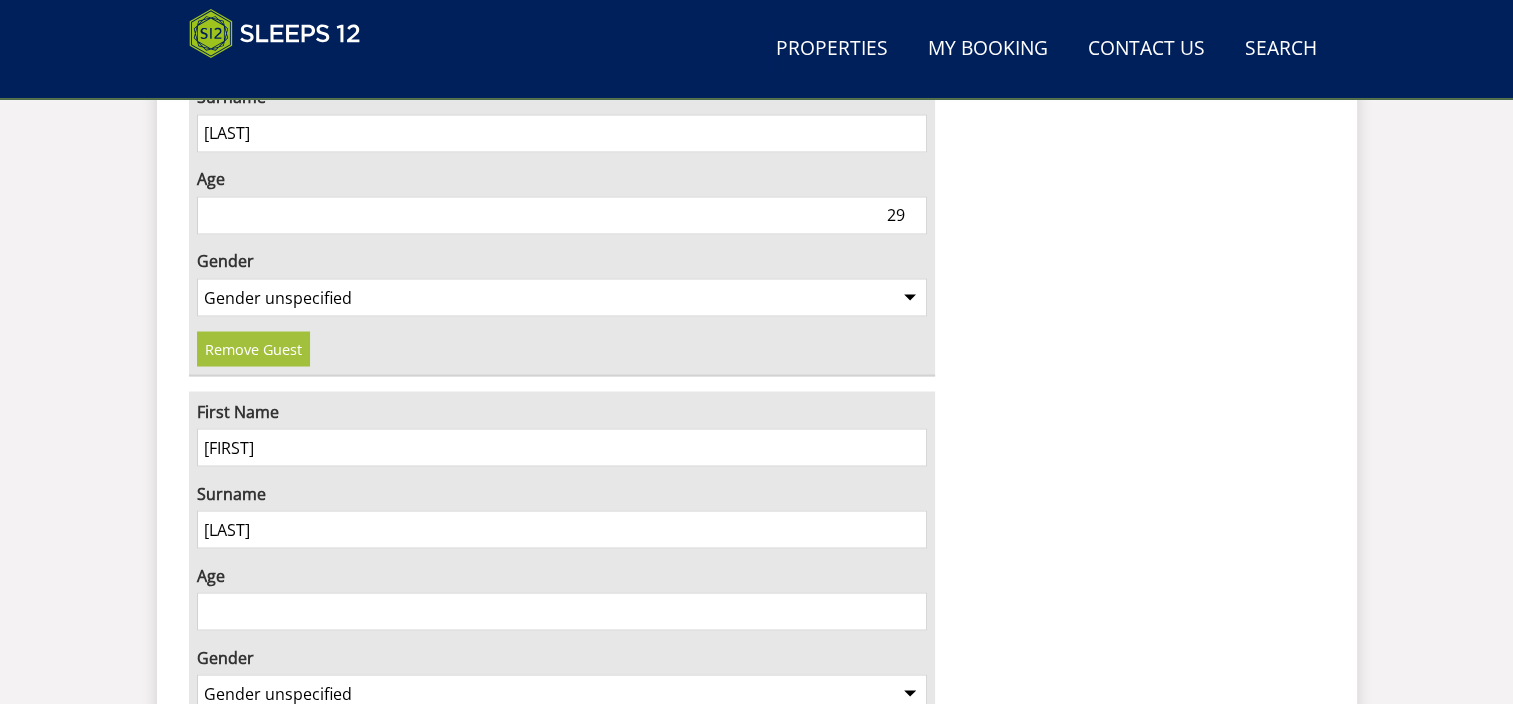 type on "[FIRST]" 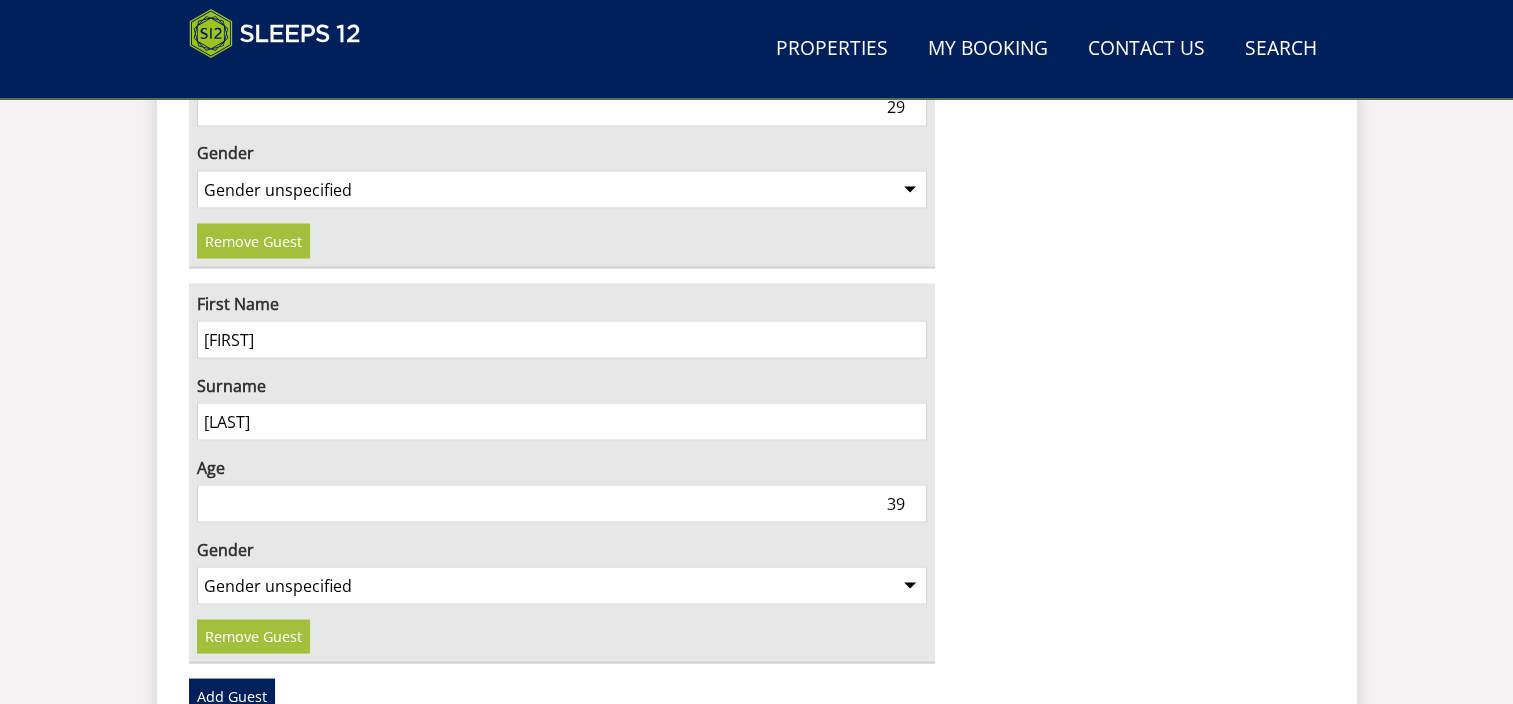 scroll, scrollTop: 3800, scrollLeft: 0, axis: vertical 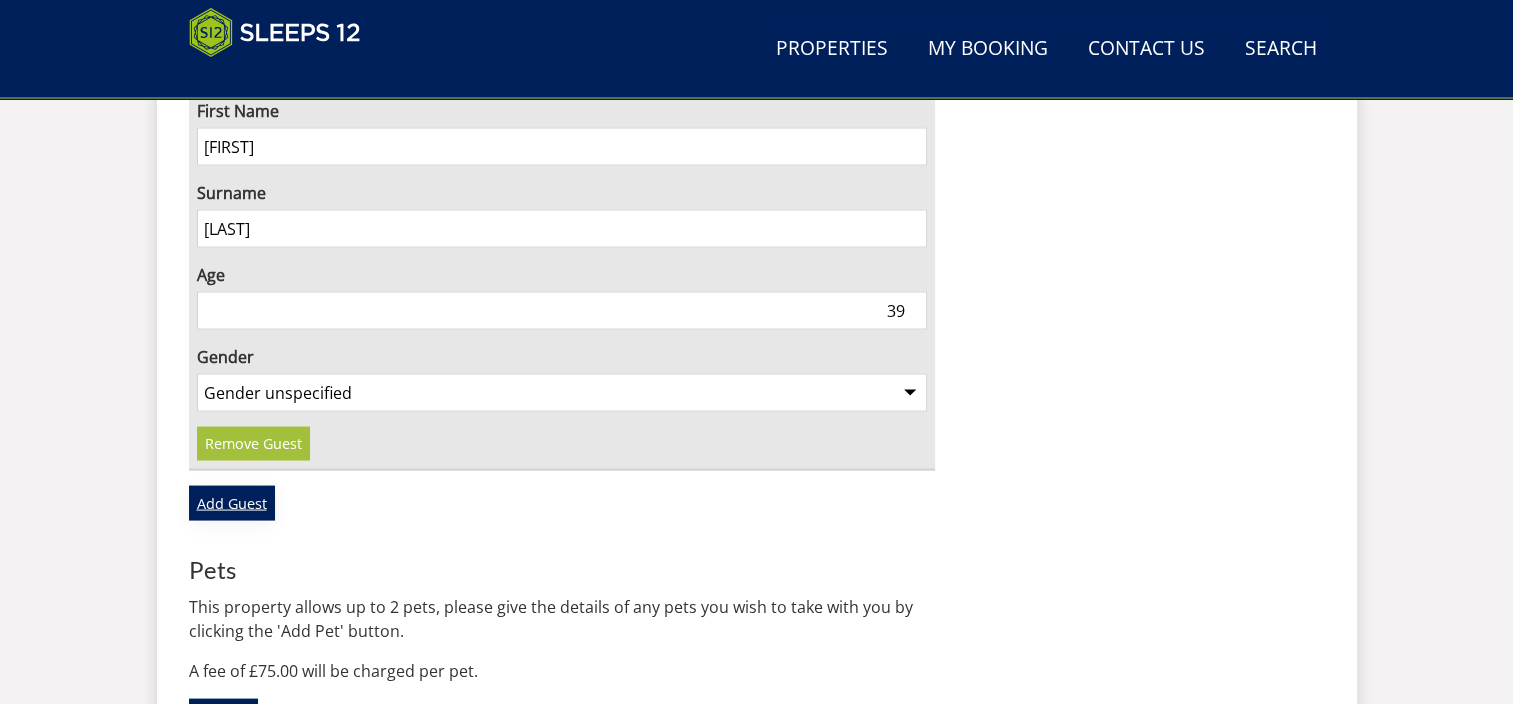 type on "39" 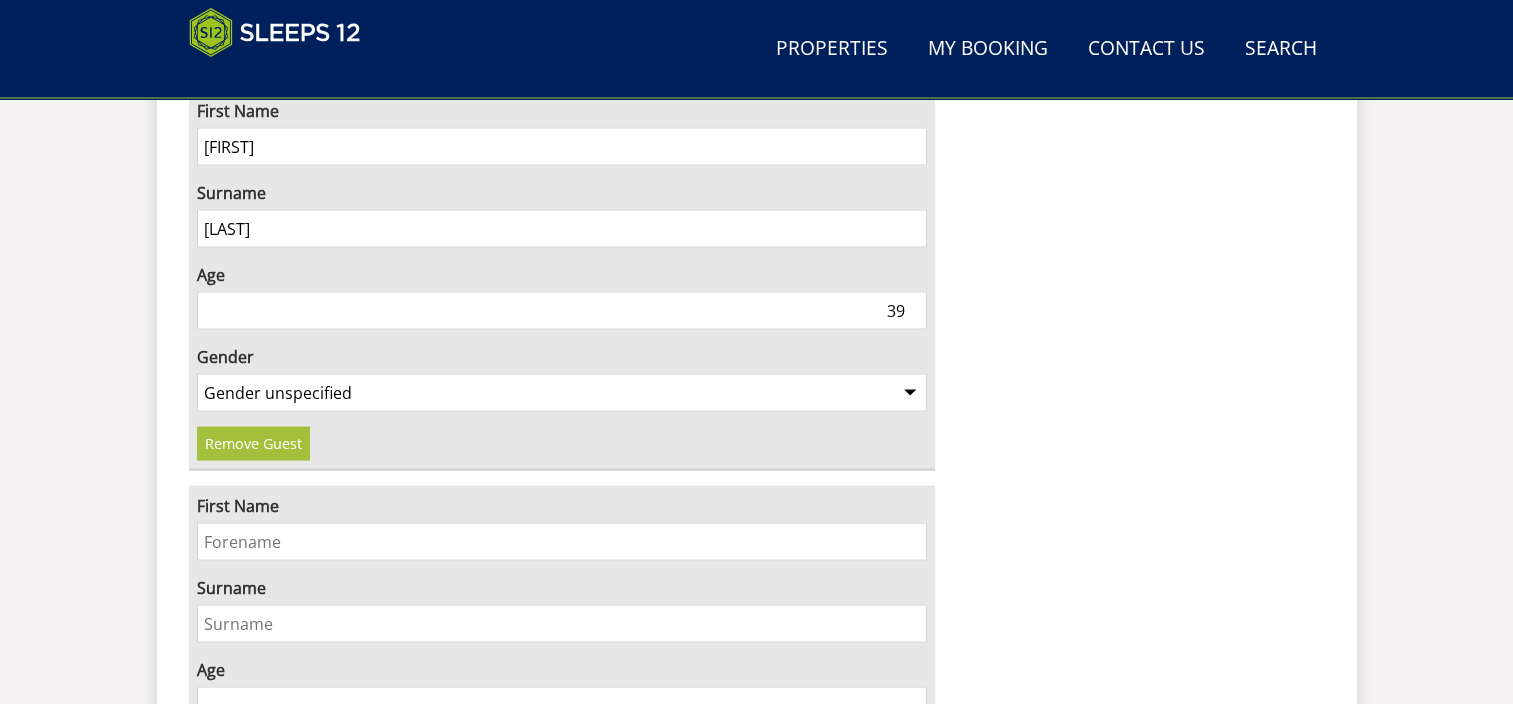 click on "First Name" at bounding box center (562, 542) 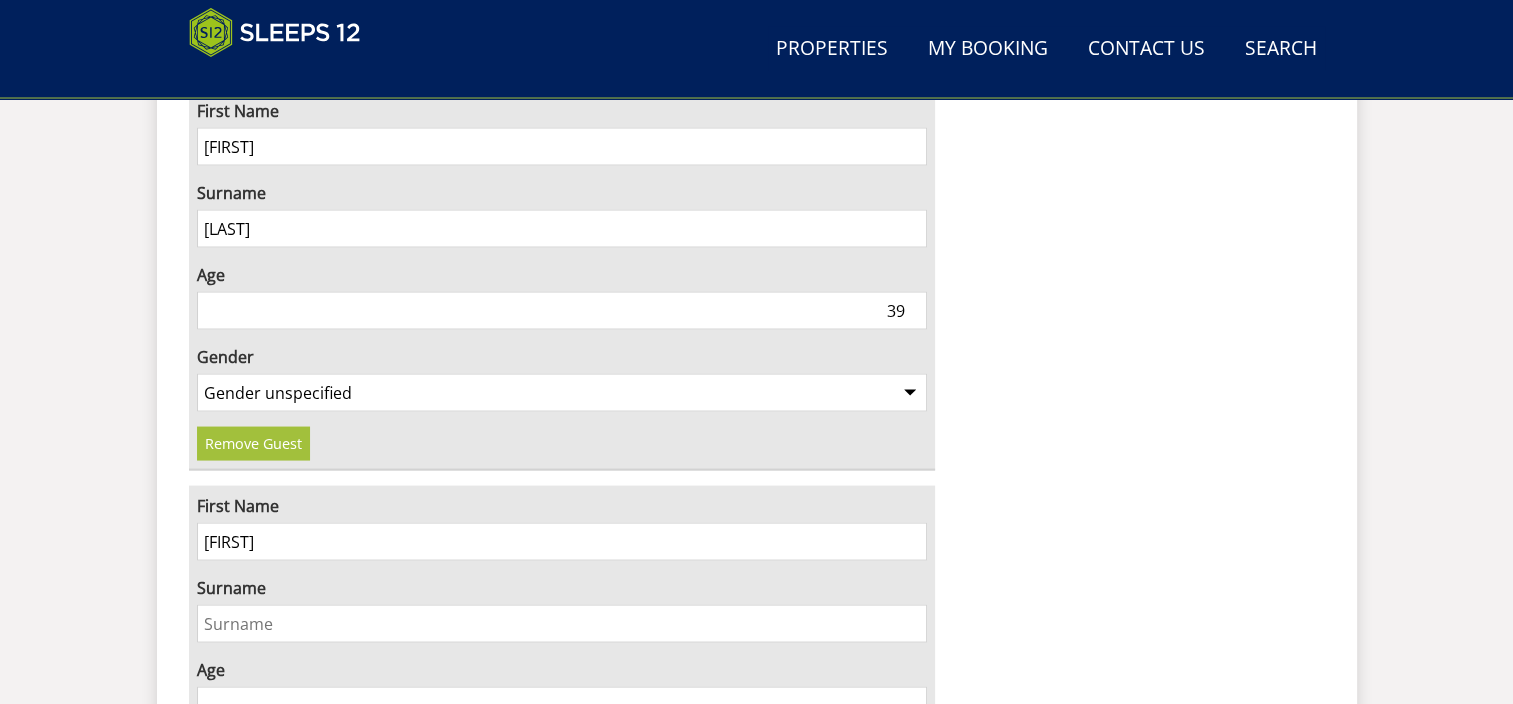 type on "[FIRST]" 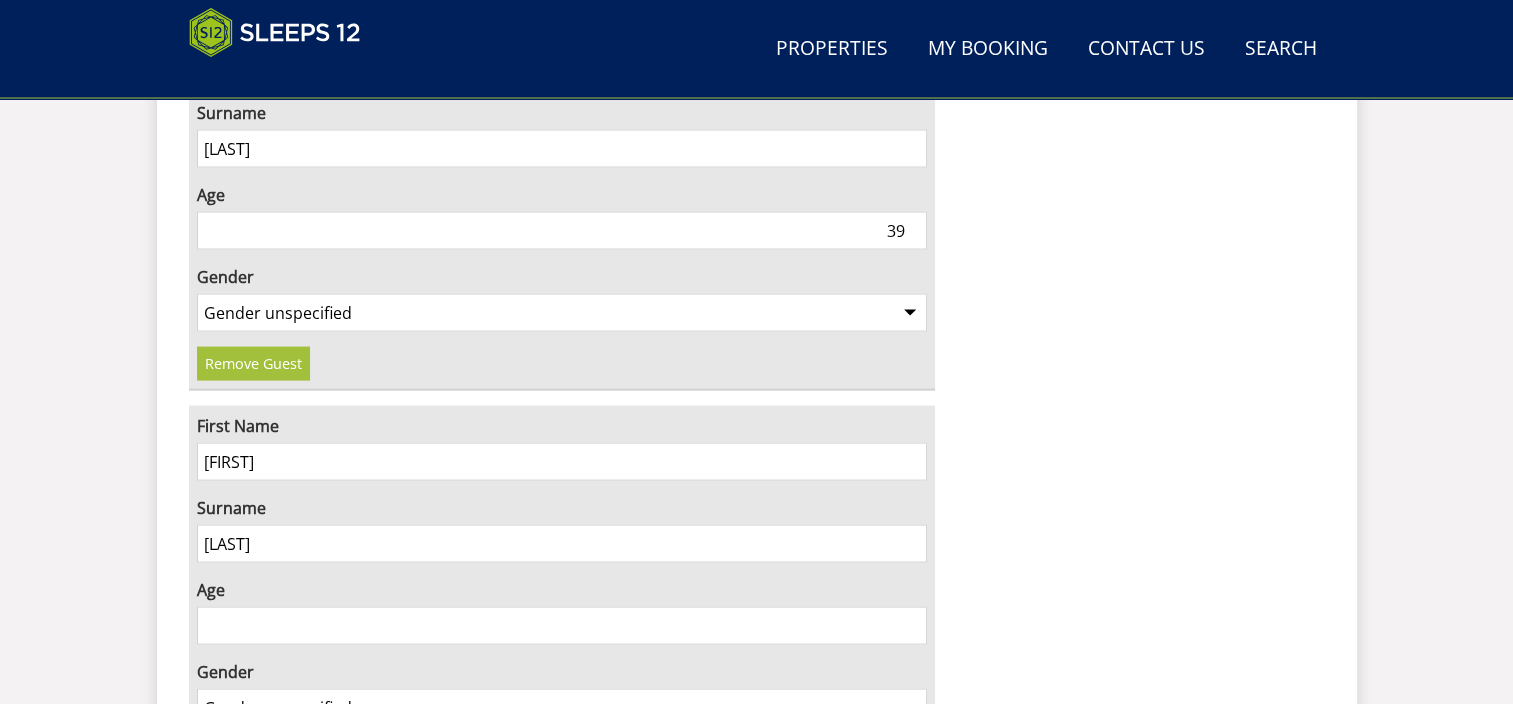 scroll, scrollTop: 4000, scrollLeft: 0, axis: vertical 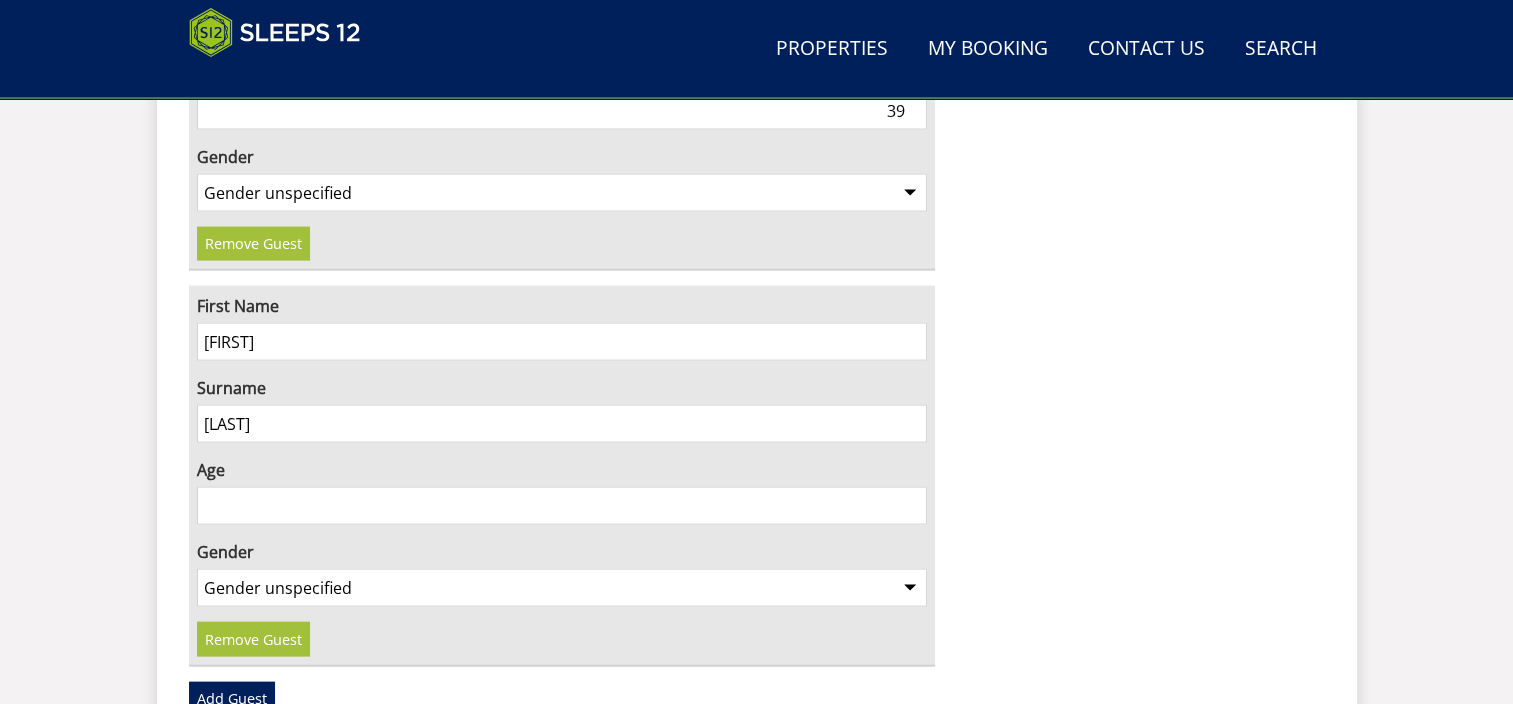 type on "[FIRST]" 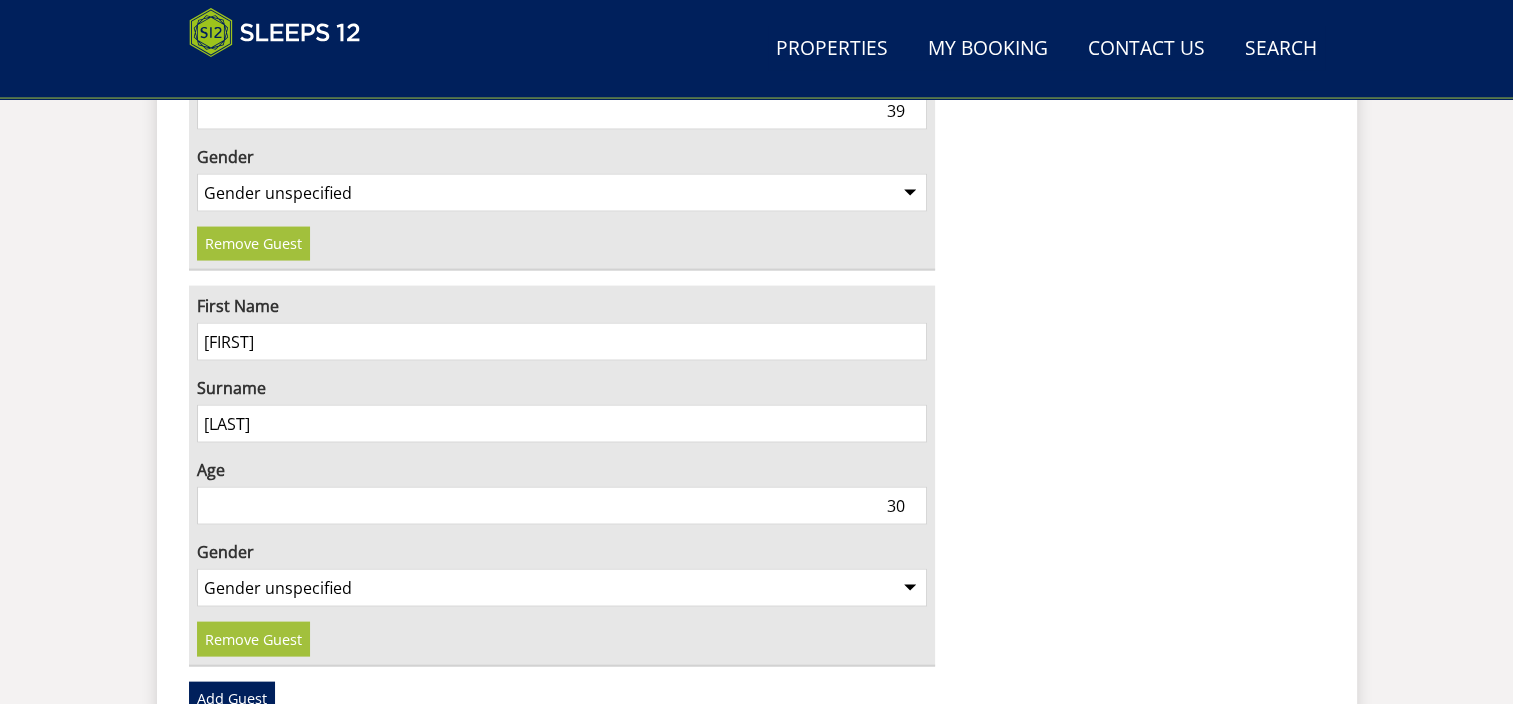 scroll, scrollTop: 4200, scrollLeft: 0, axis: vertical 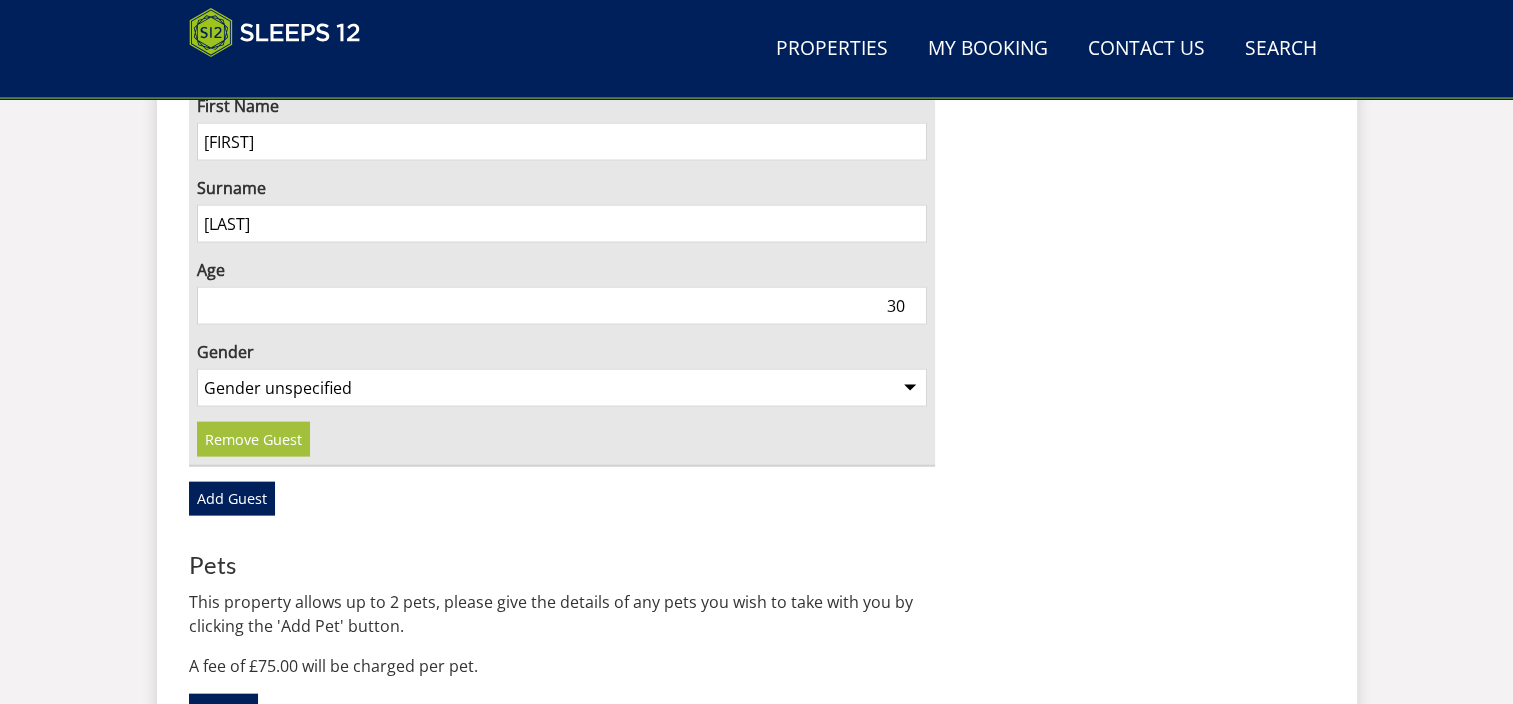 type on "30" 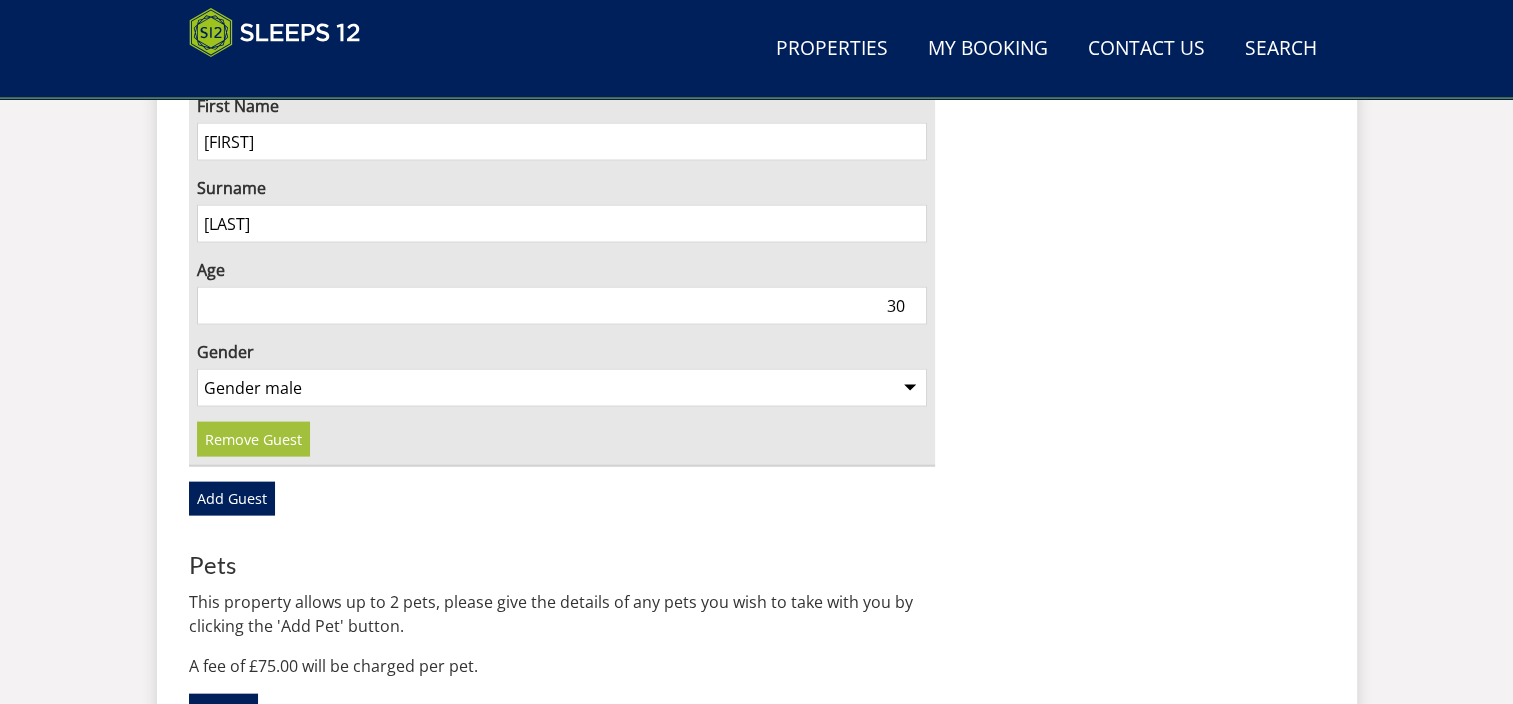click on "Gender unspecified
Gender male
Gender female" at bounding box center [562, 388] 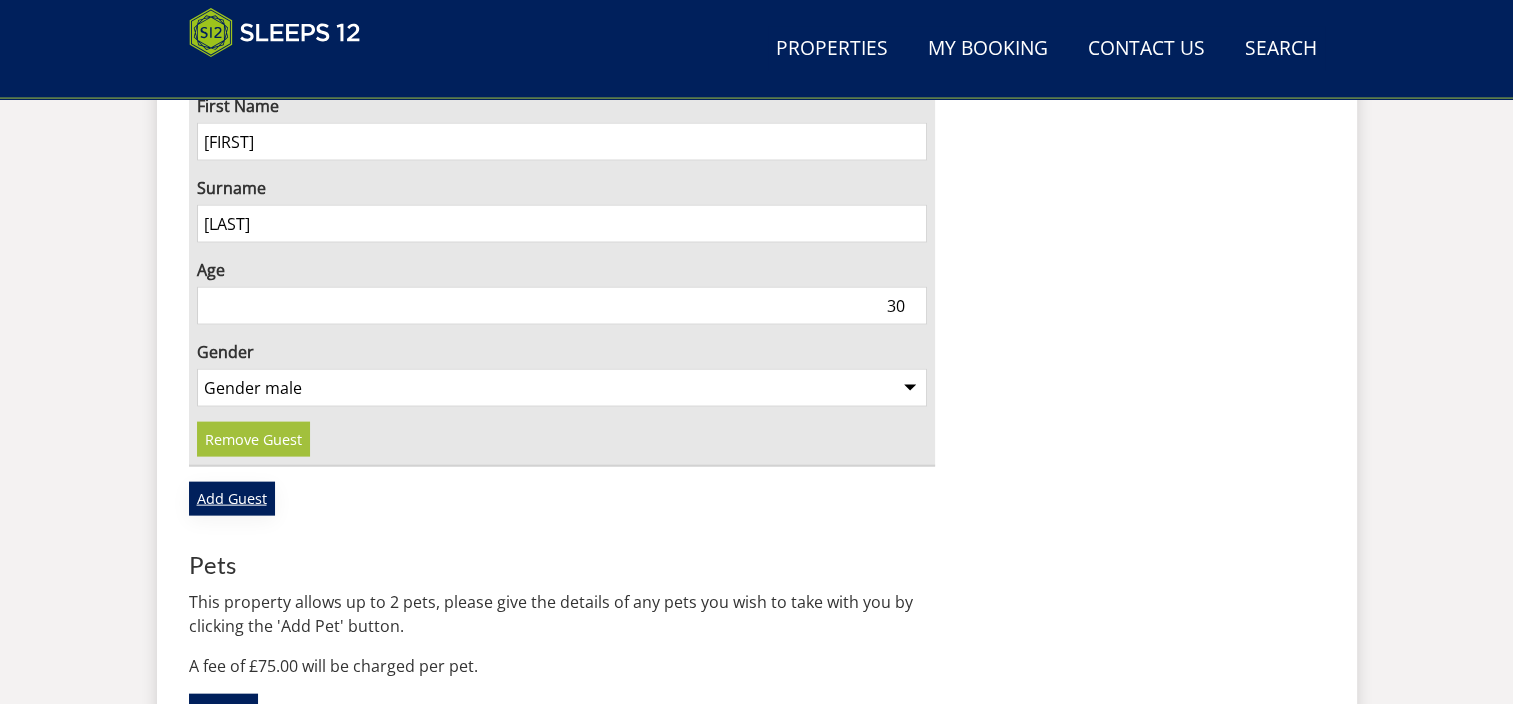 click on "Add Guest" at bounding box center [232, 499] 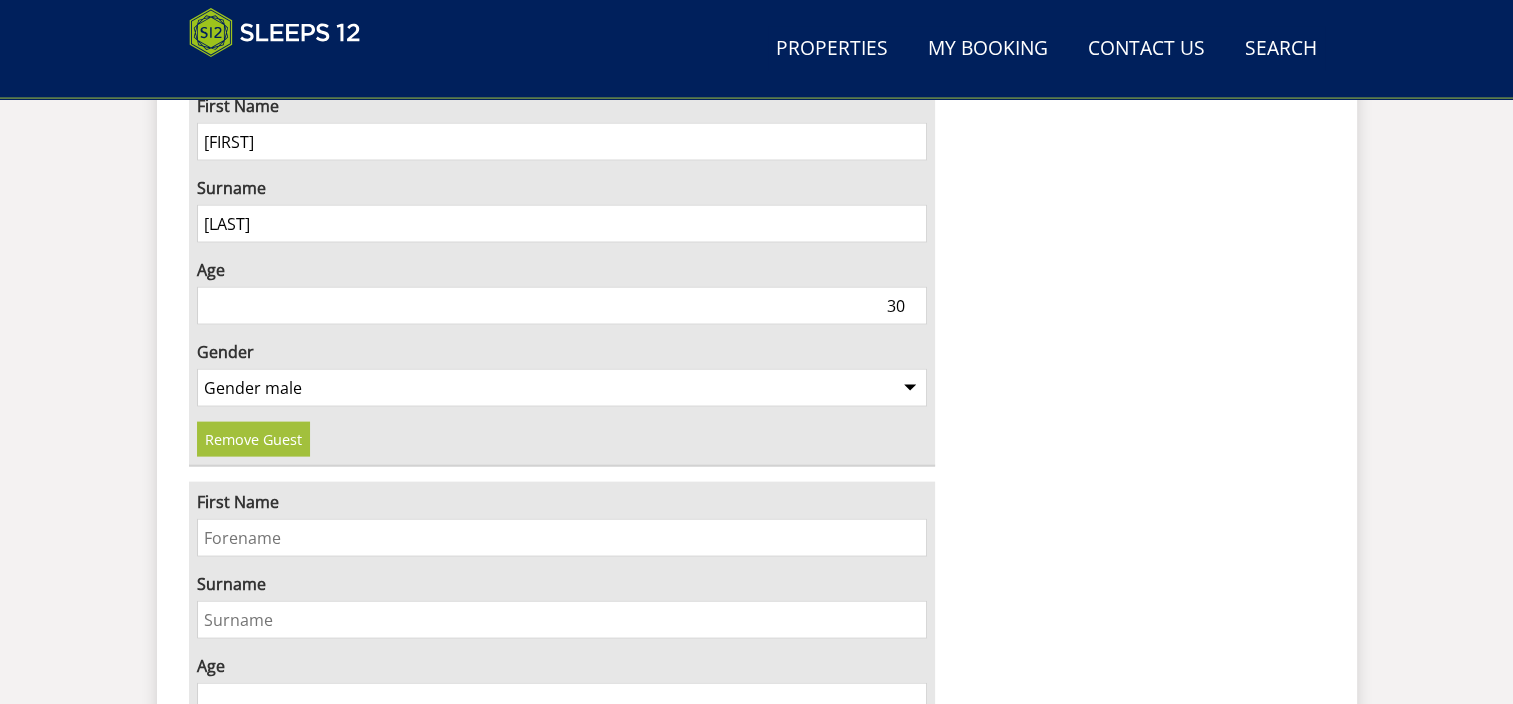 click on "First Name" at bounding box center (562, 538) 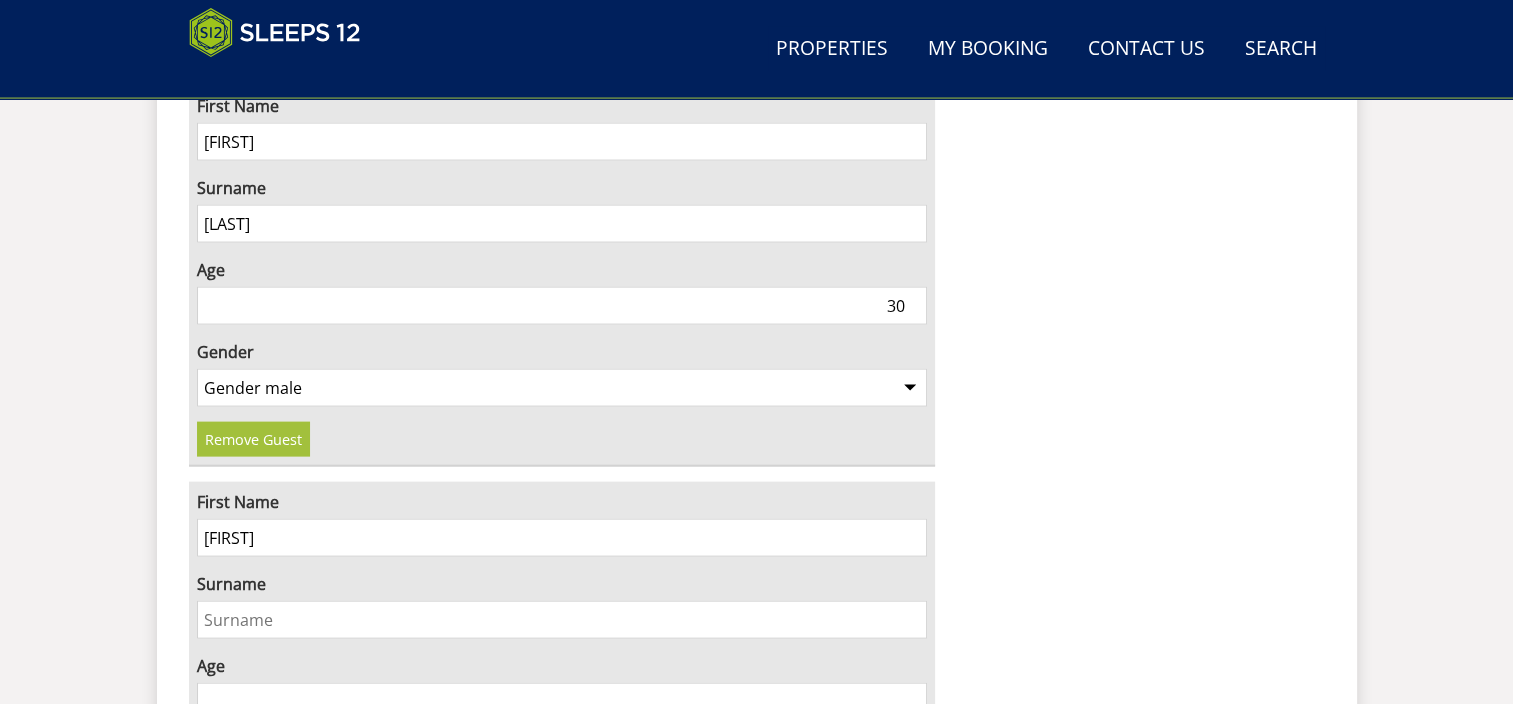 type on "[FIRST]" 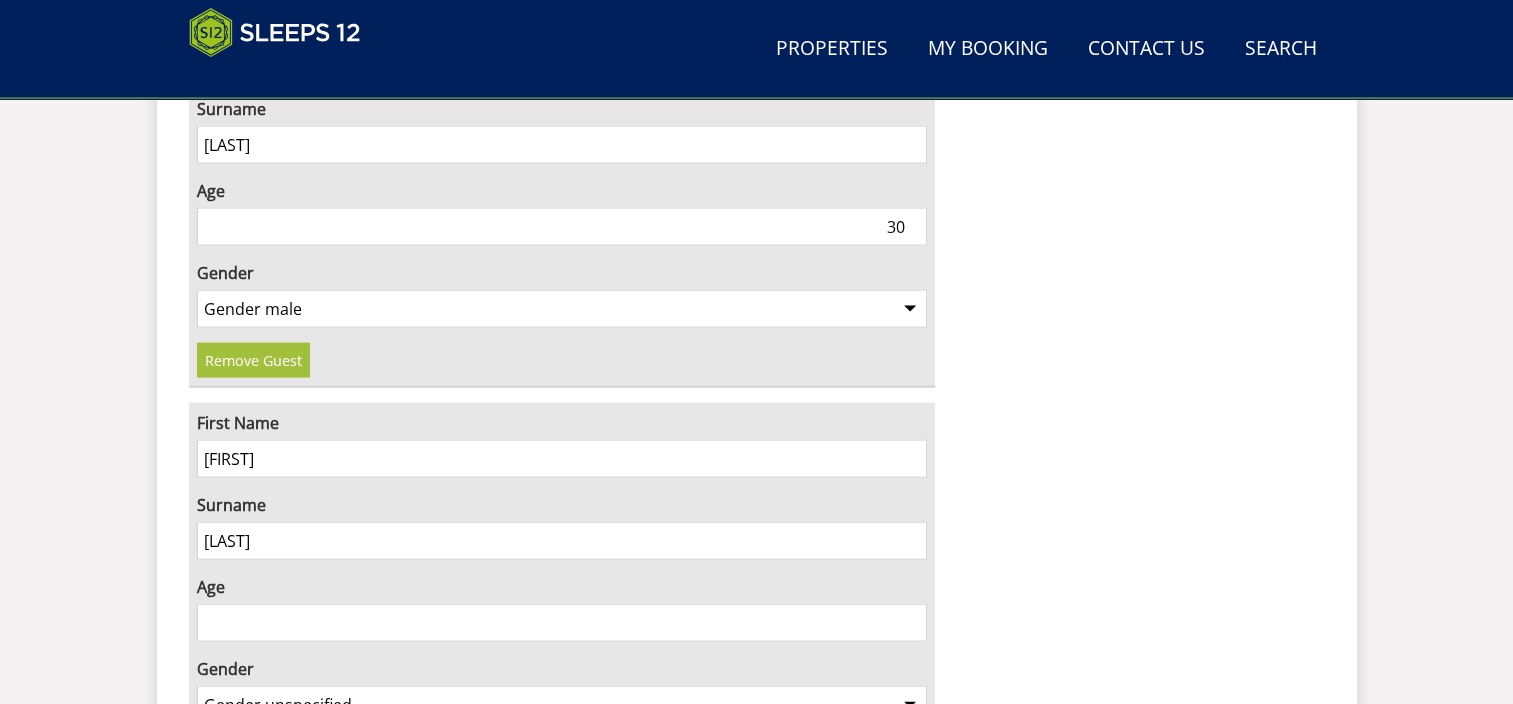 scroll, scrollTop: 4400, scrollLeft: 0, axis: vertical 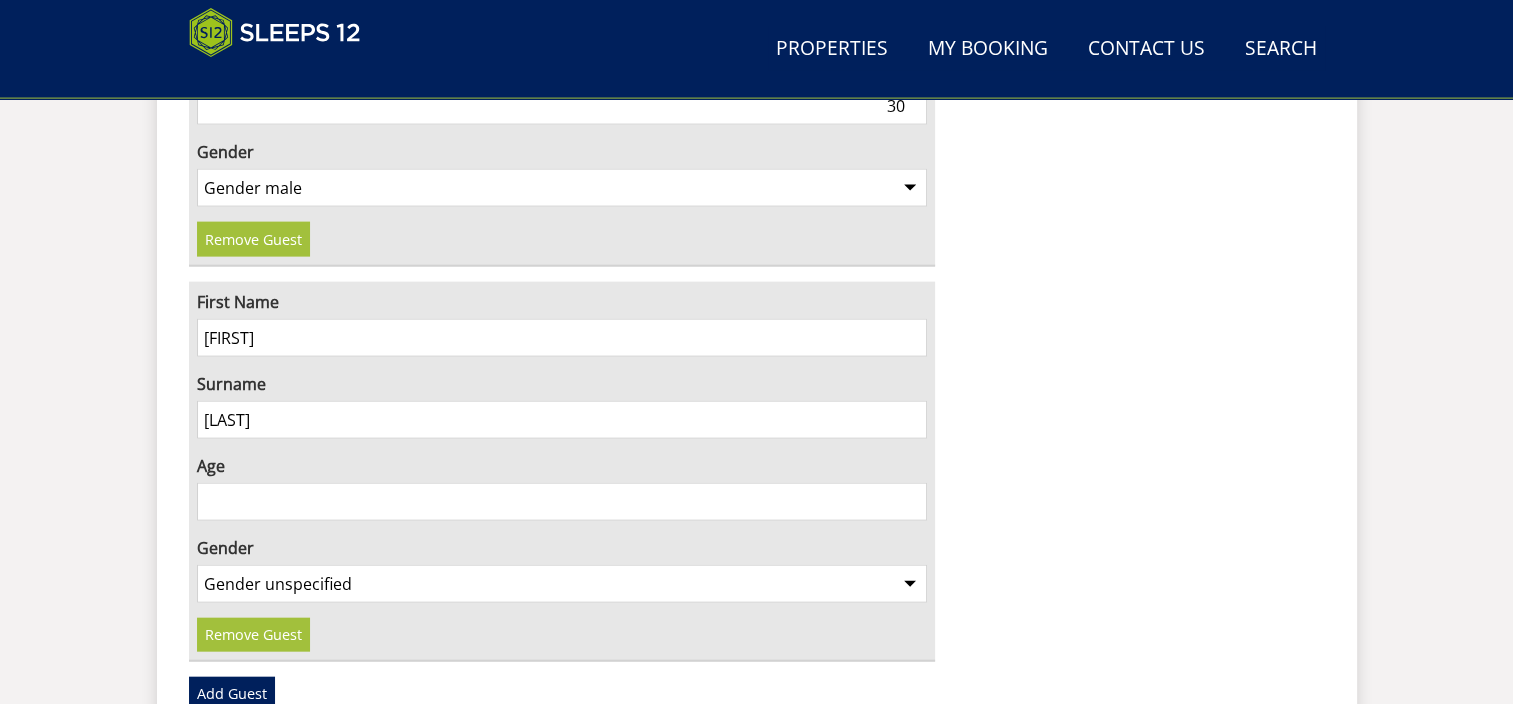 click on "Age" at bounding box center (562, 502) 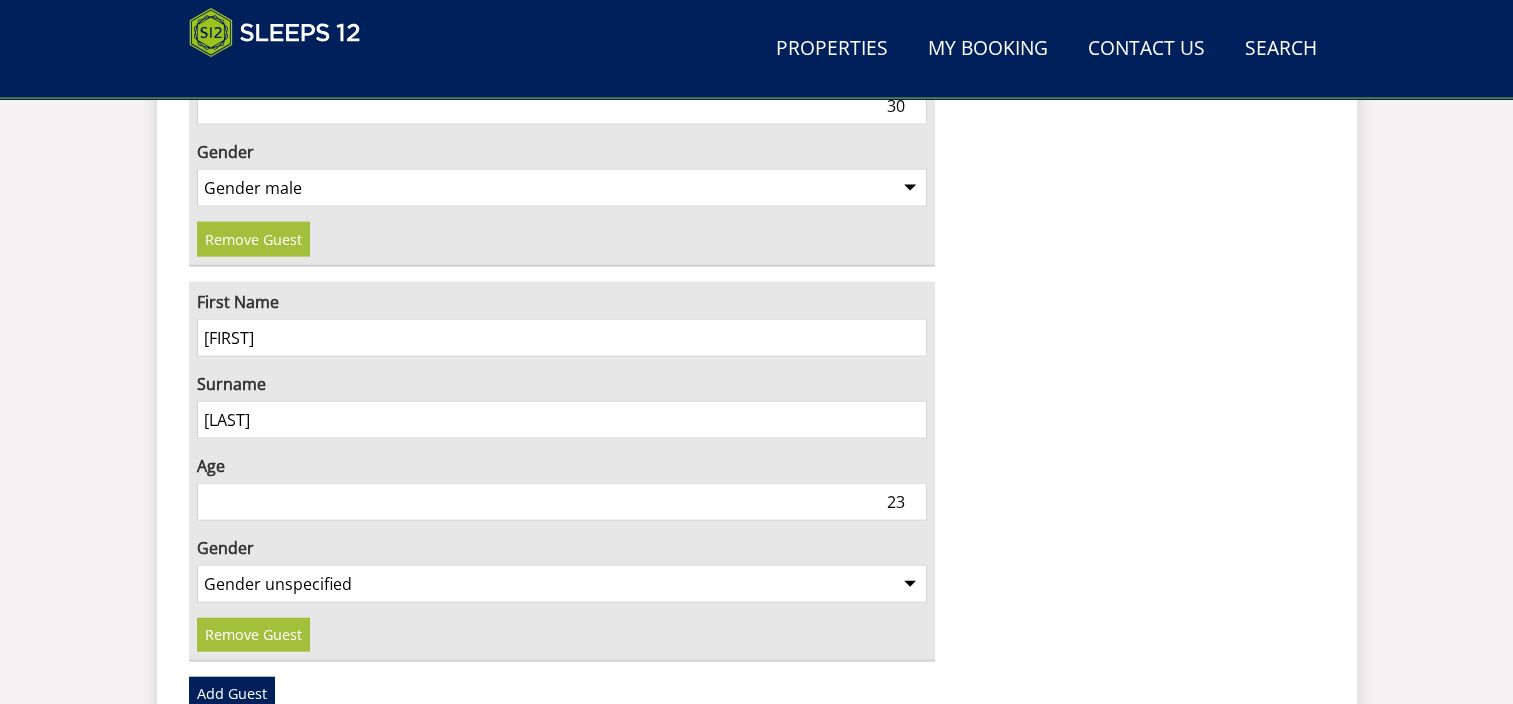 type on "23" 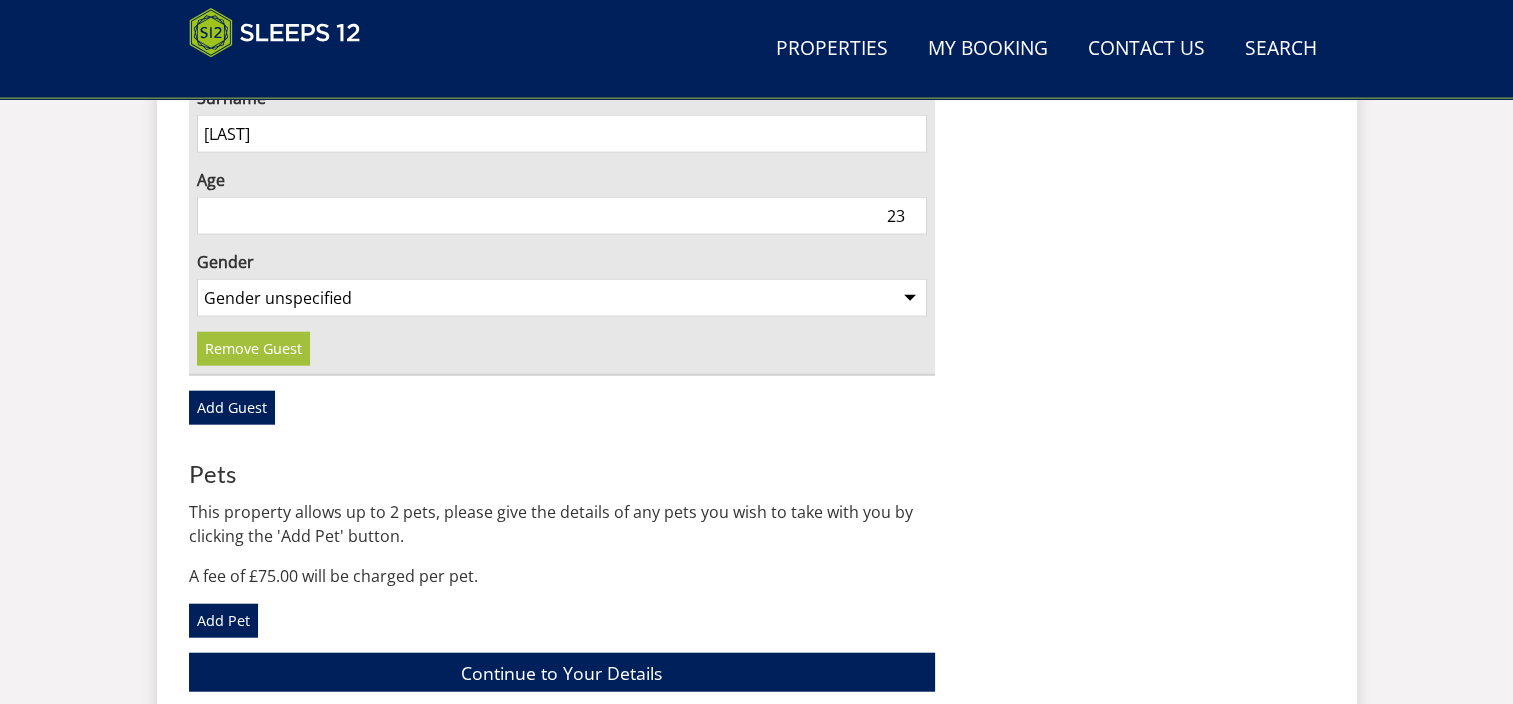 scroll, scrollTop: 4700, scrollLeft: 0, axis: vertical 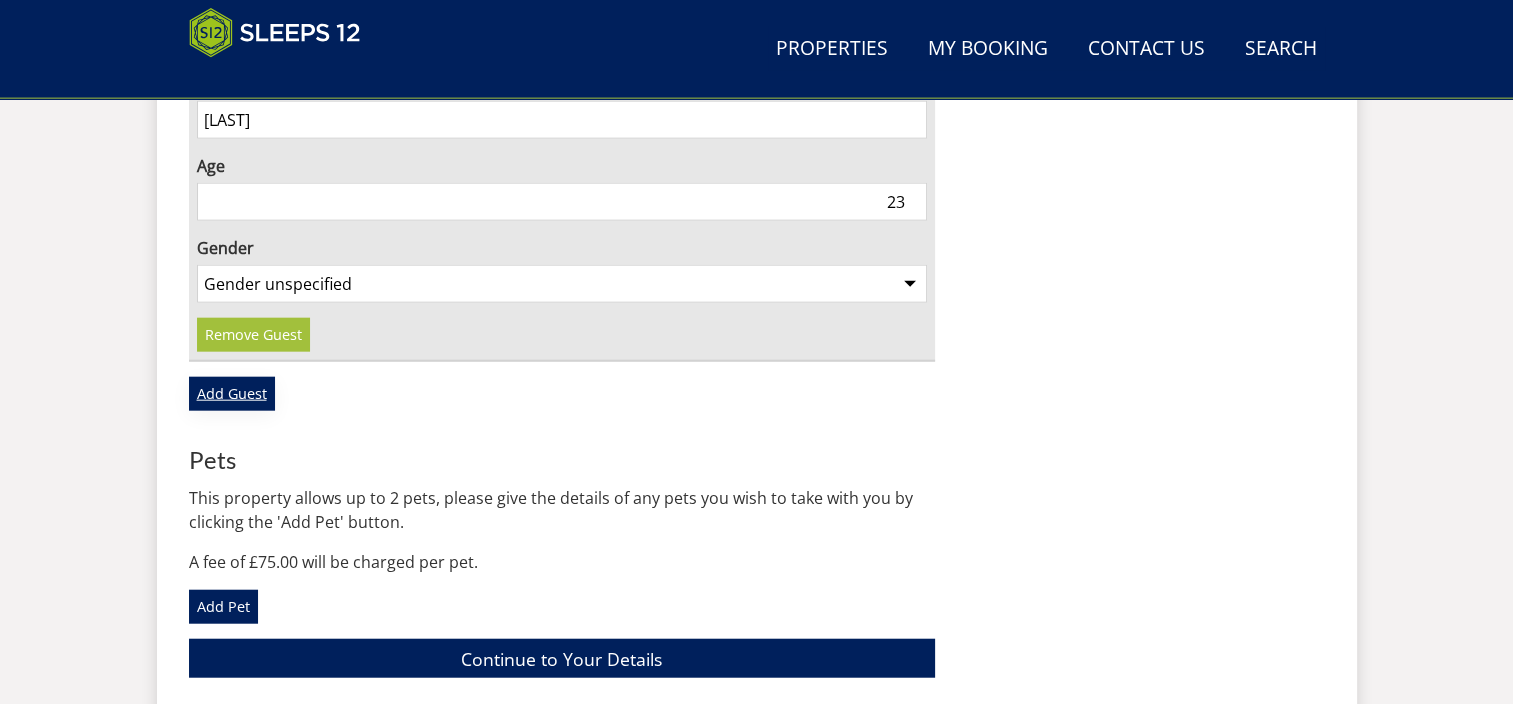 click on "Add Guest" at bounding box center (232, 394) 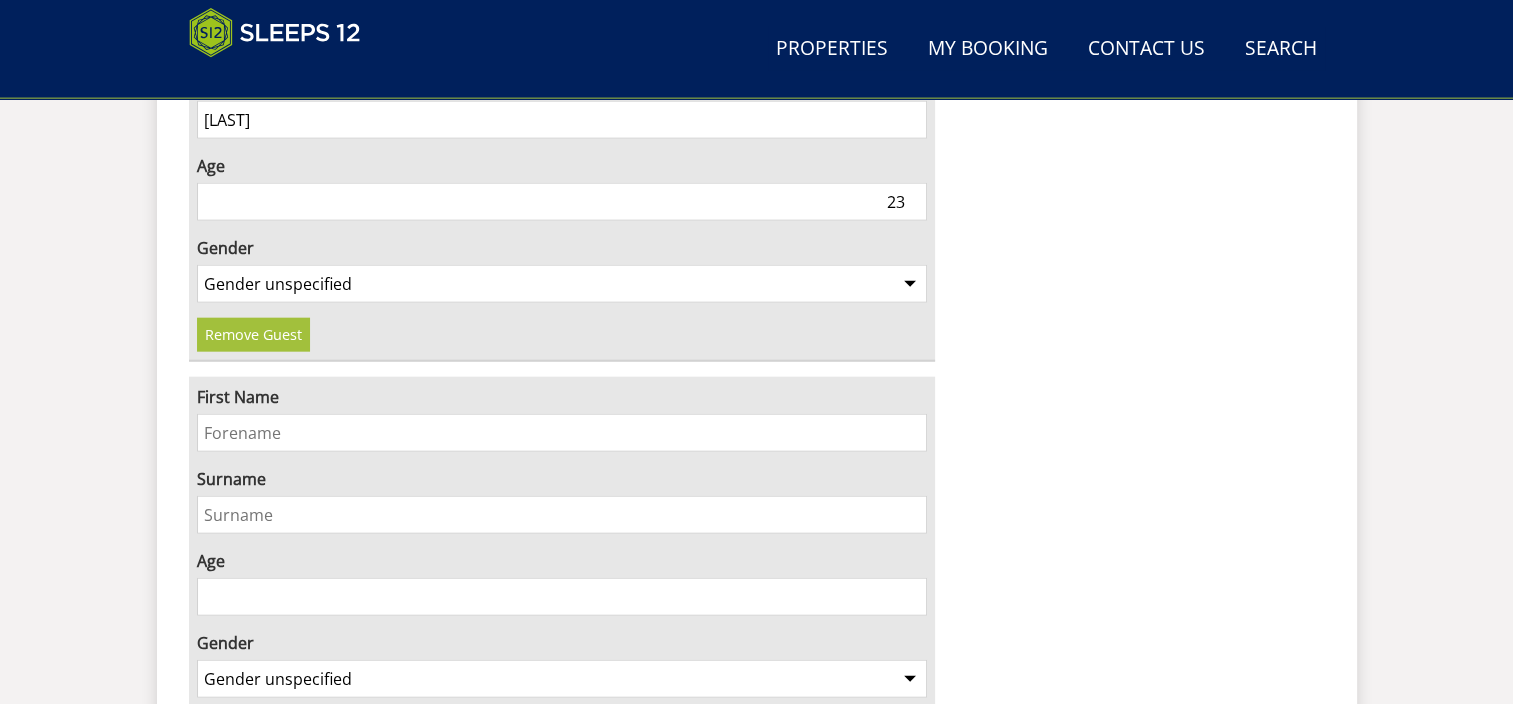 click on "Age" at bounding box center (562, 597) 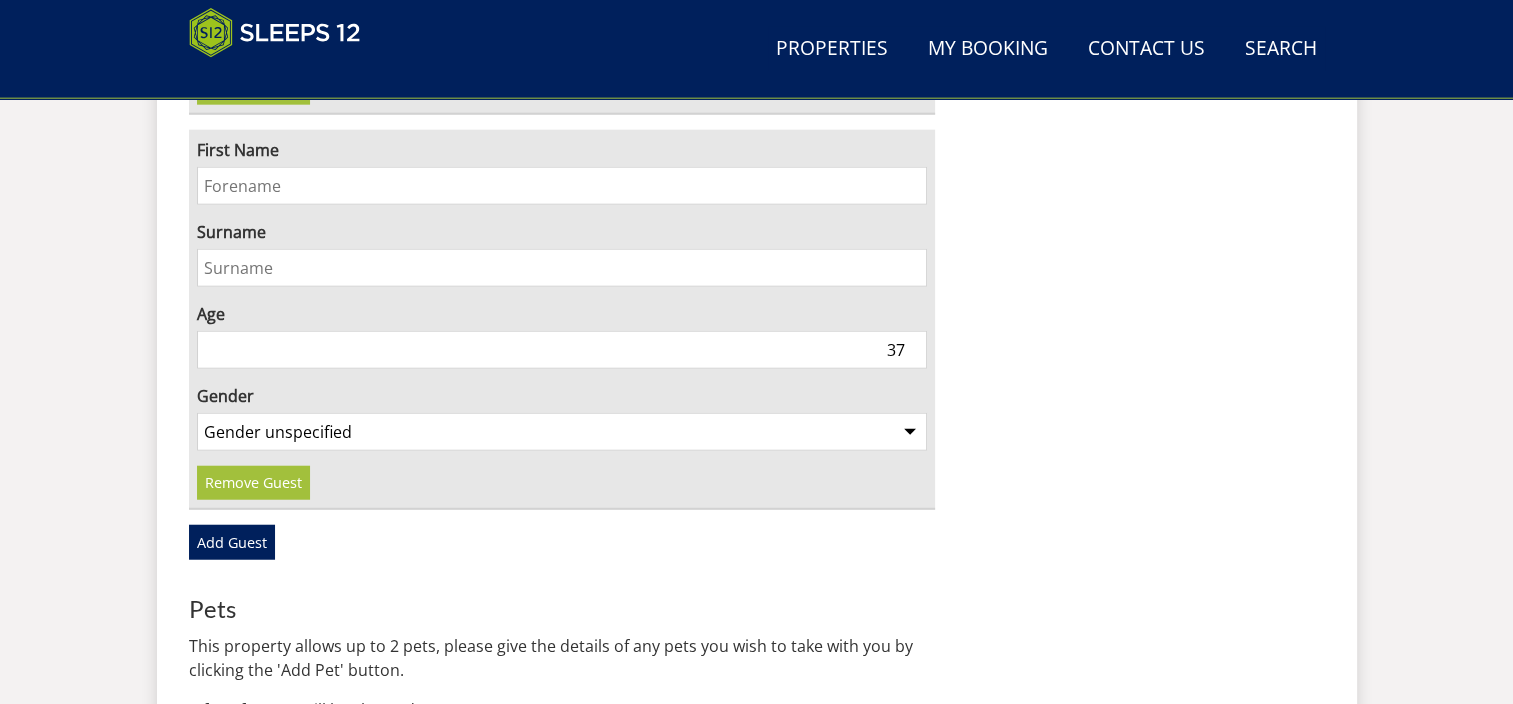 scroll, scrollTop: 5000, scrollLeft: 0, axis: vertical 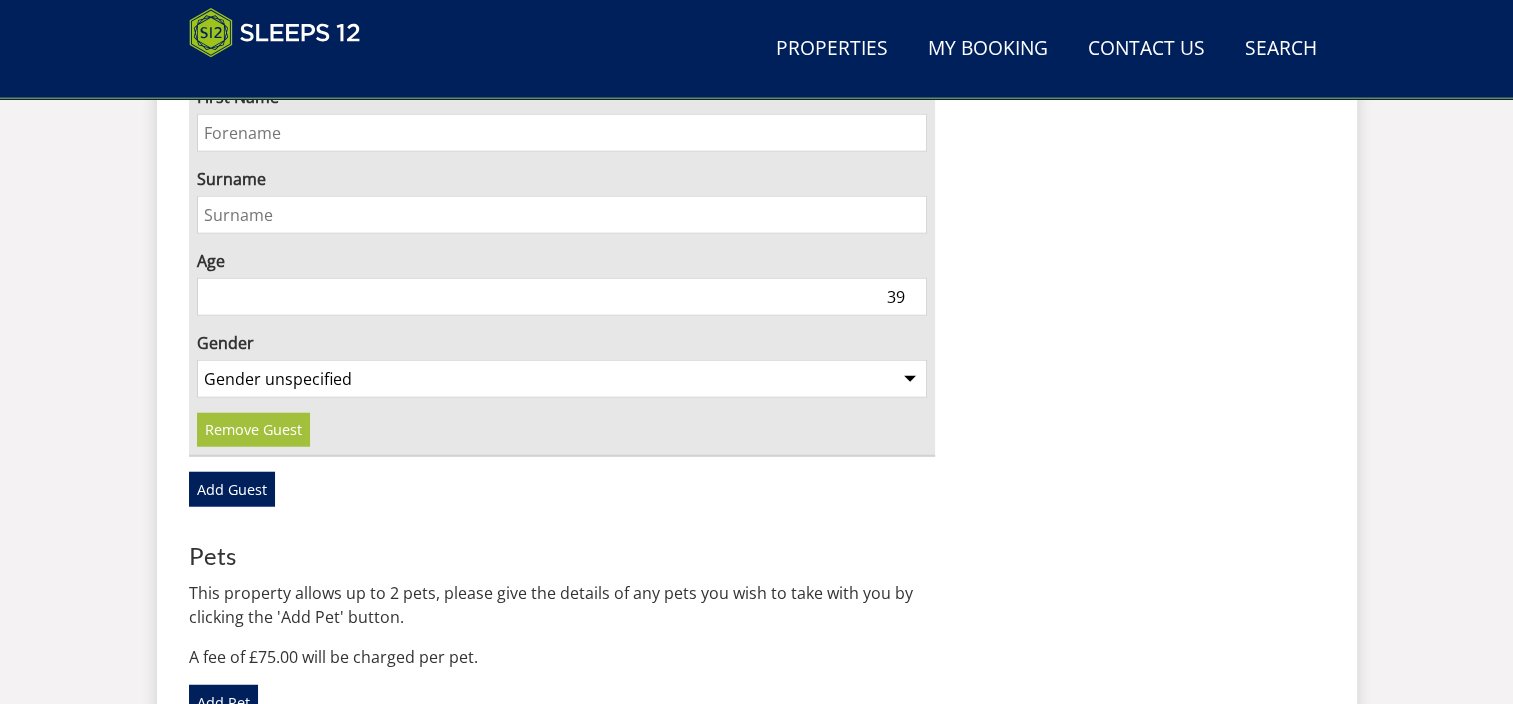 type on "39" 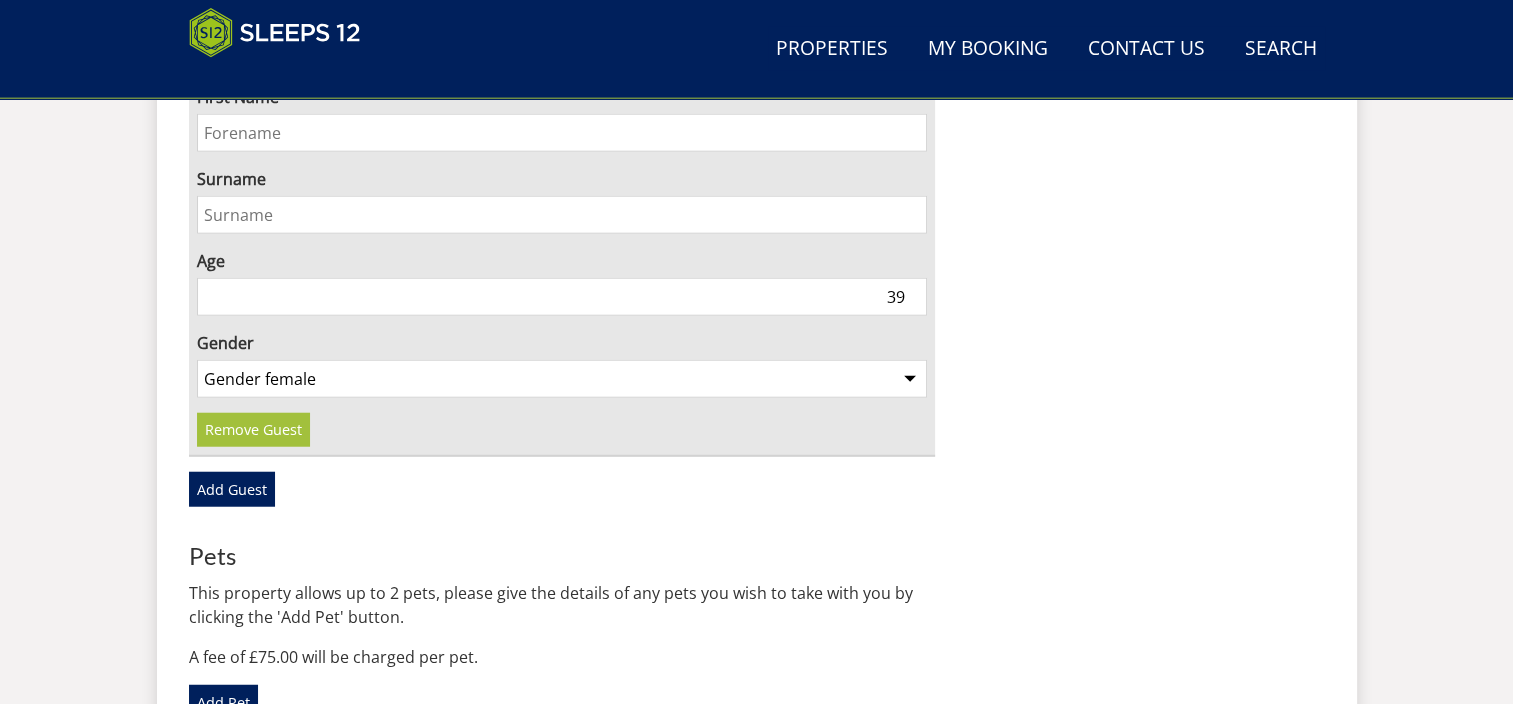 click on "Gender unspecified
Gender male
Gender female" at bounding box center [562, 379] 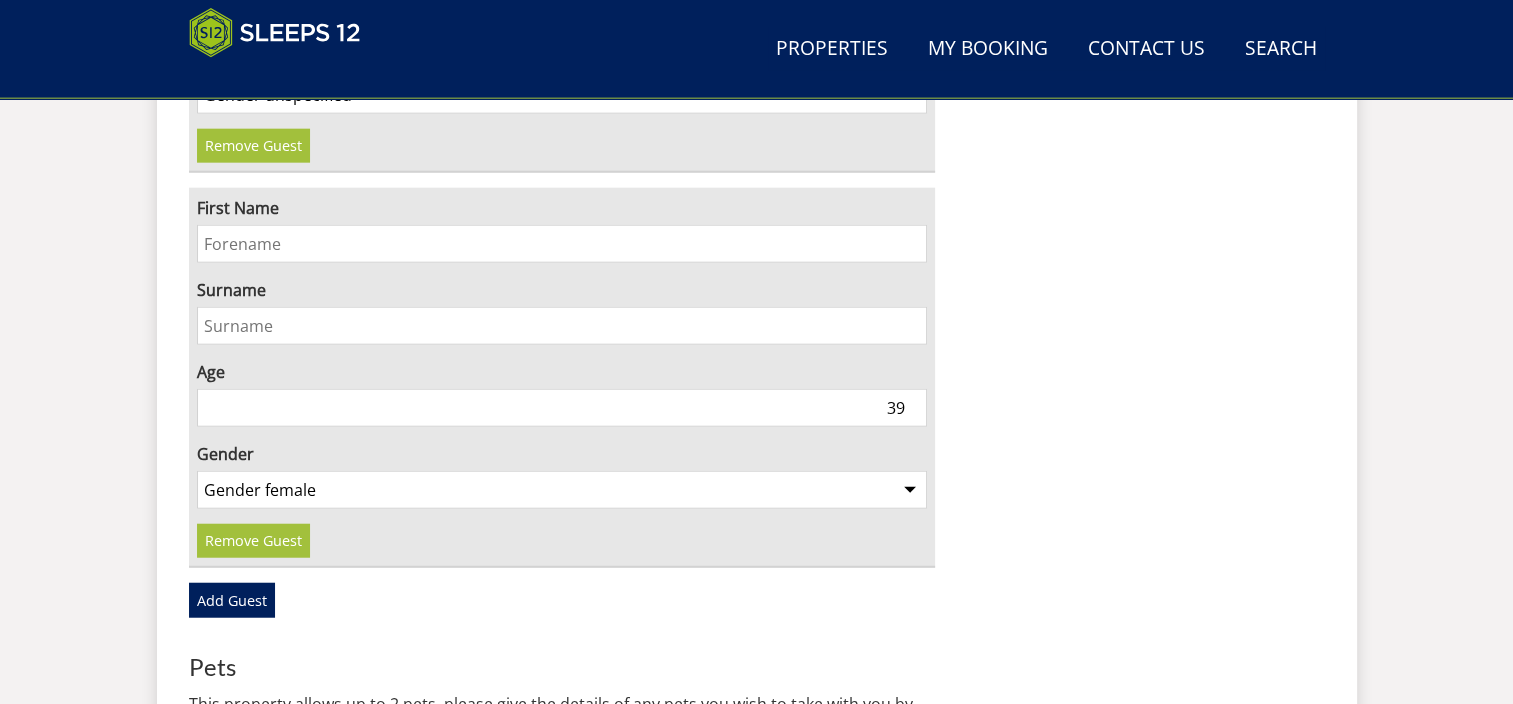 scroll, scrollTop: 4800, scrollLeft: 0, axis: vertical 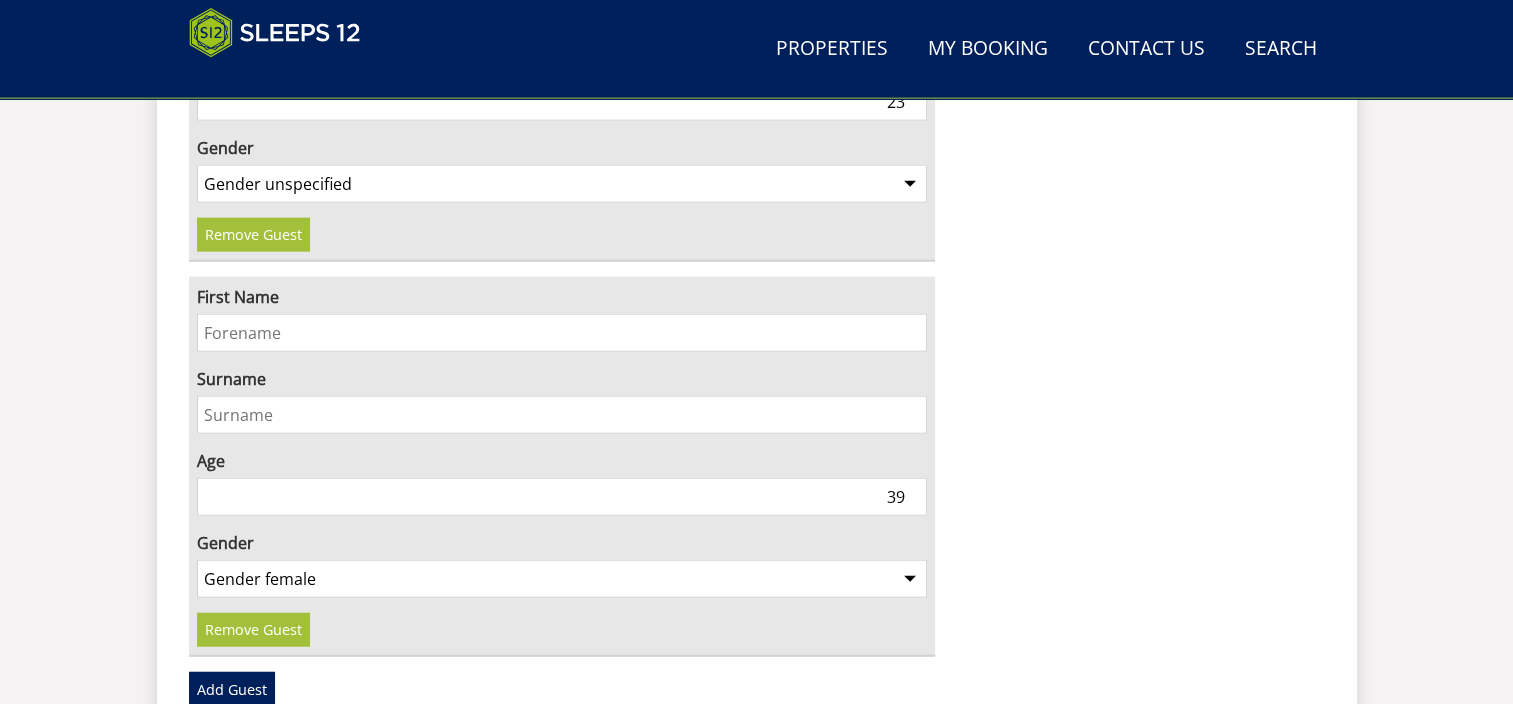 click on "First Name" at bounding box center (562, 333) 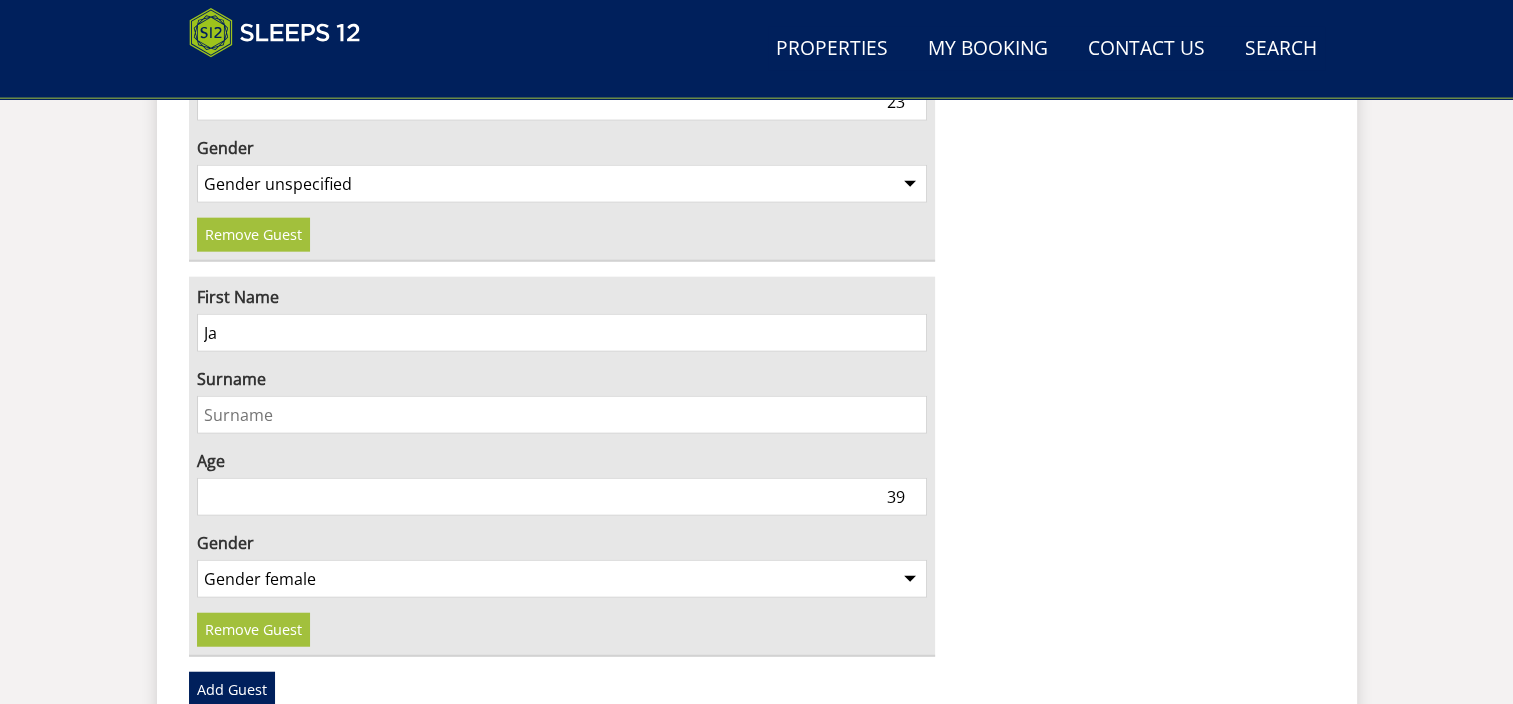 click on "Ja" at bounding box center (562, 333) 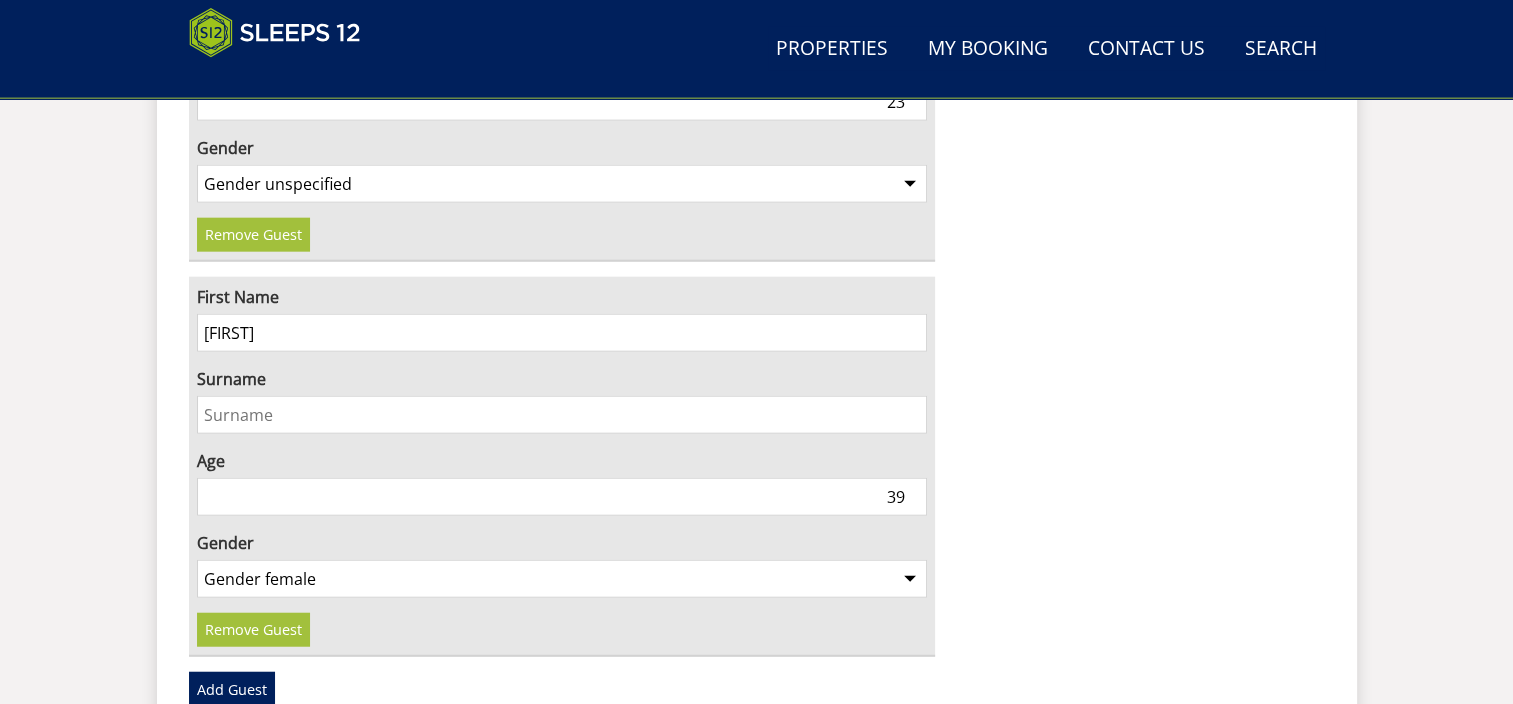 type on "[FIRST]" 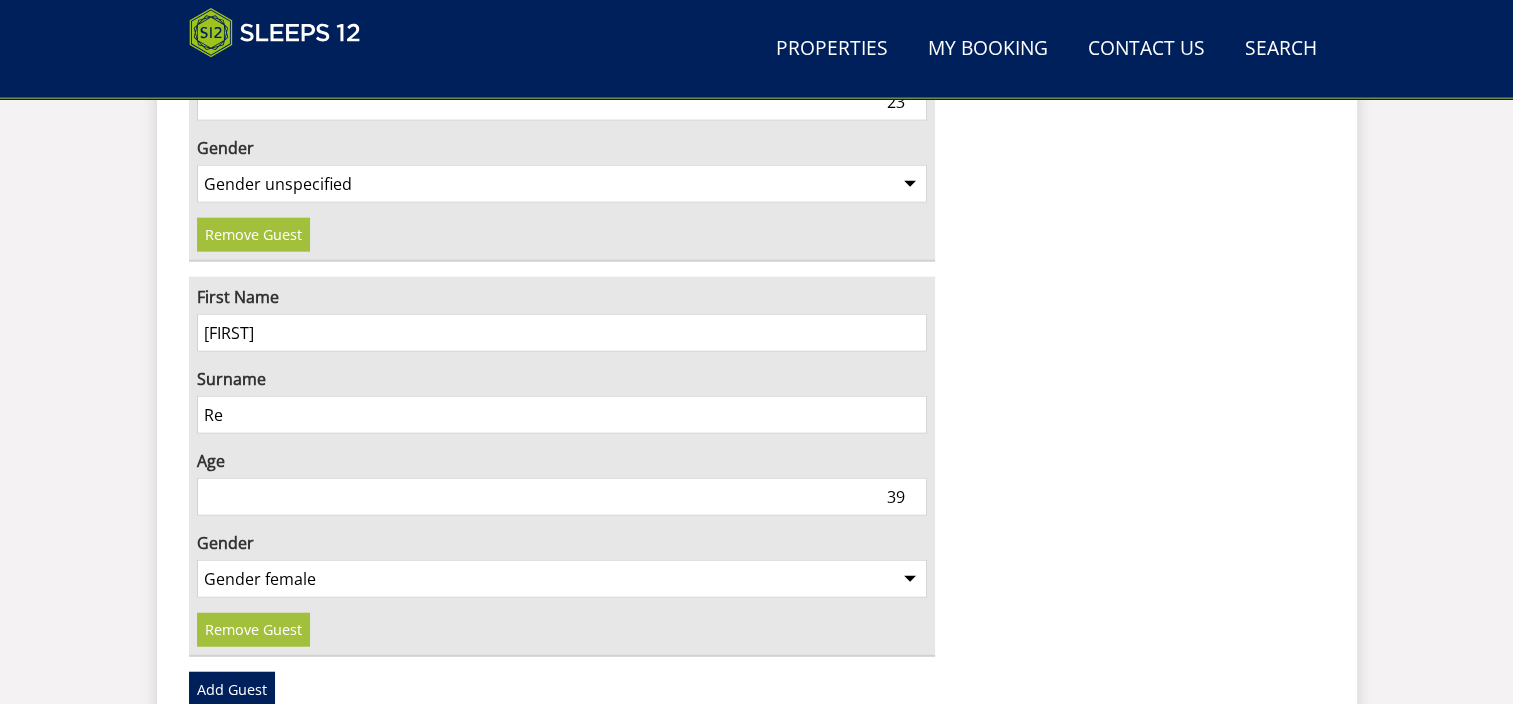 click on "Re" at bounding box center [562, 415] 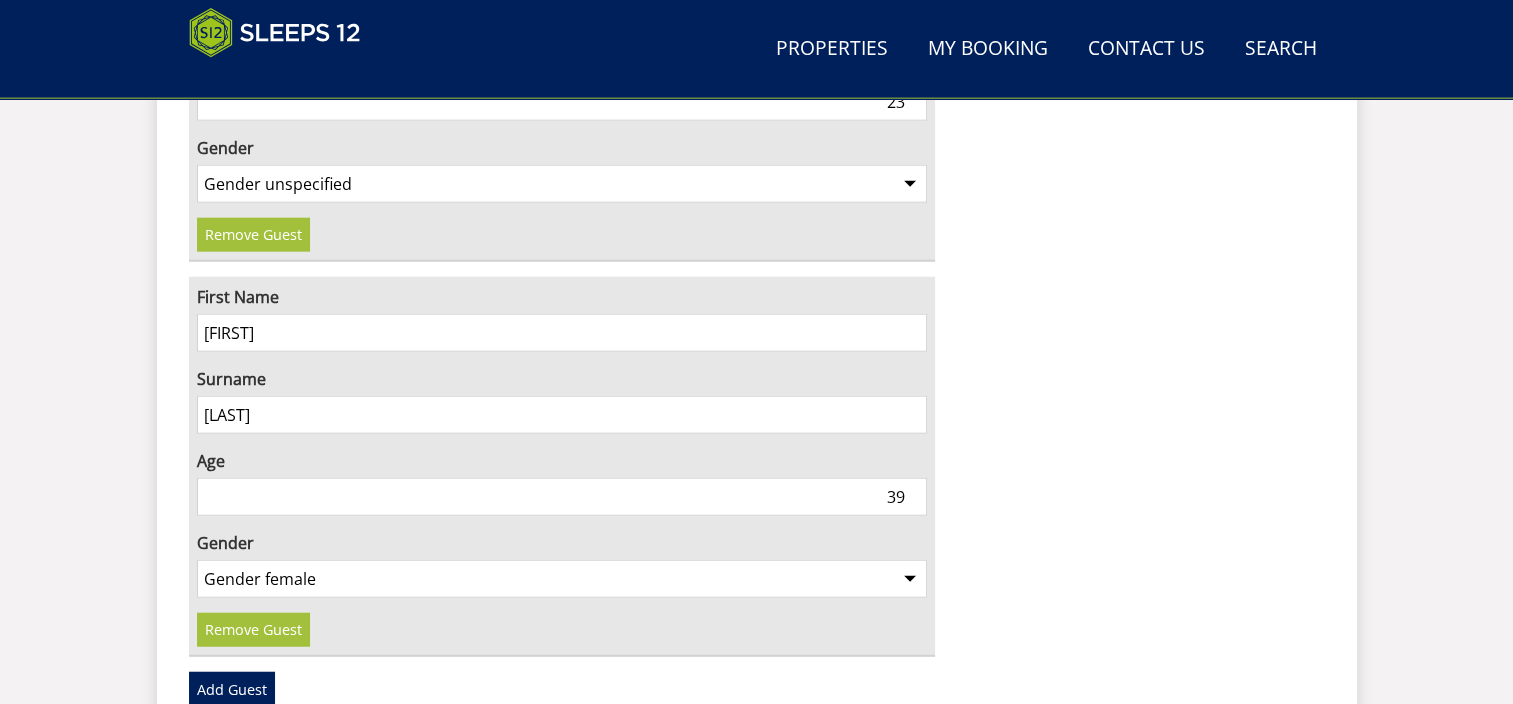 type on "[LAST]" 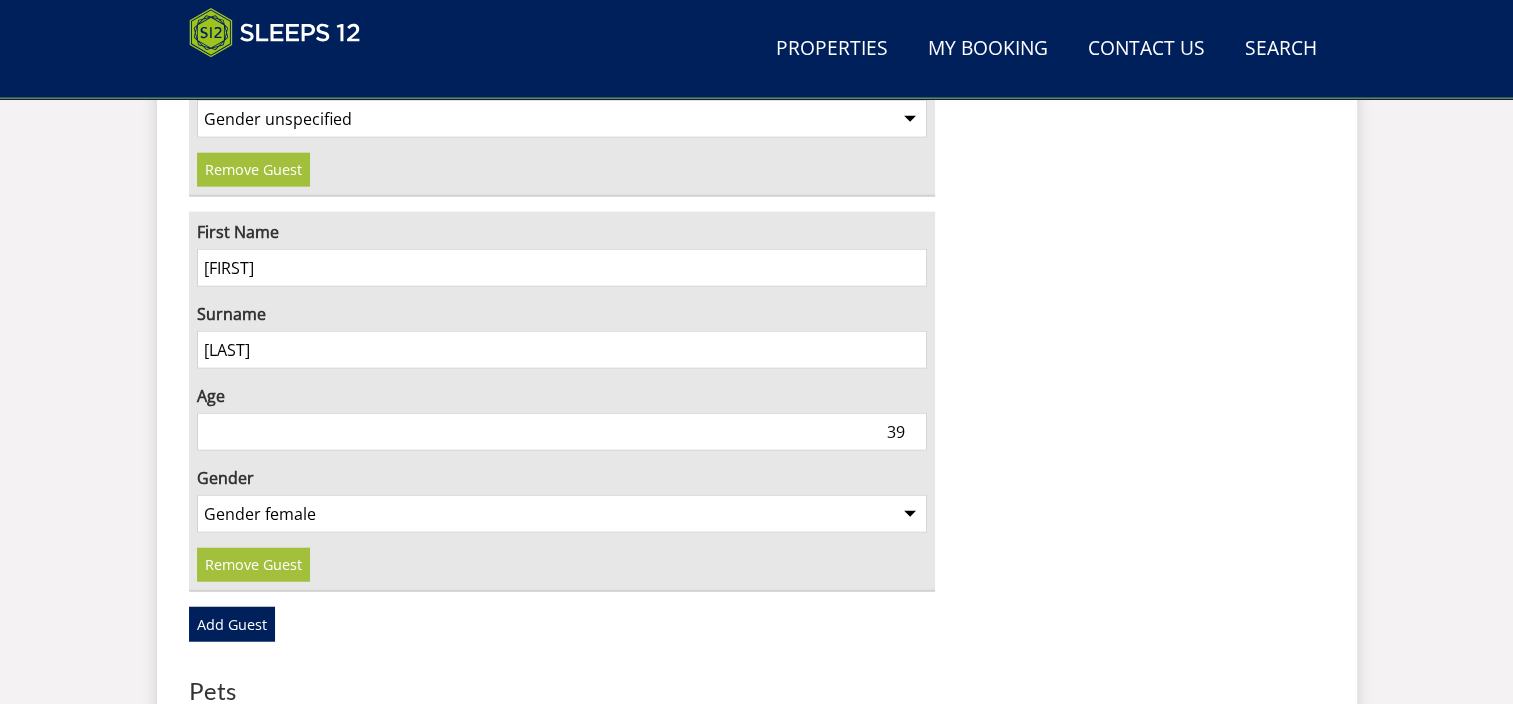 scroll, scrollTop: 4900, scrollLeft: 0, axis: vertical 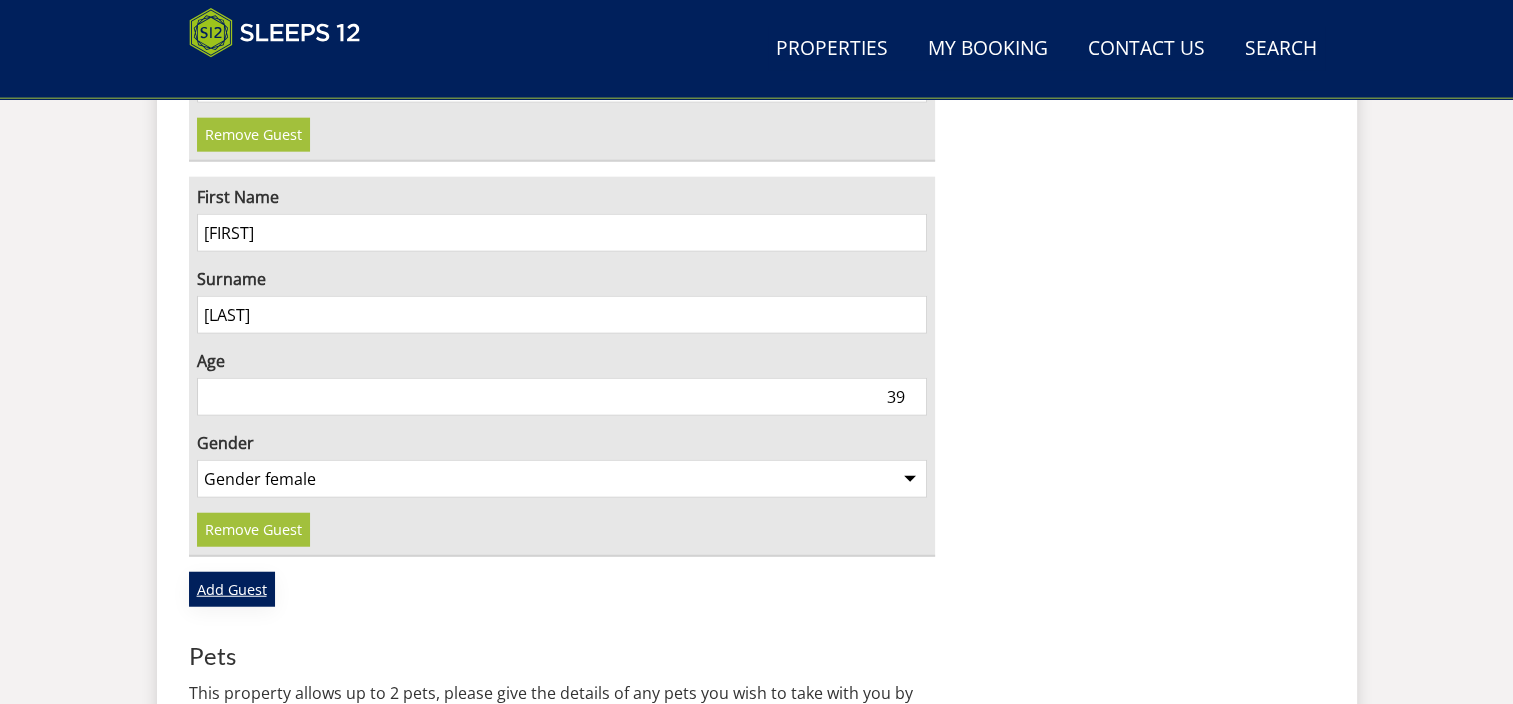 click on "Add Guest" at bounding box center [232, 589] 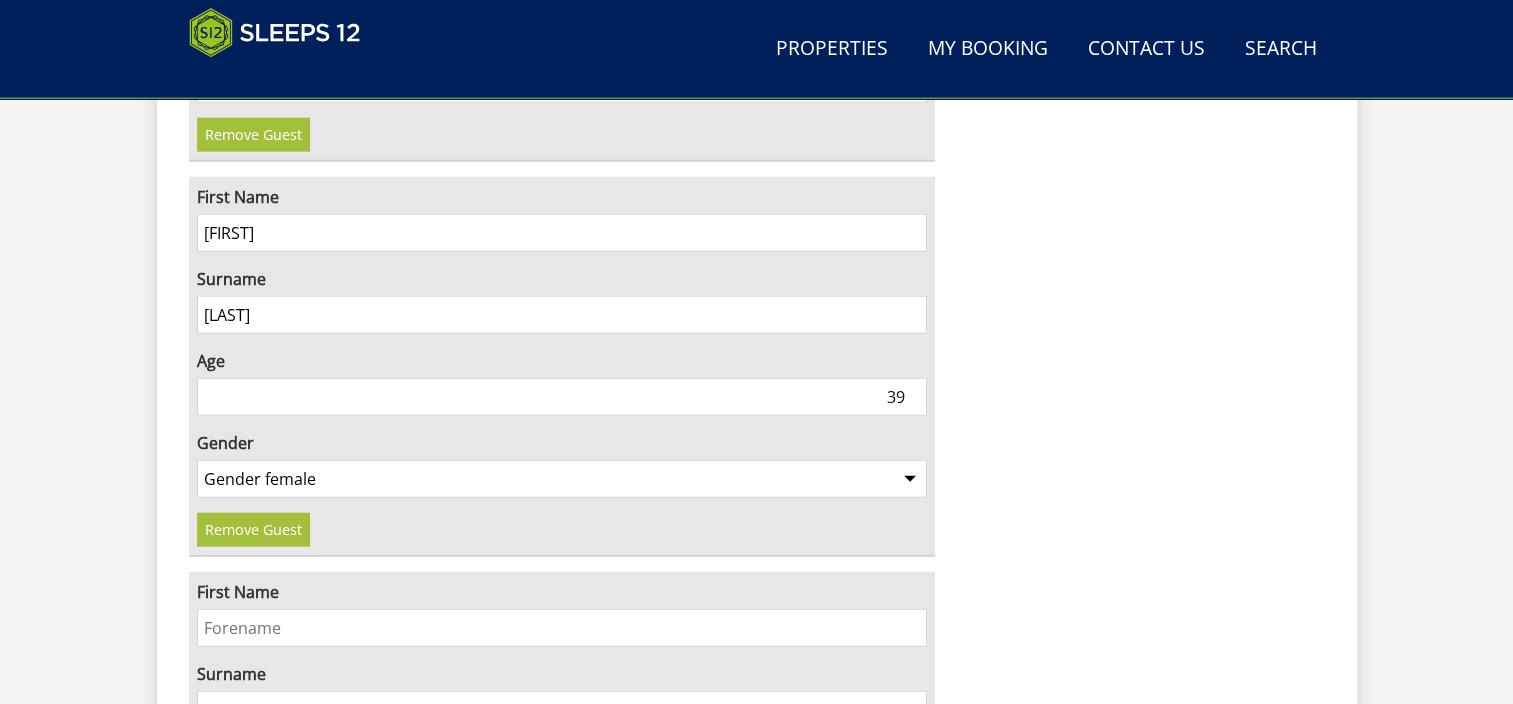 click on "First Name" at bounding box center (562, 628) 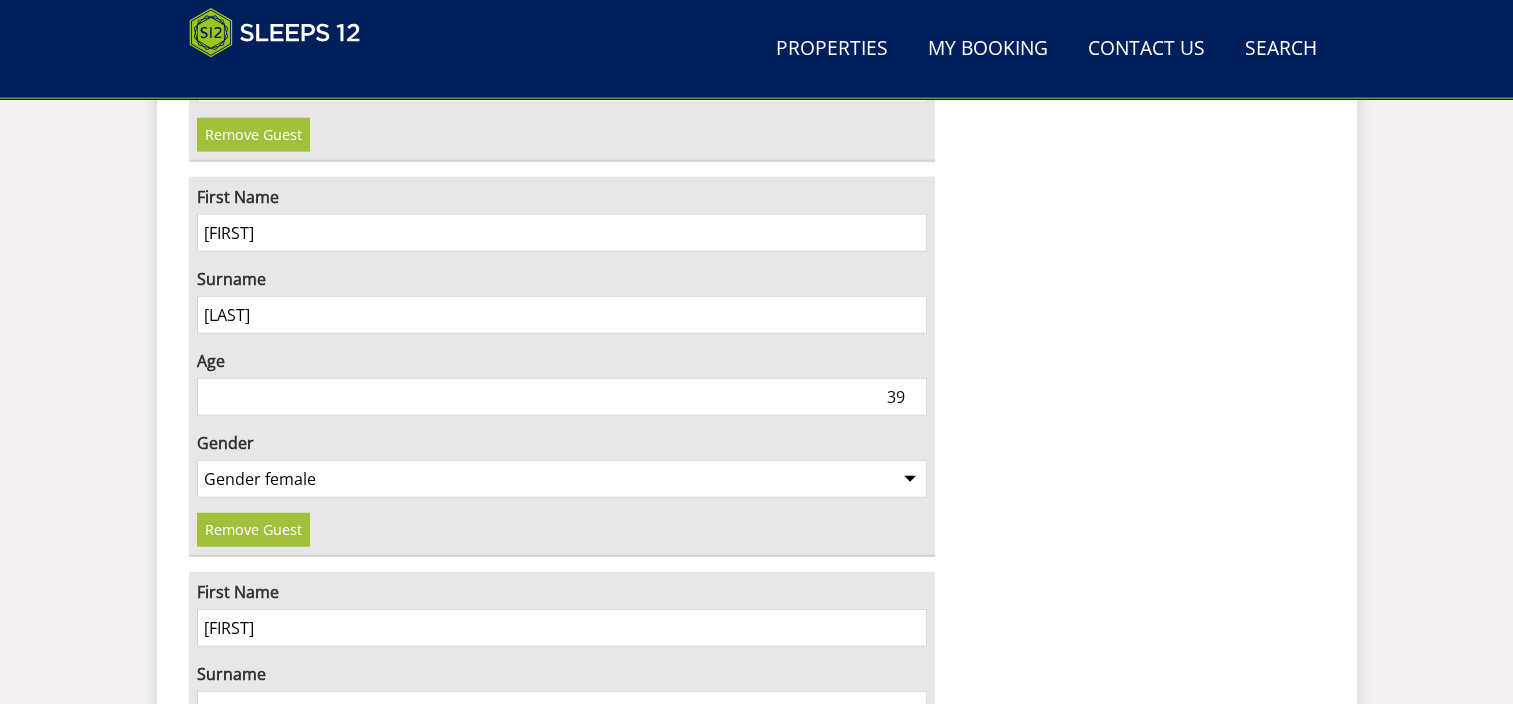 type on "[FIRST]" 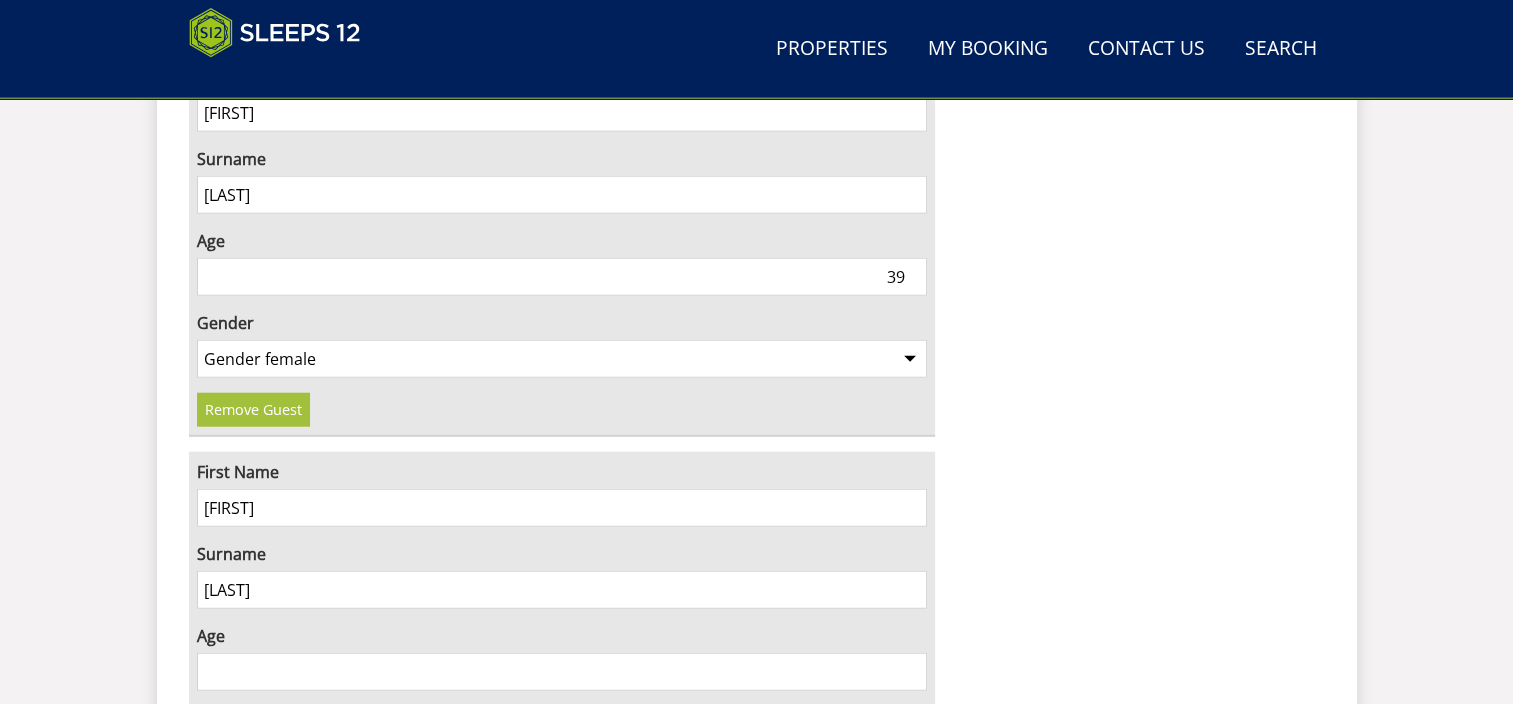 scroll, scrollTop: 5103, scrollLeft: 0, axis: vertical 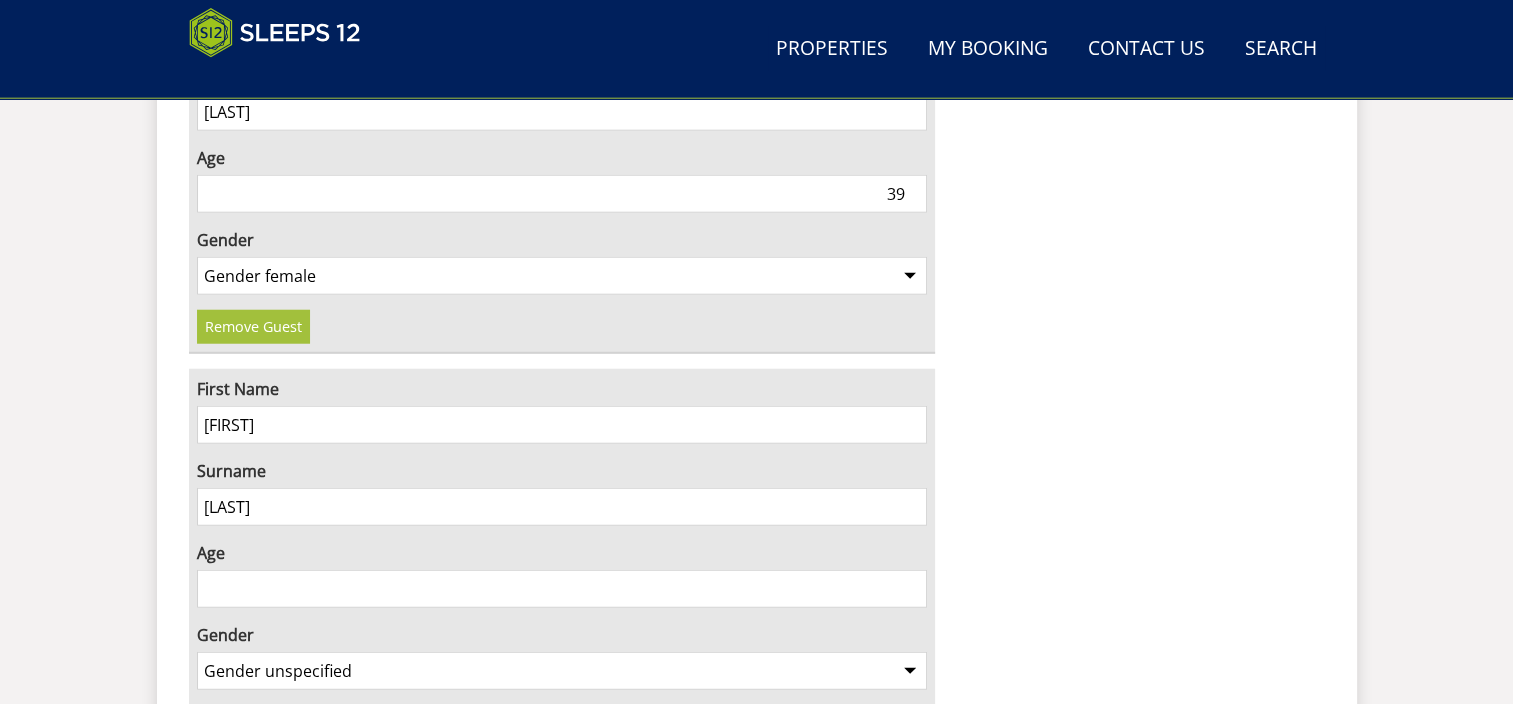type on "[LAST]" 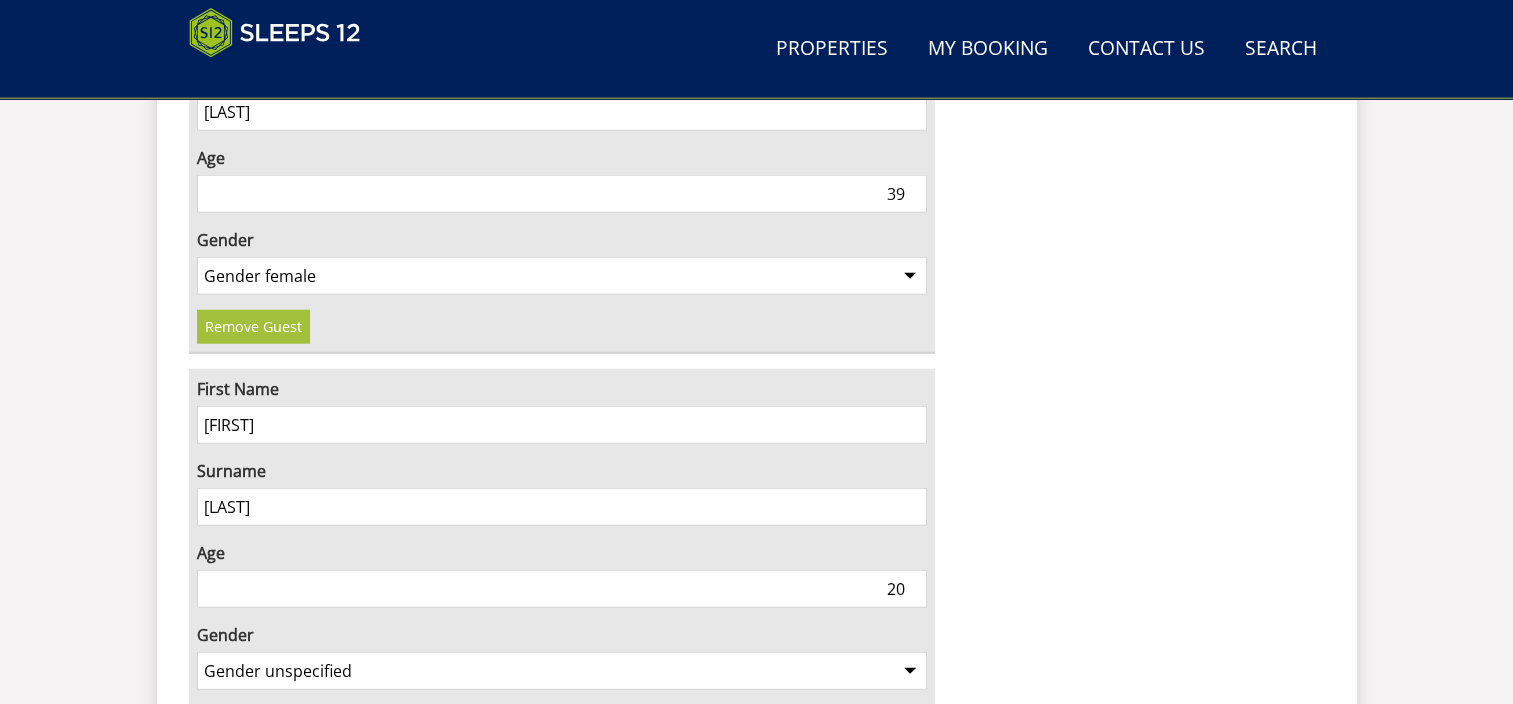 type on "20" 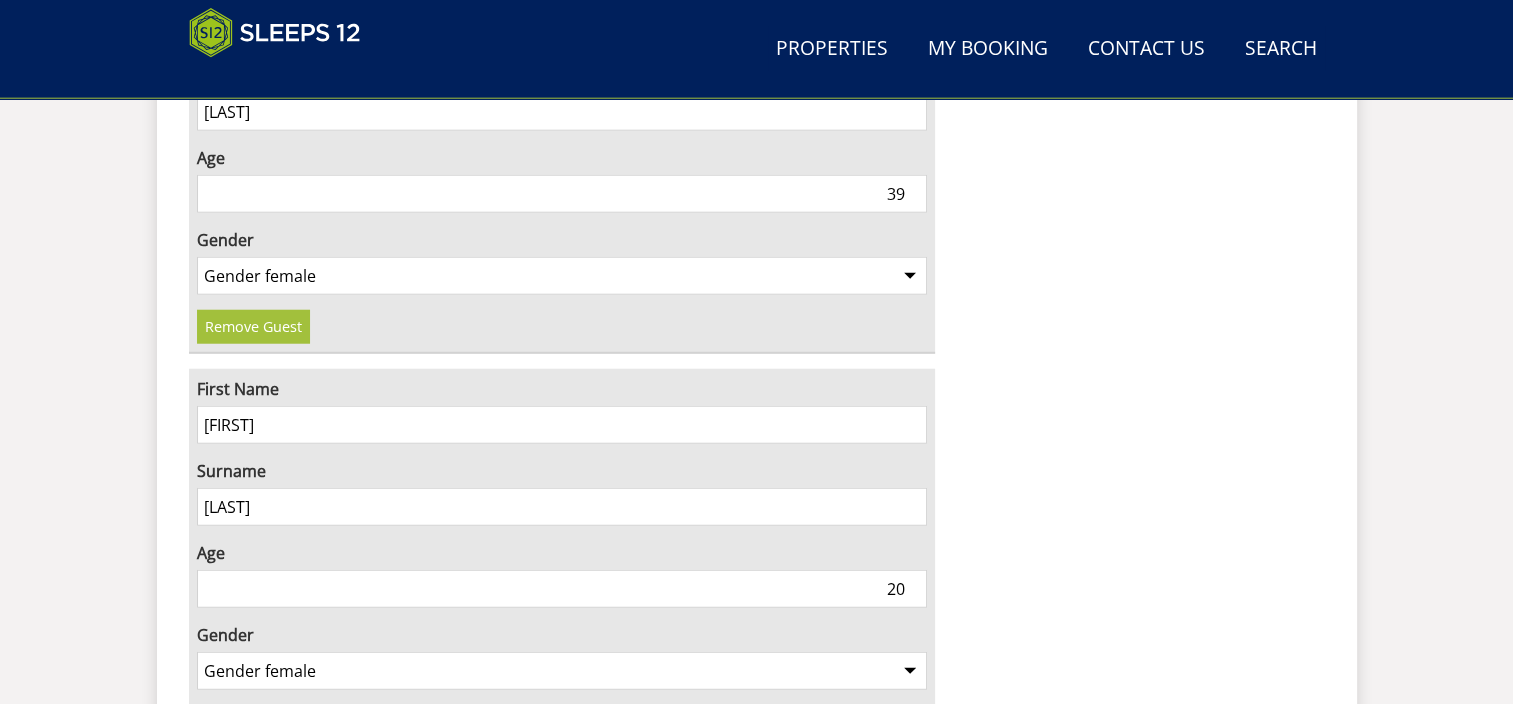 click on "Gender unspecified
Gender male
Gender female" at bounding box center [562, 671] 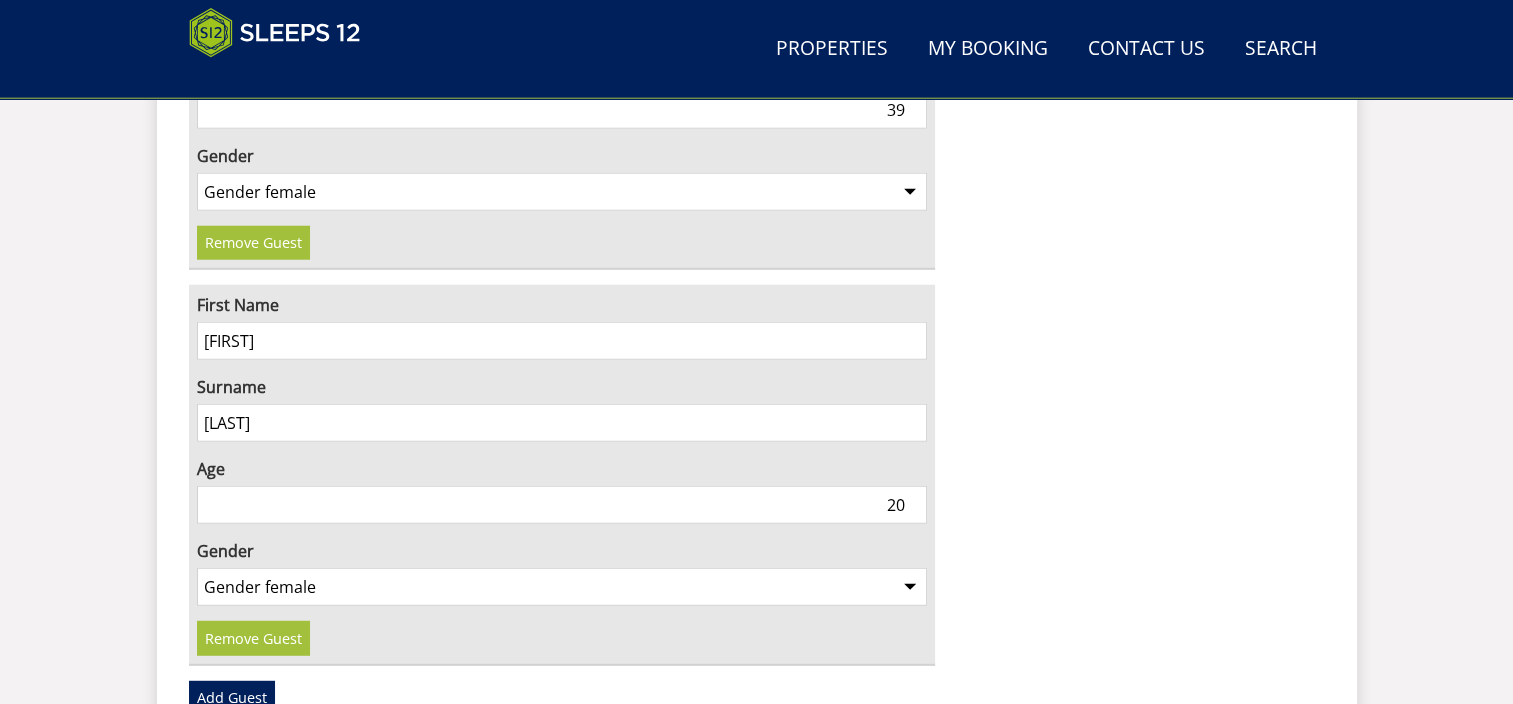 scroll, scrollTop: 5303, scrollLeft: 0, axis: vertical 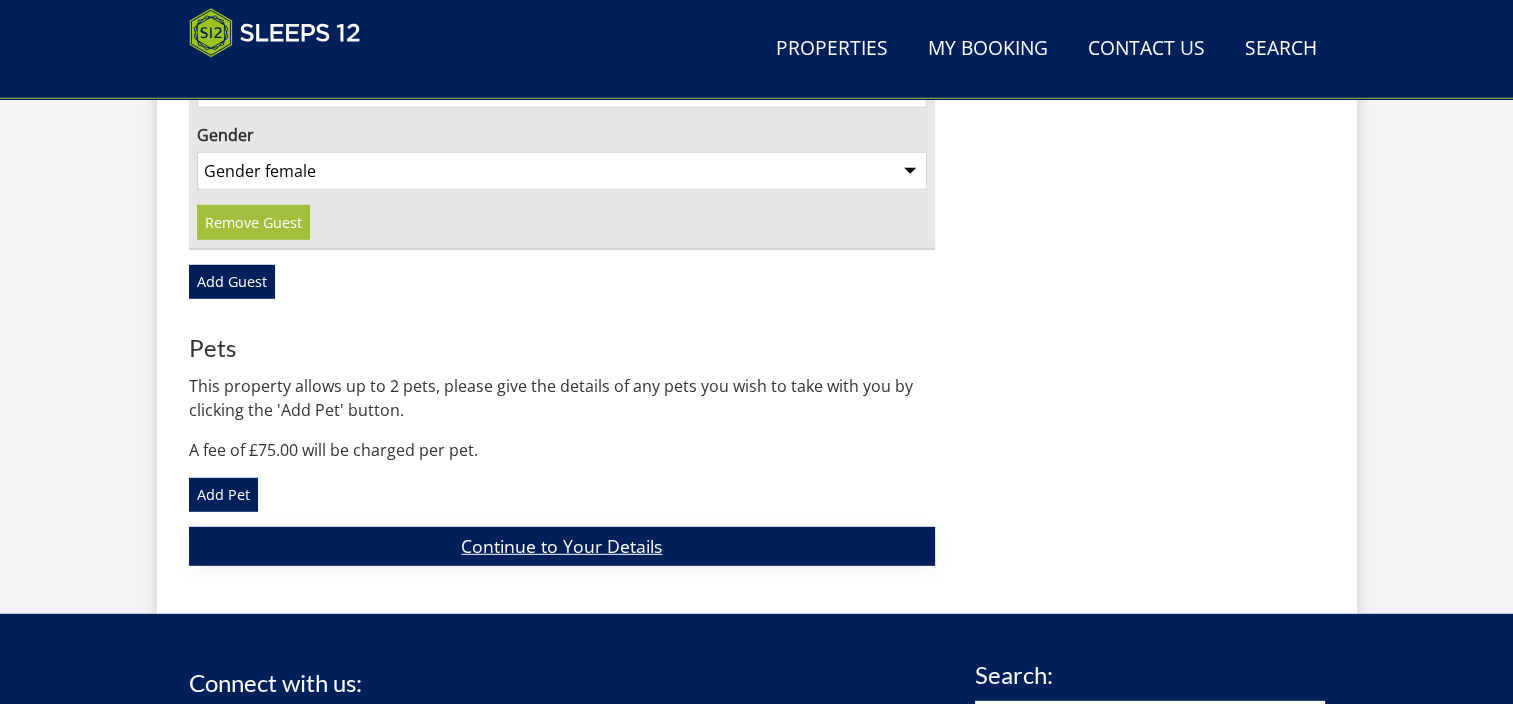 click on "Continue to Your Details" at bounding box center (562, 546) 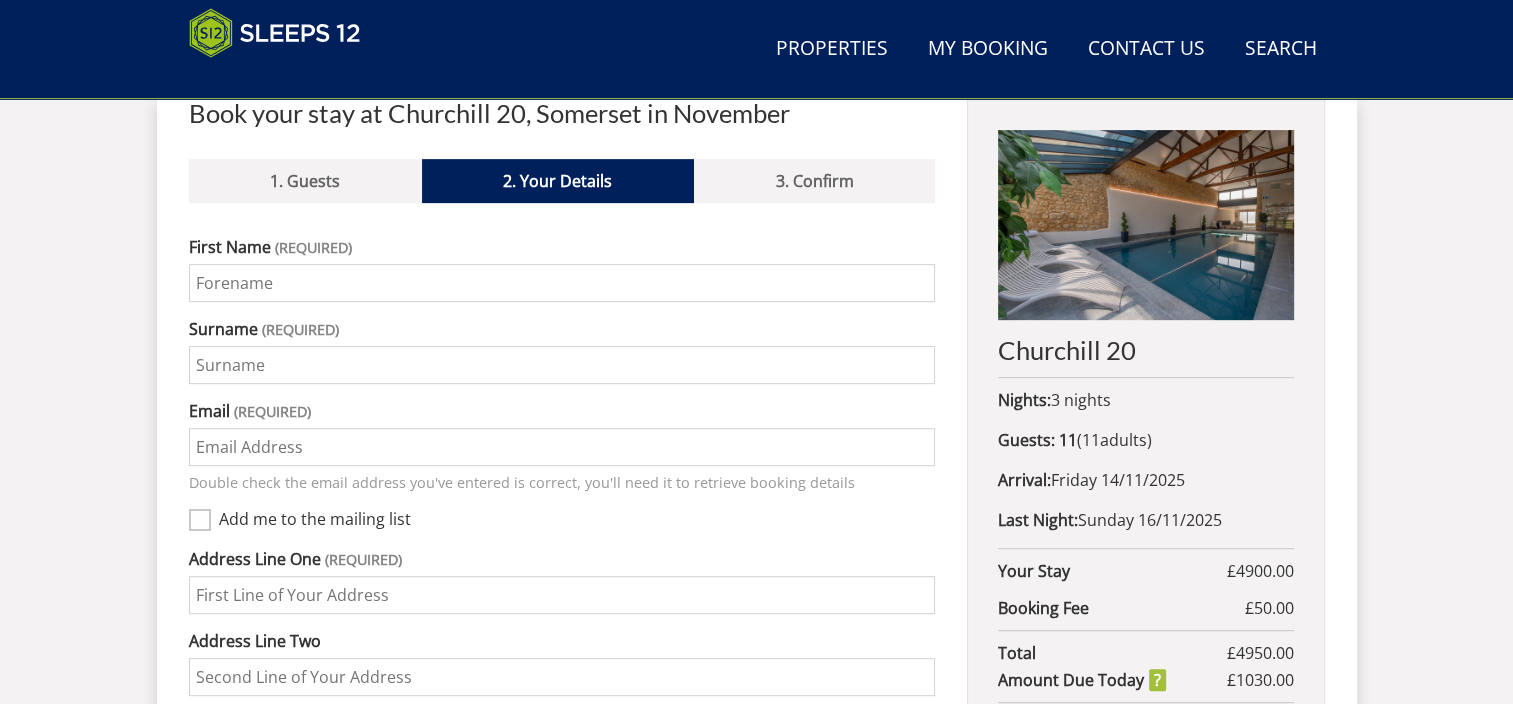 scroll, scrollTop: 659, scrollLeft: 0, axis: vertical 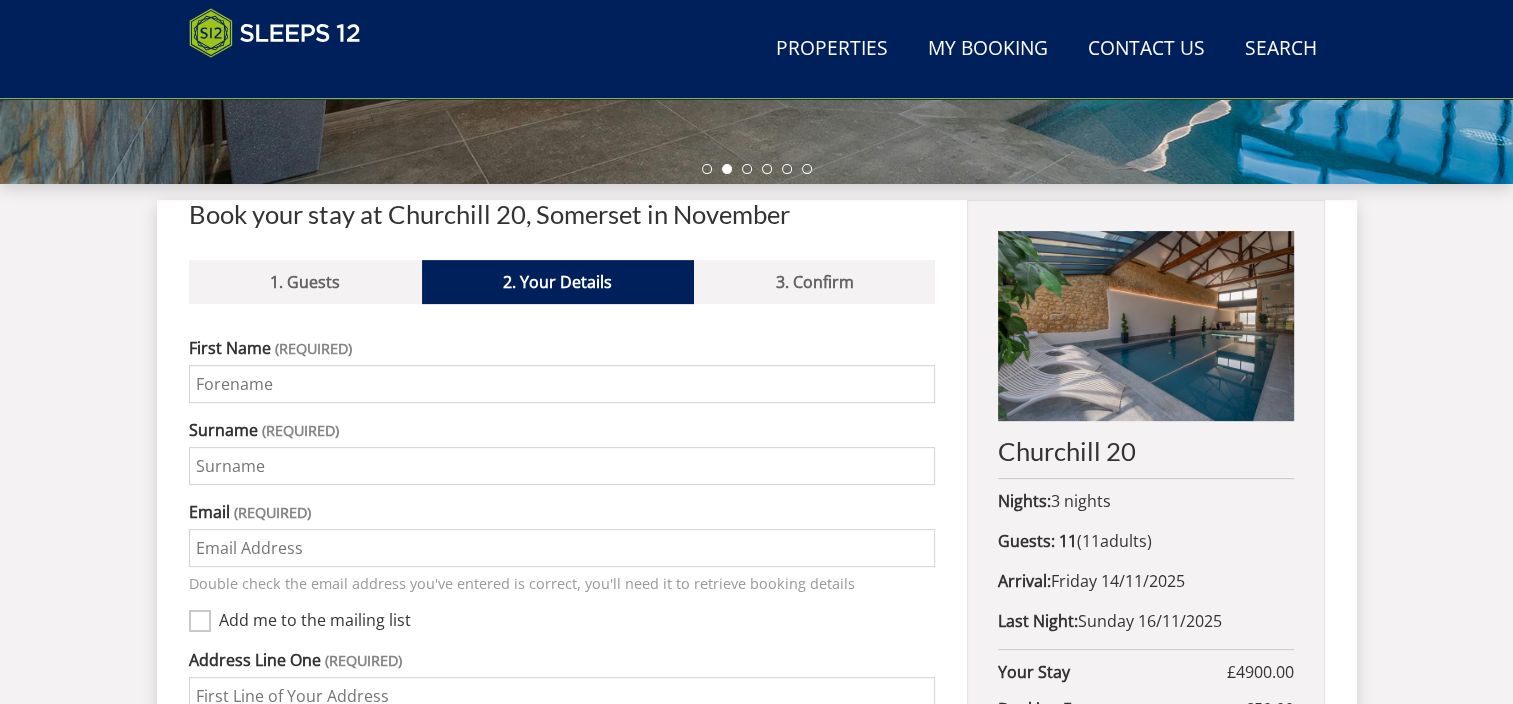 click on "First Name" at bounding box center (562, 384) 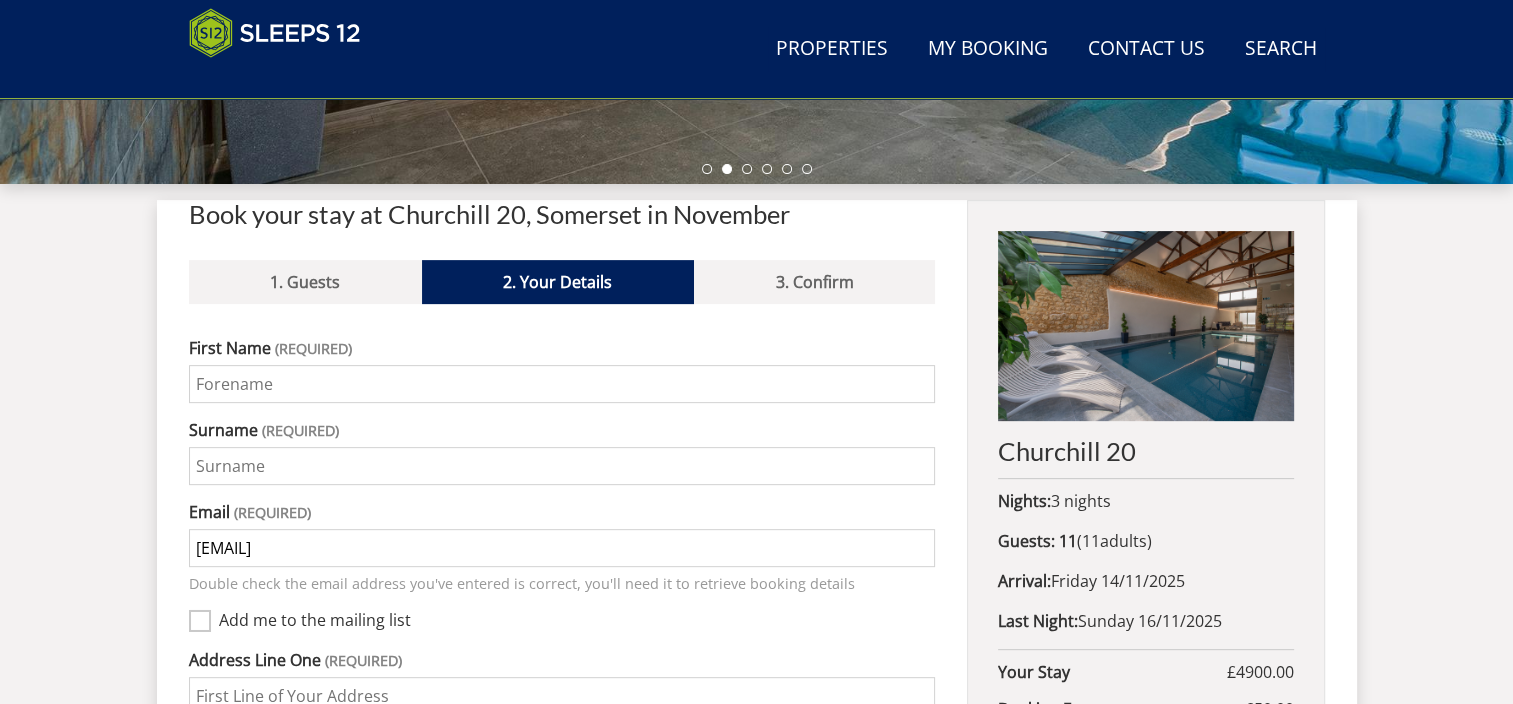 type on "[NUMBER] [STREET]" 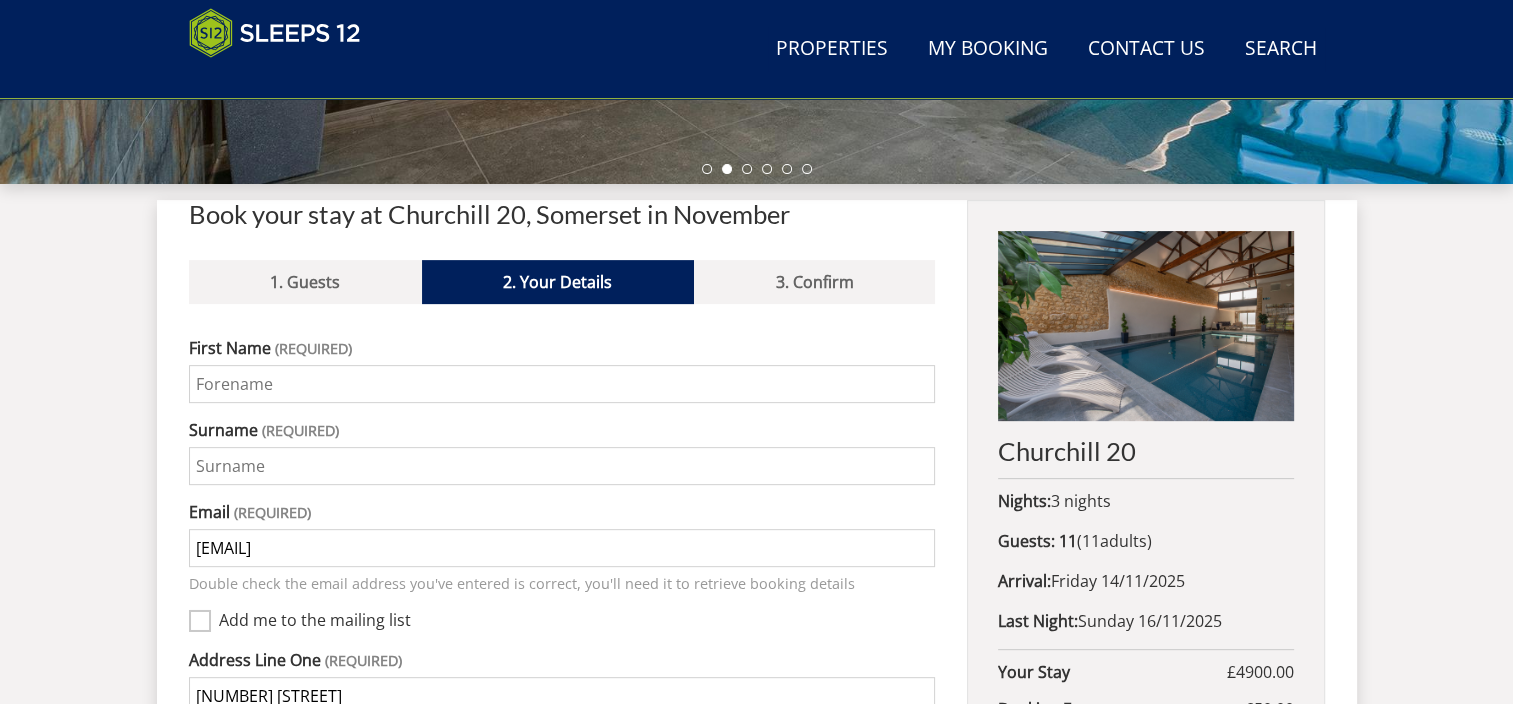 type on "Gloucester" 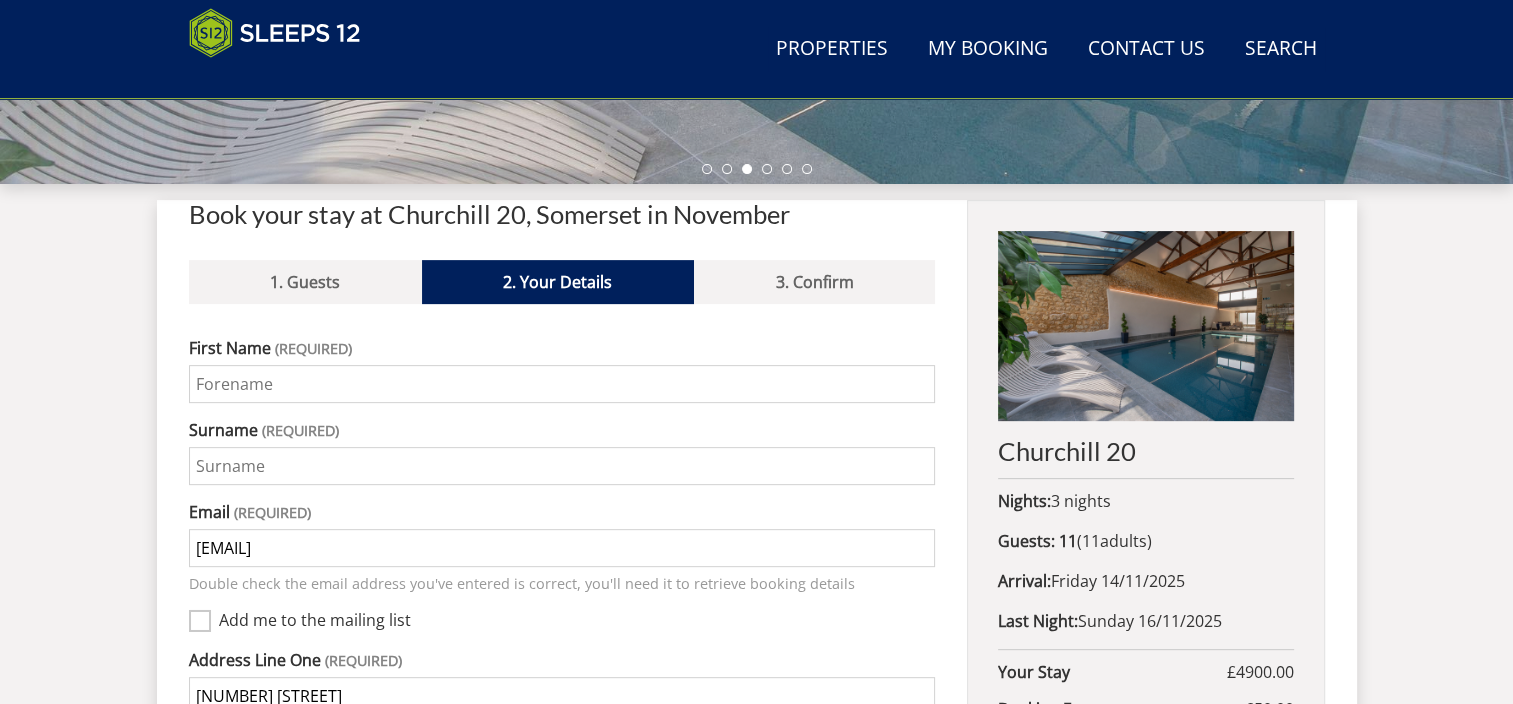 click on "Surname" at bounding box center (562, 466) 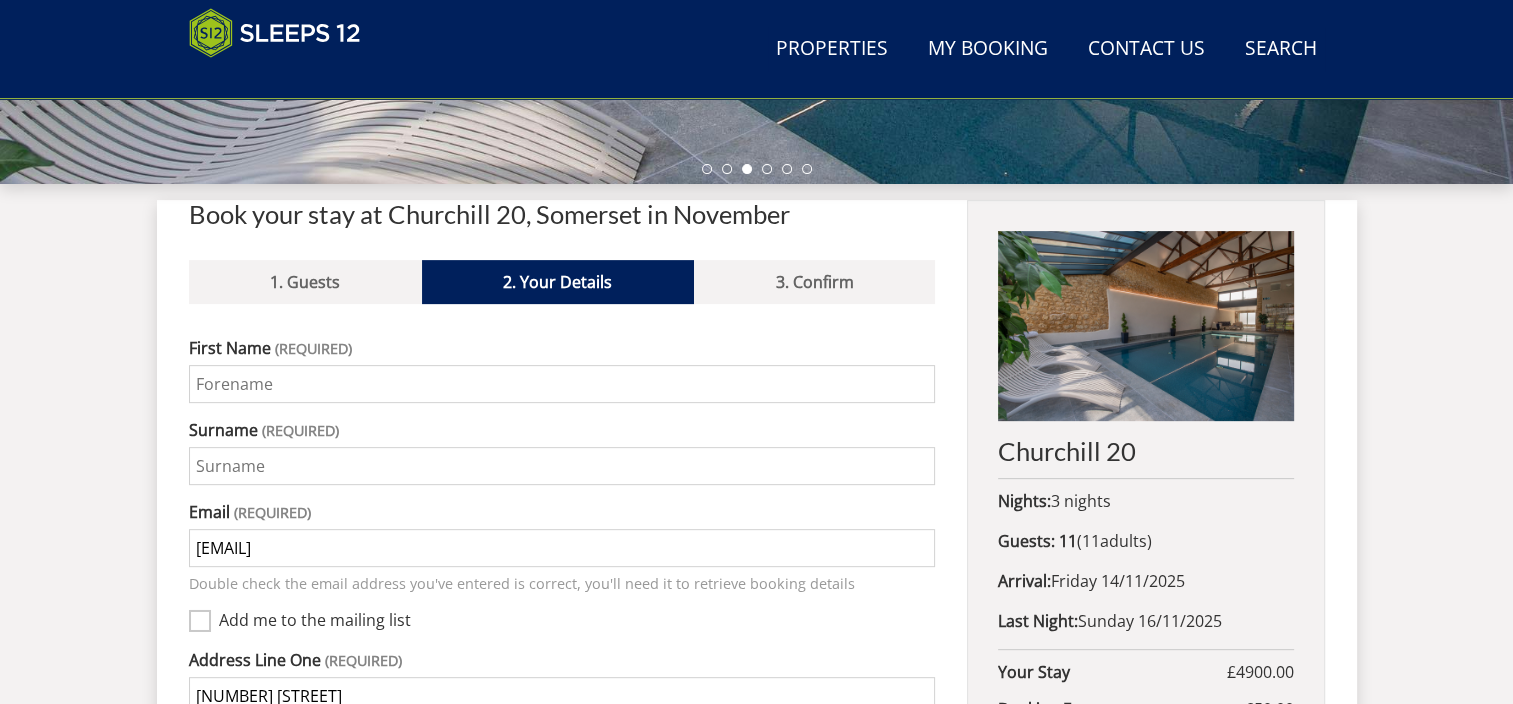 click on "First Name" at bounding box center [562, 384] 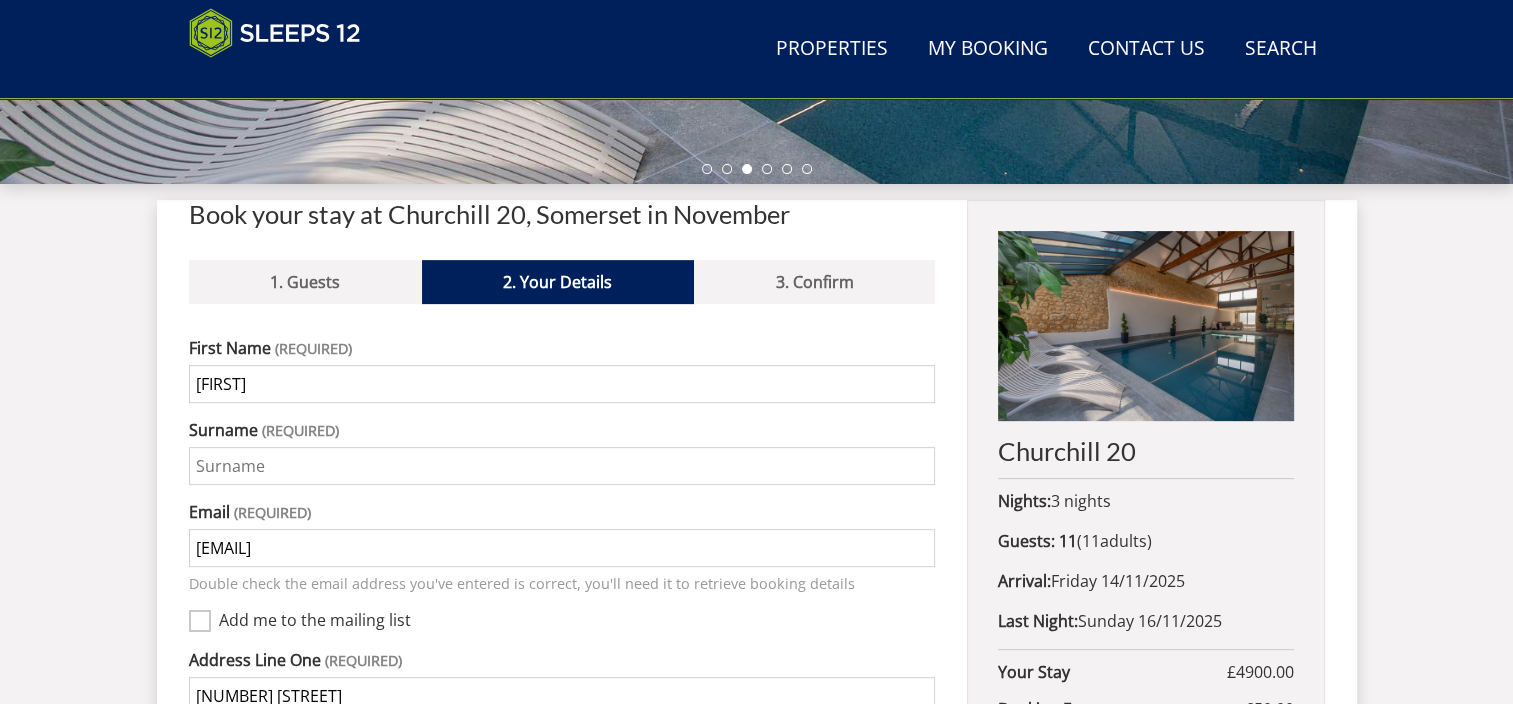 type on "[FIRST]" 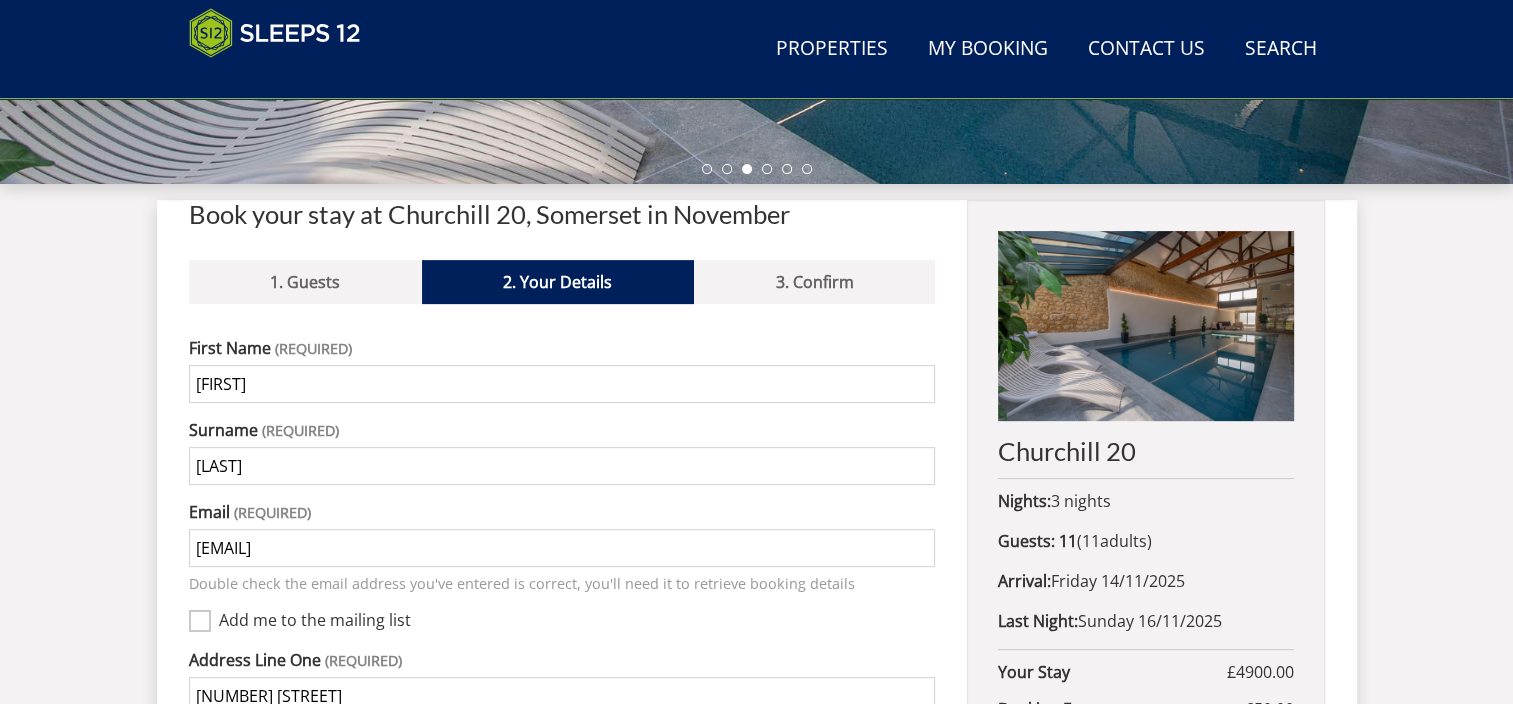 type on "[LAST]" 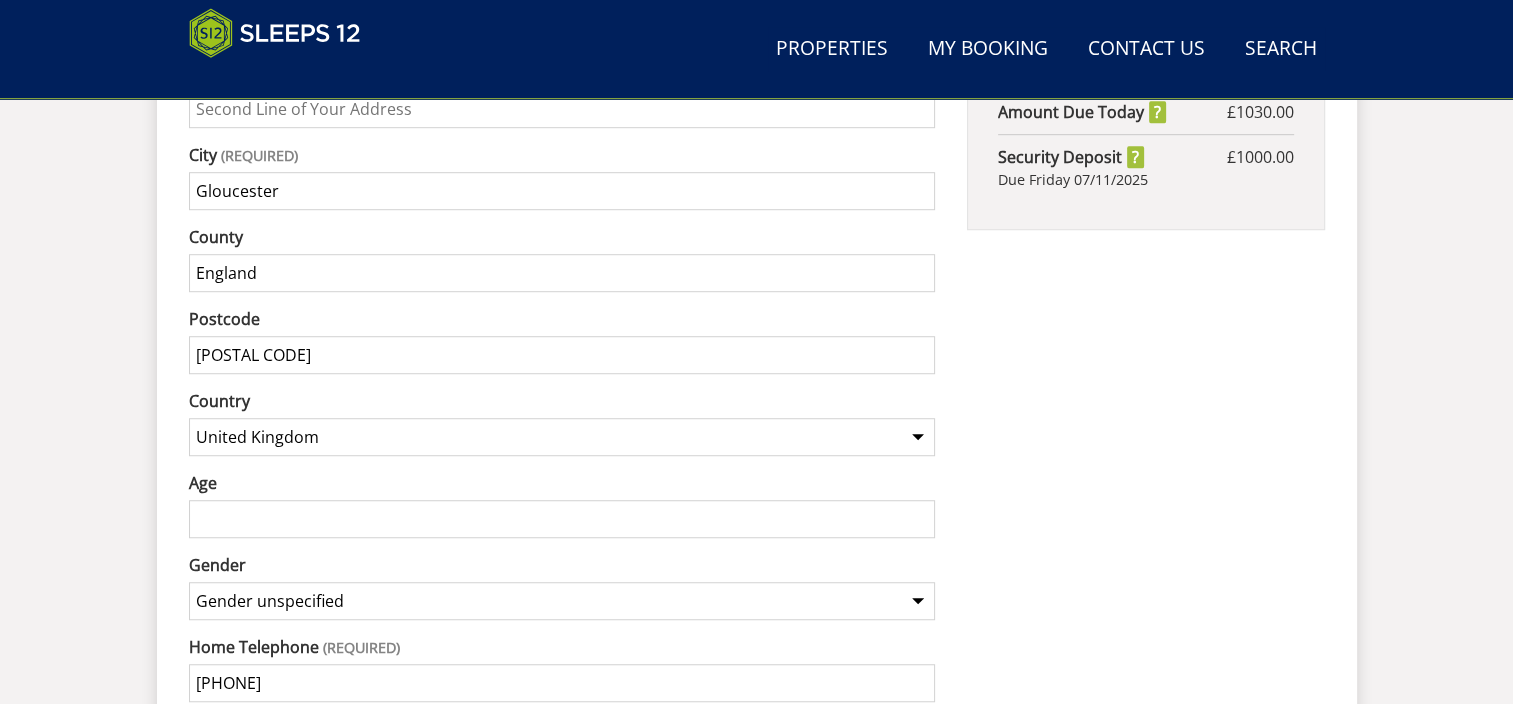 scroll, scrollTop: 1359, scrollLeft: 0, axis: vertical 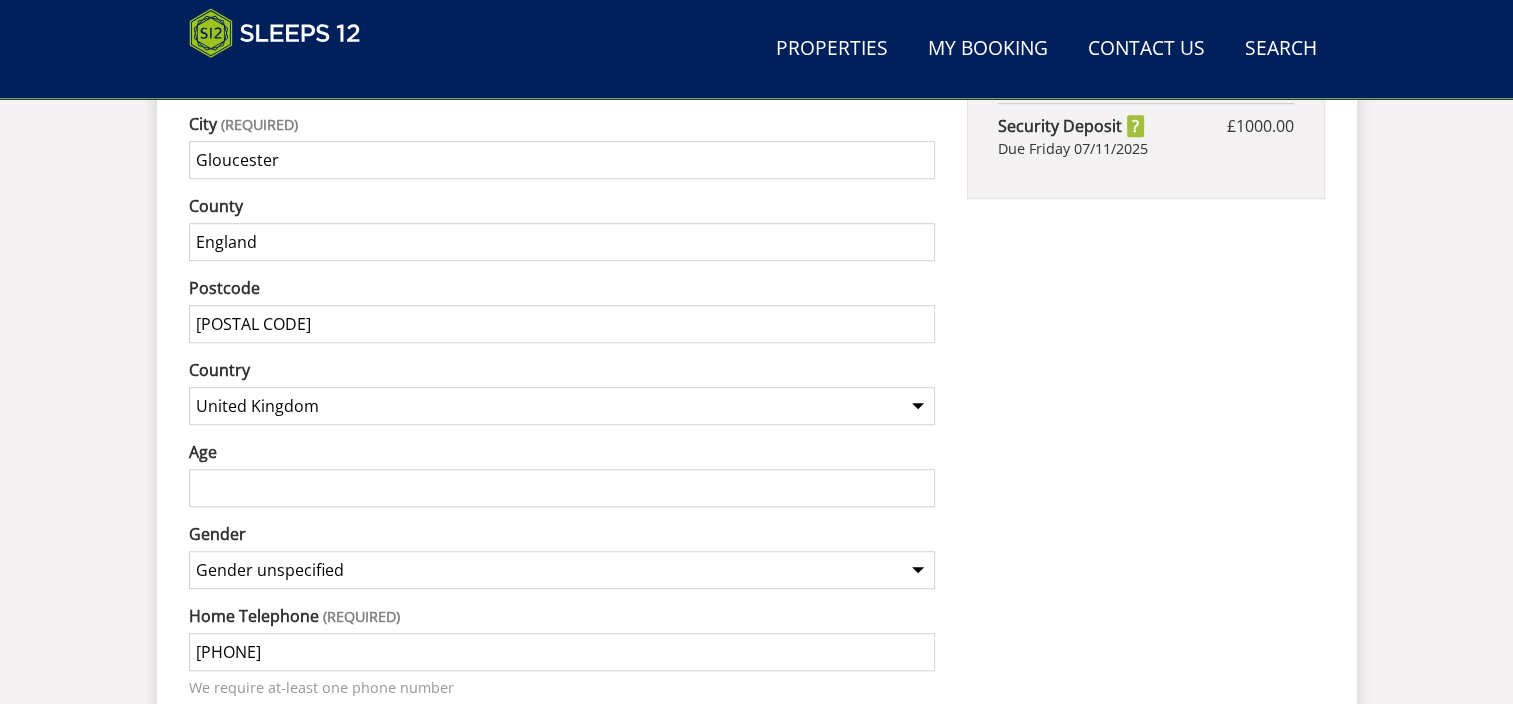 click on "Age" at bounding box center (562, 488) 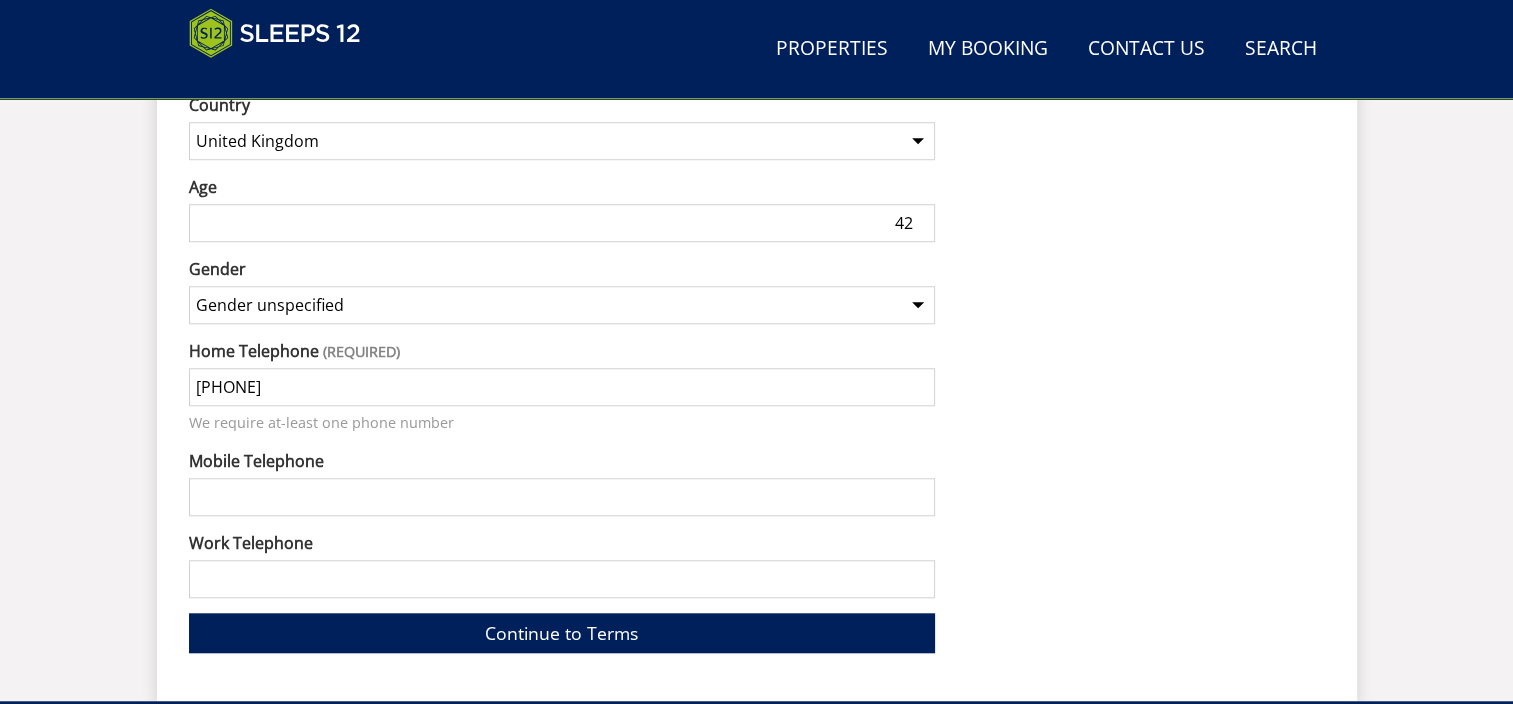 scroll, scrollTop: 1659, scrollLeft: 0, axis: vertical 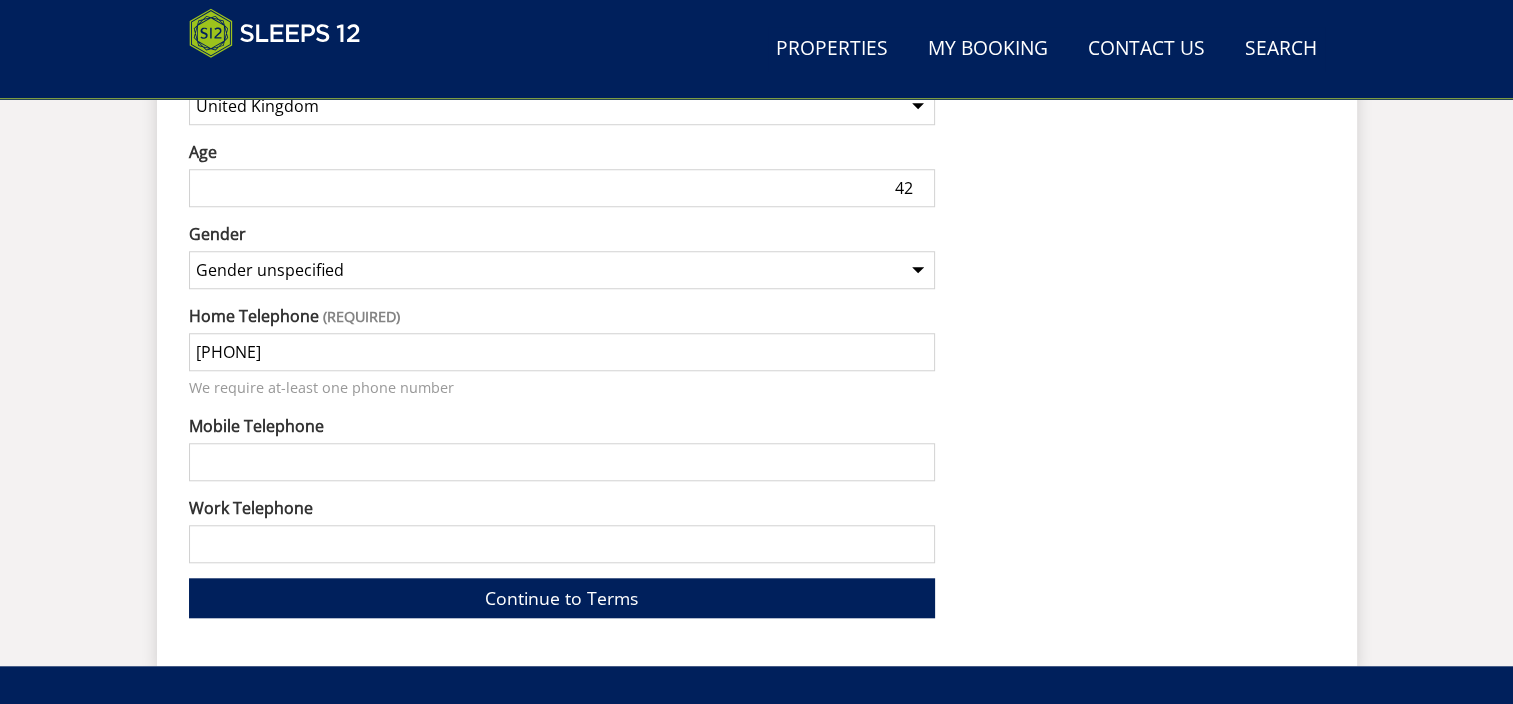 type on "42" 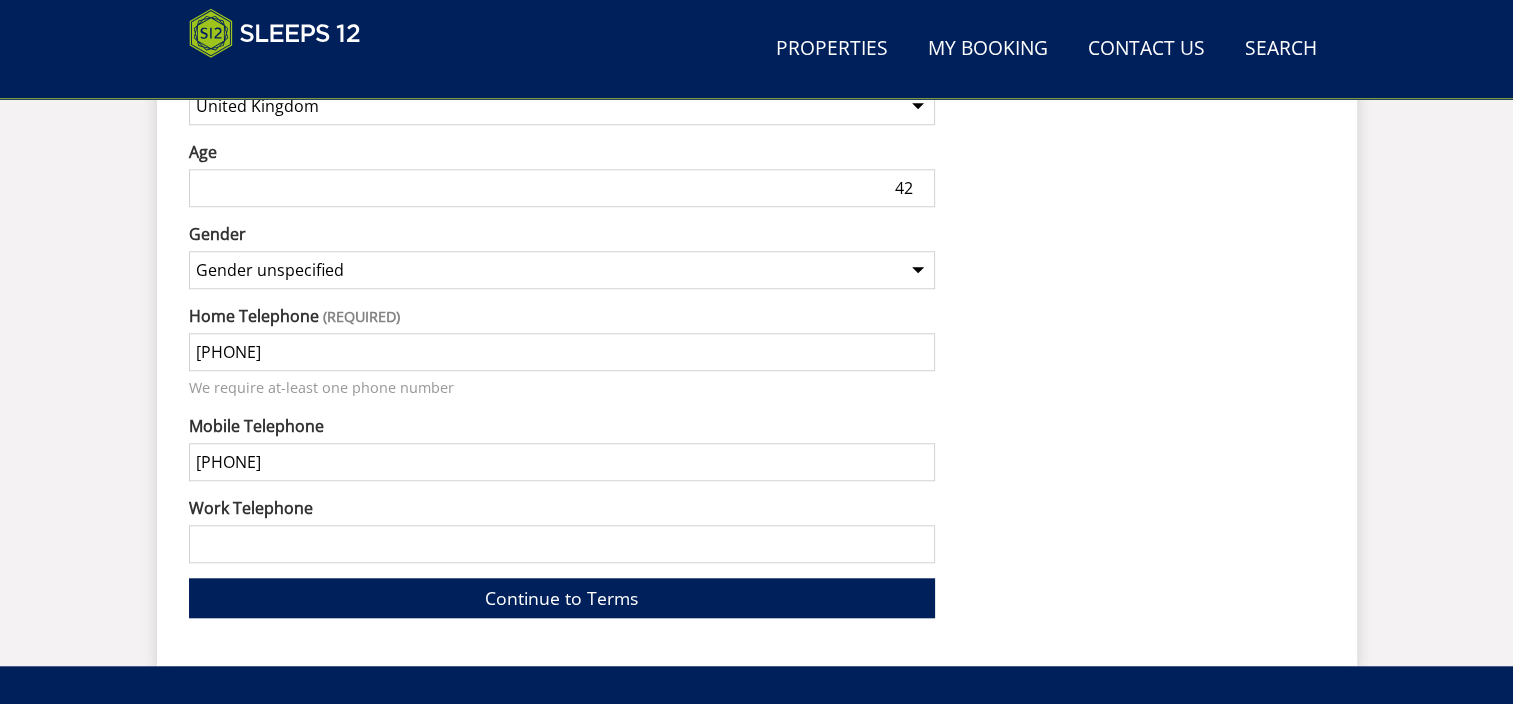 type on "Unit [NUMBER]" 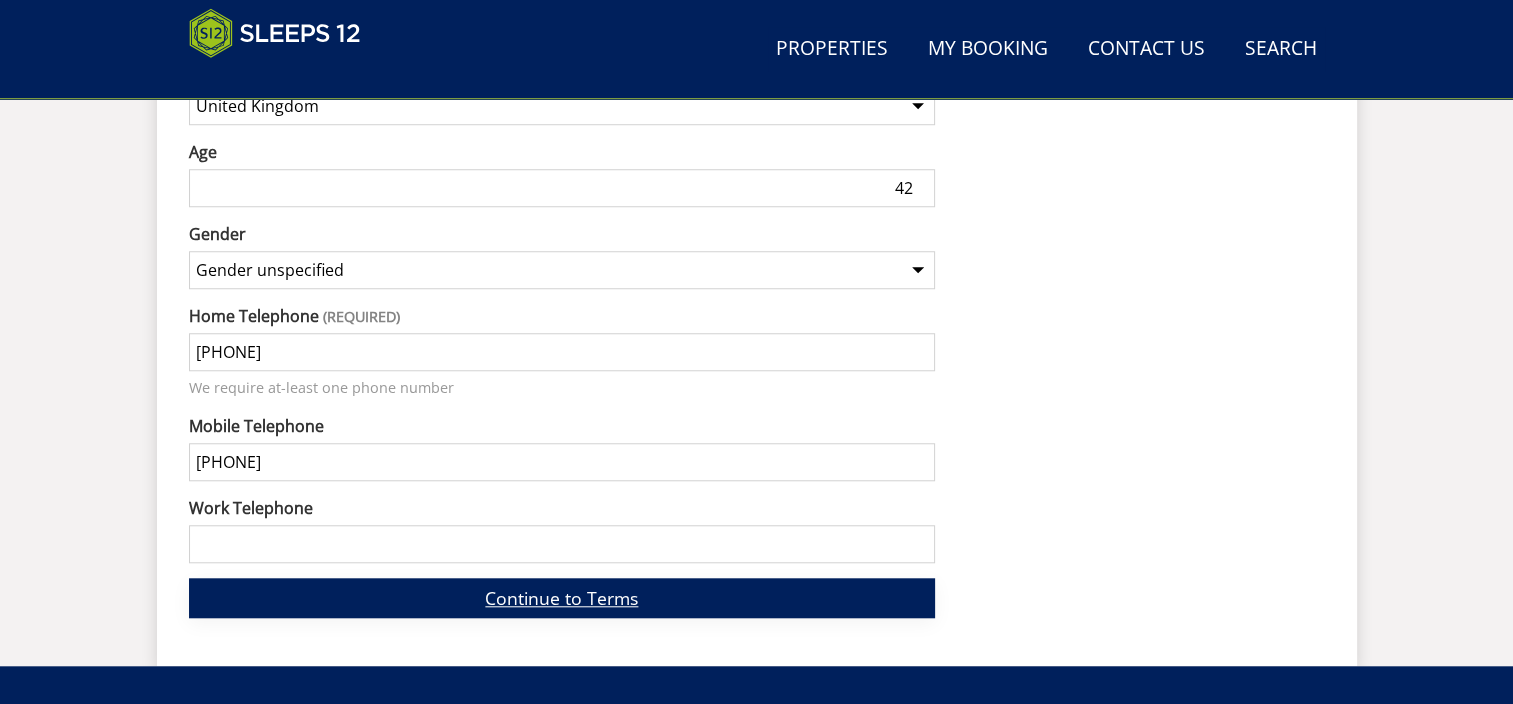 click on "Continue to Terms" at bounding box center [562, 597] 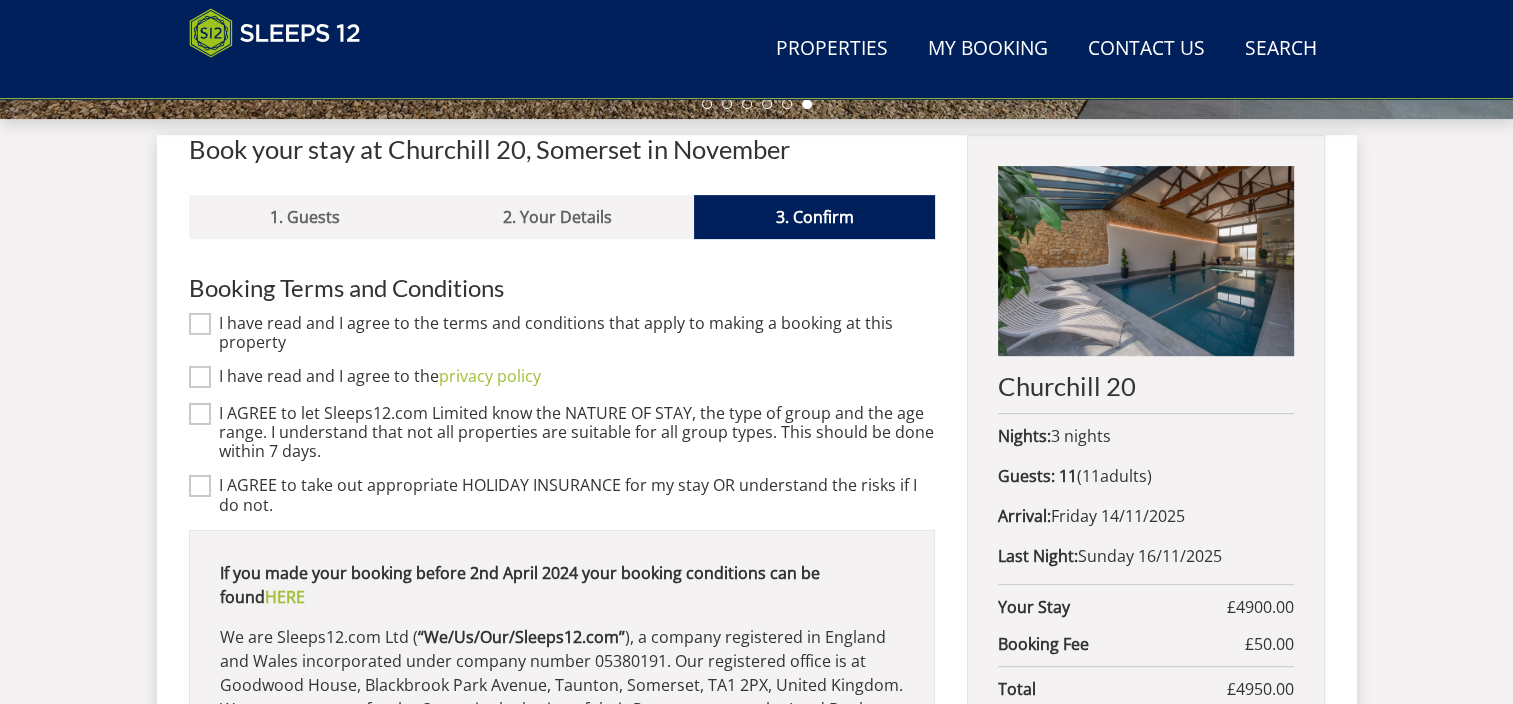 scroll, scrollTop: 759, scrollLeft: 0, axis: vertical 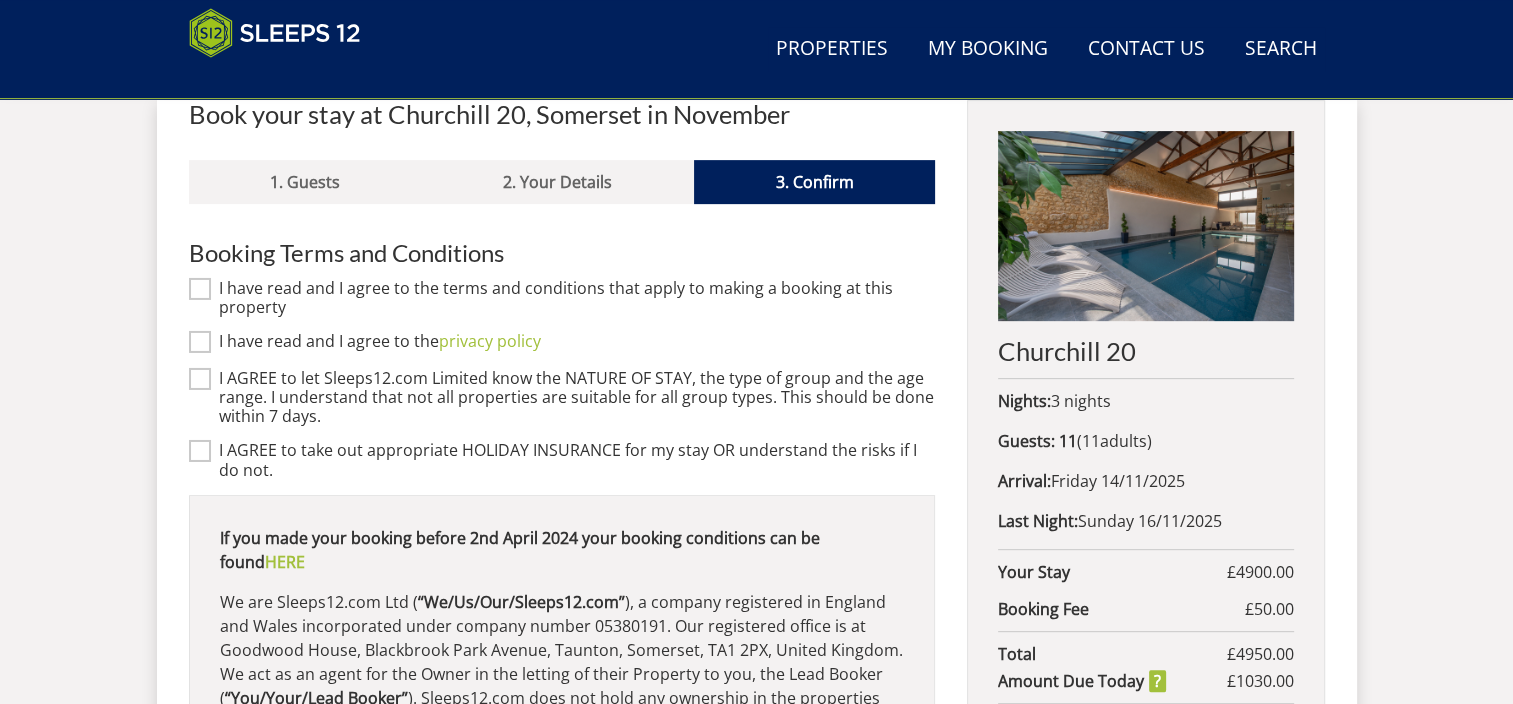 click on "I AGREE to take out appropriate HOLIDAY INSURANCE for my stay OR understand the risks if I do not." at bounding box center (562, 460) 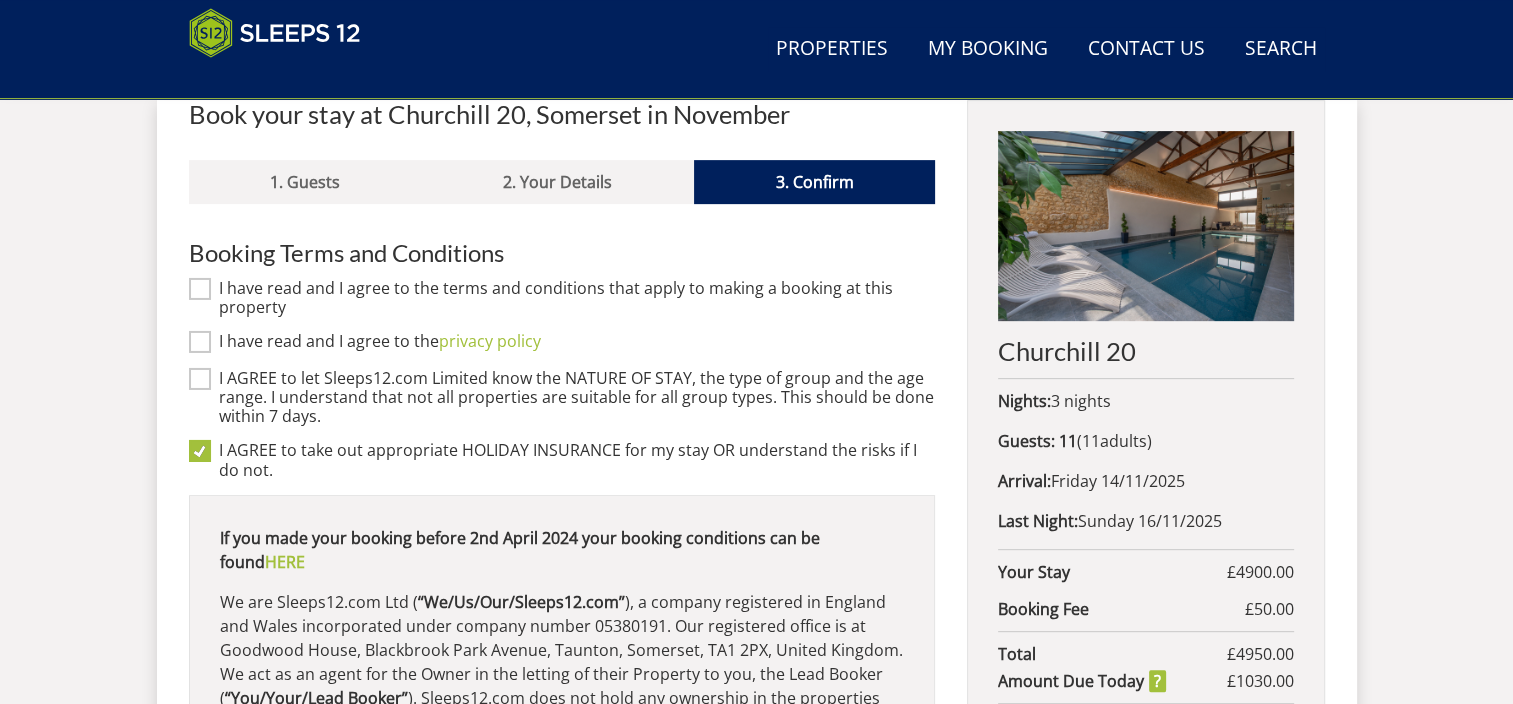 click on "I AGREE to let Sleeps12.com Limited know the NATURE OF STAY, the type of group and the age range. I understand that not all properties are suitable for all group types. This should be done within 7 days." at bounding box center [200, 379] 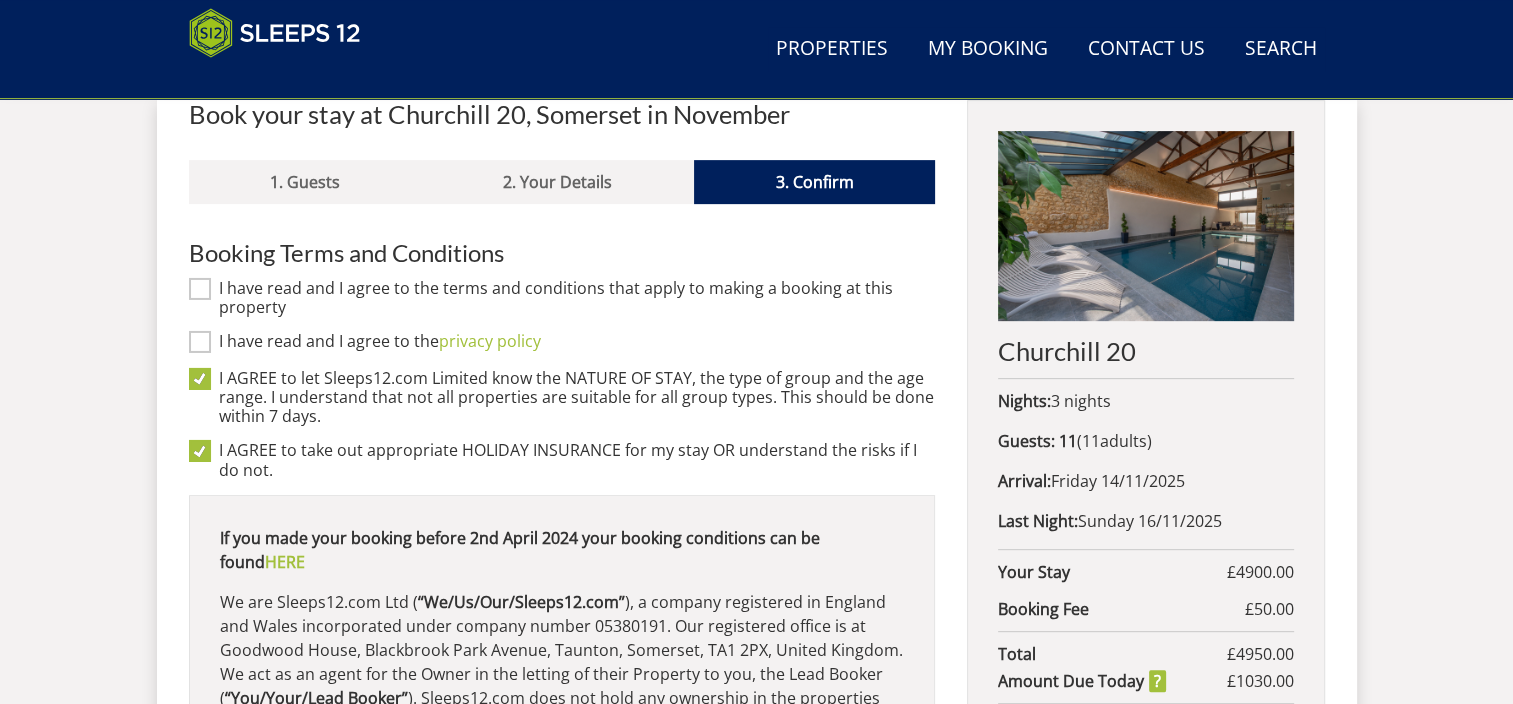 click on "I have read and I agree to the  privacy policy" at bounding box center [200, 342] 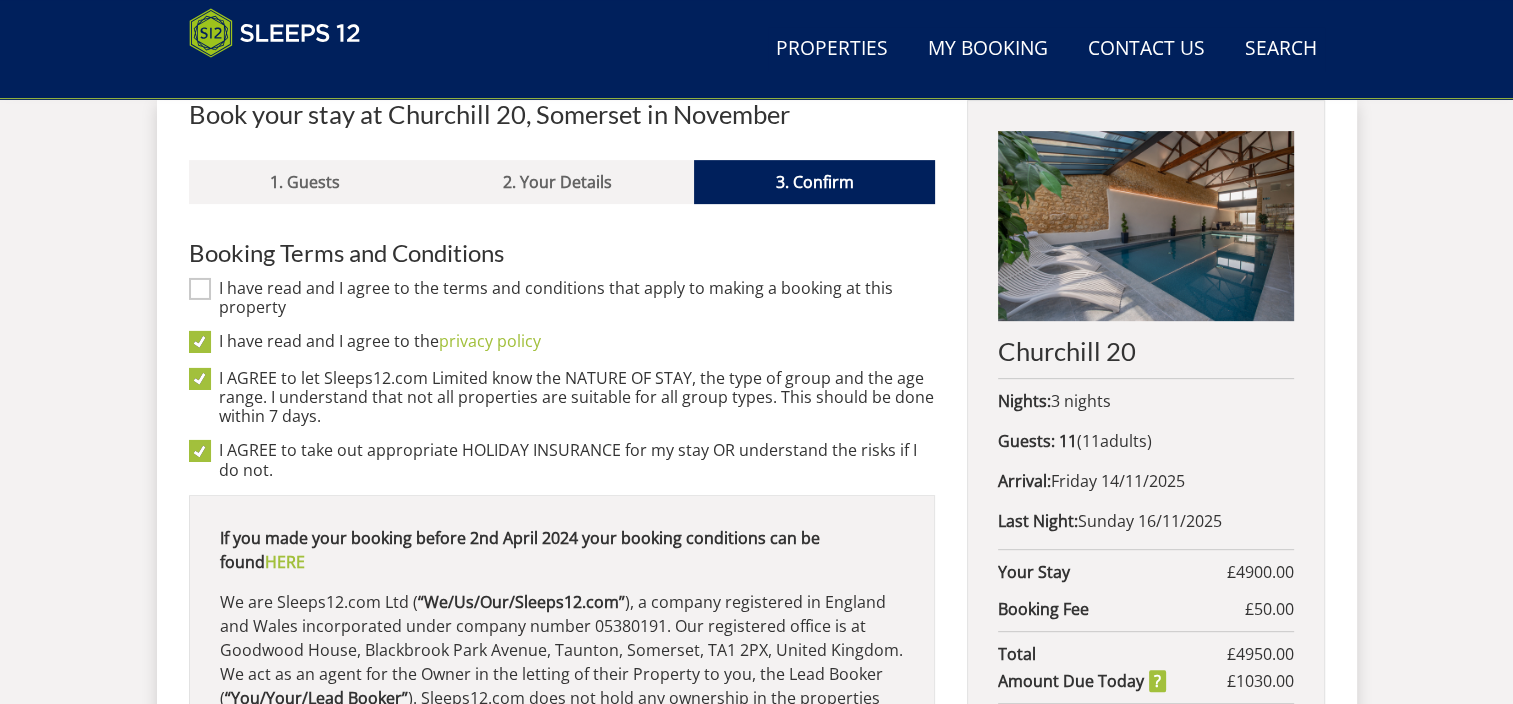 click on "I have read and I agree to the terms and conditions that apply to making a booking at this property" at bounding box center (200, 288) 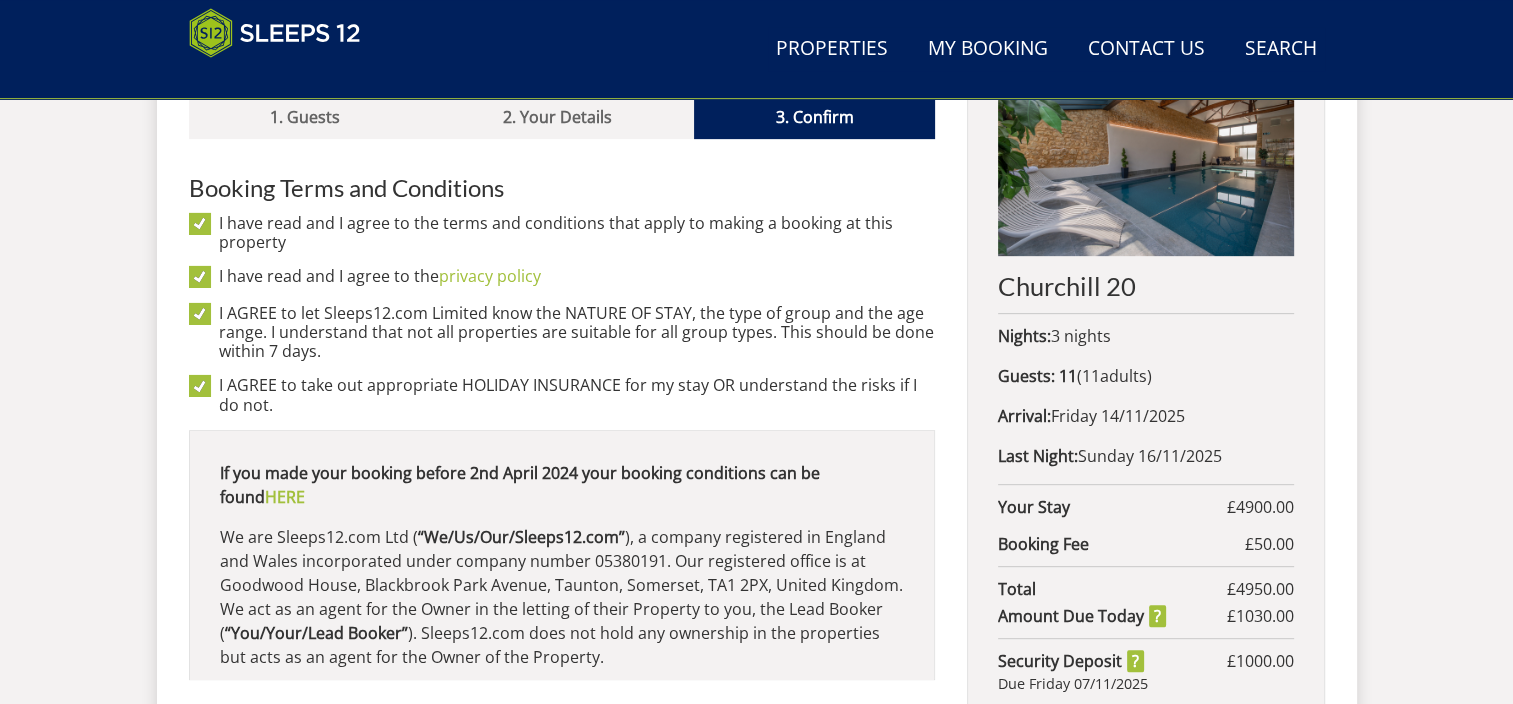 scroll, scrollTop: 859, scrollLeft: 0, axis: vertical 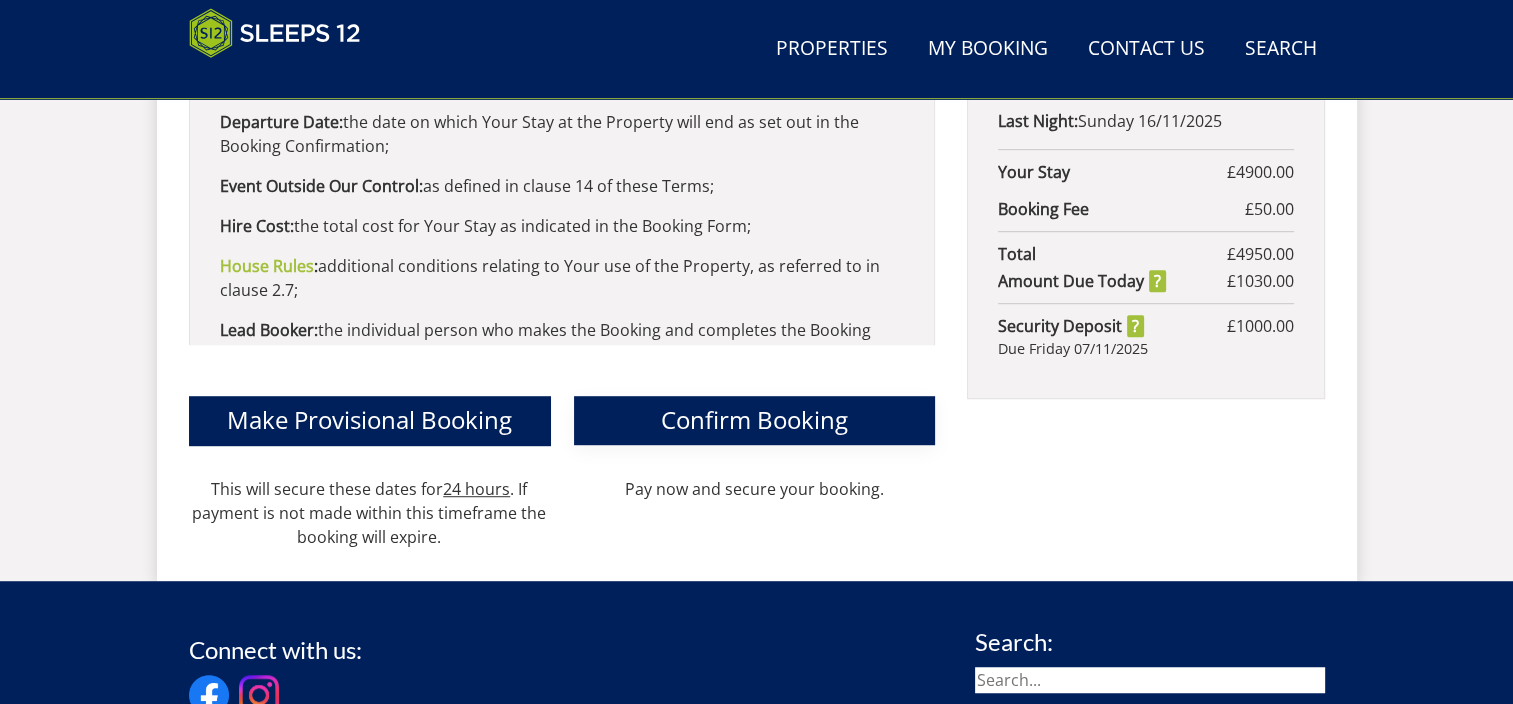 click on "Confirm Booking" at bounding box center (754, 419) 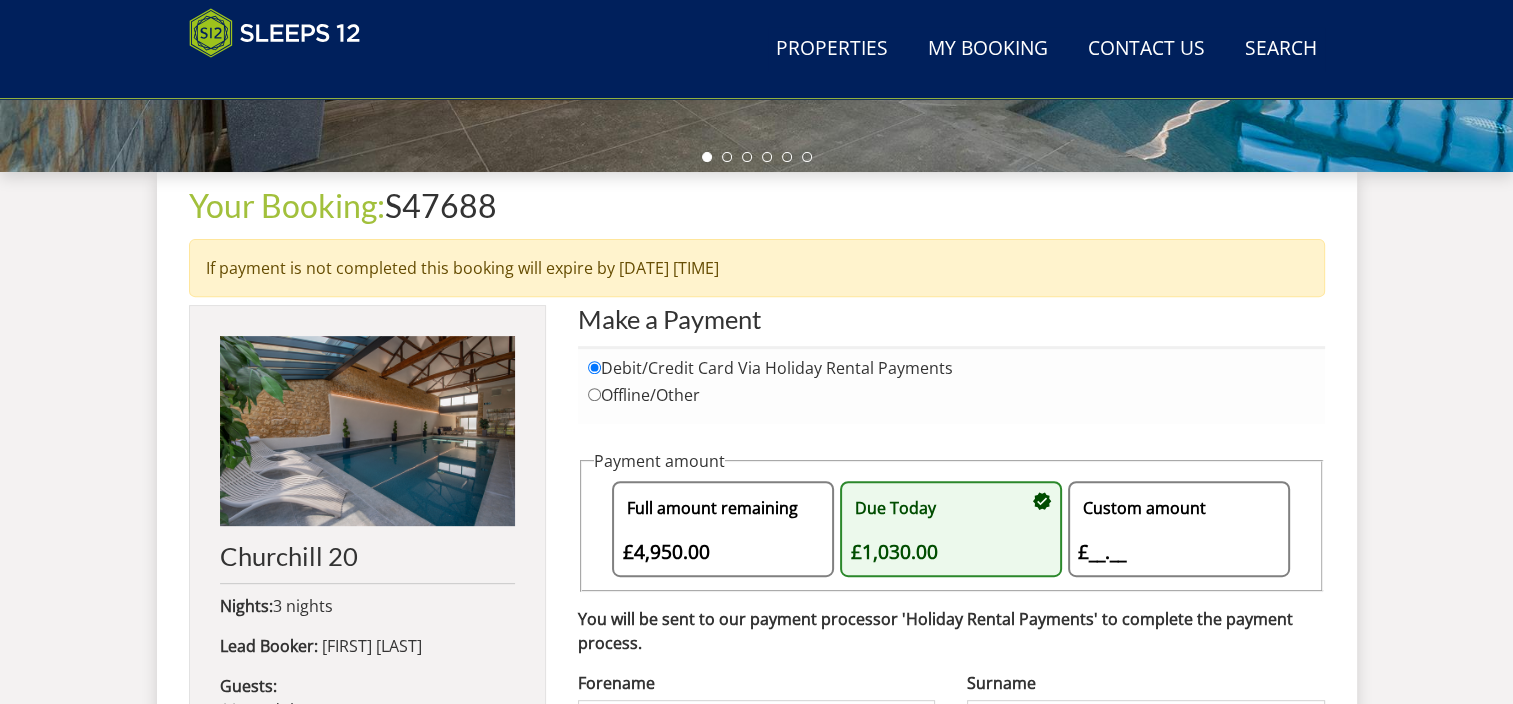 scroll, scrollTop: 800, scrollLeft: 0, axis: vertical 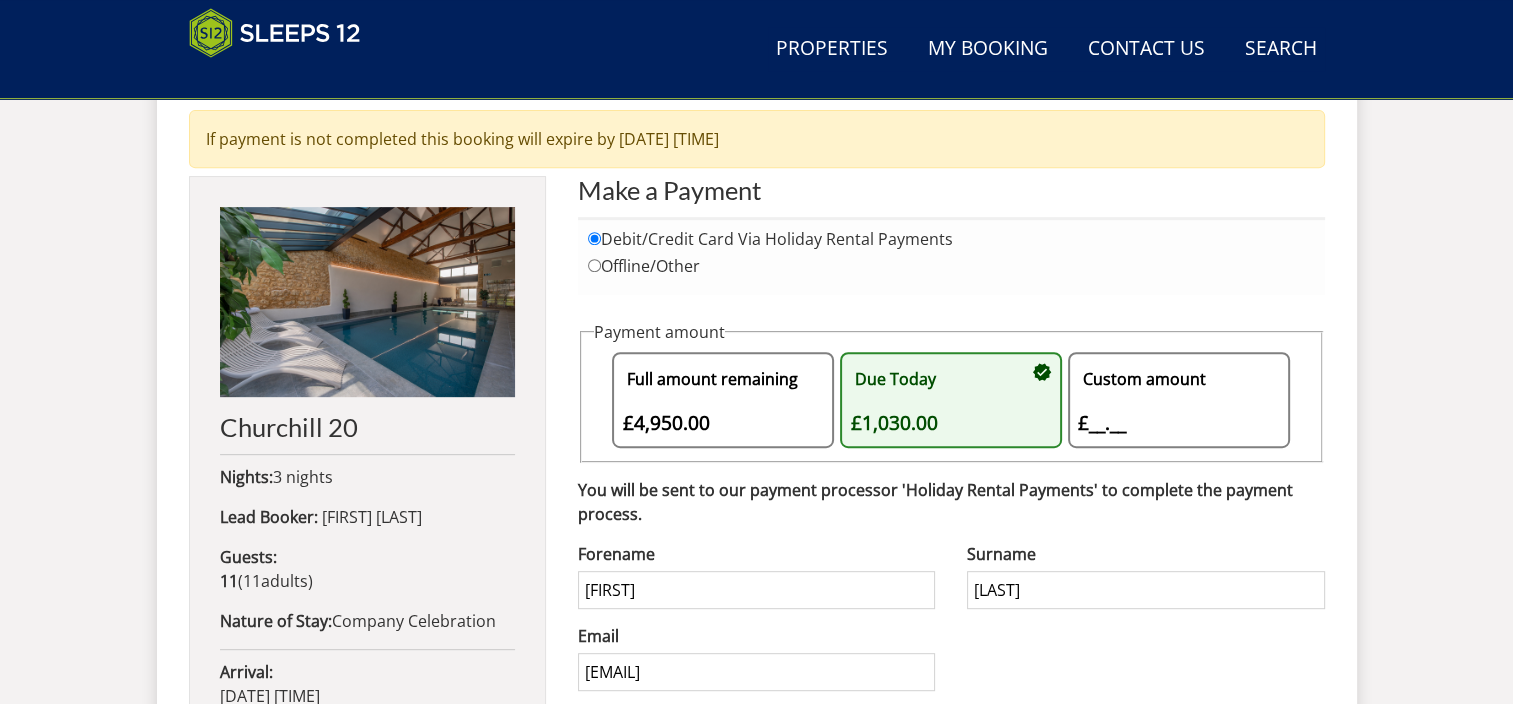click on "Full amount remaining
£4,950.00" at bounding box center [713, 400] 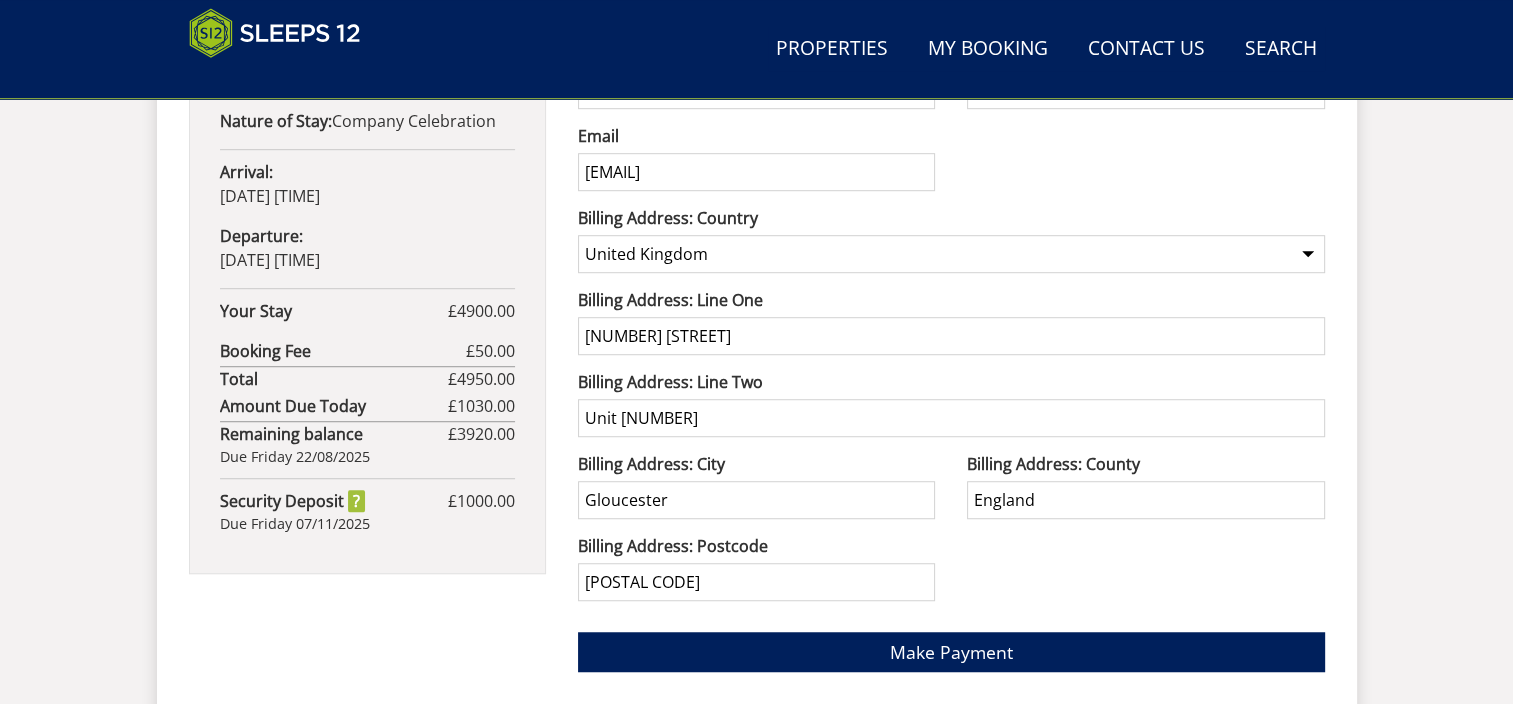 scroll, scrollTop: 1400, scrollLeft: 0, axis: vertical 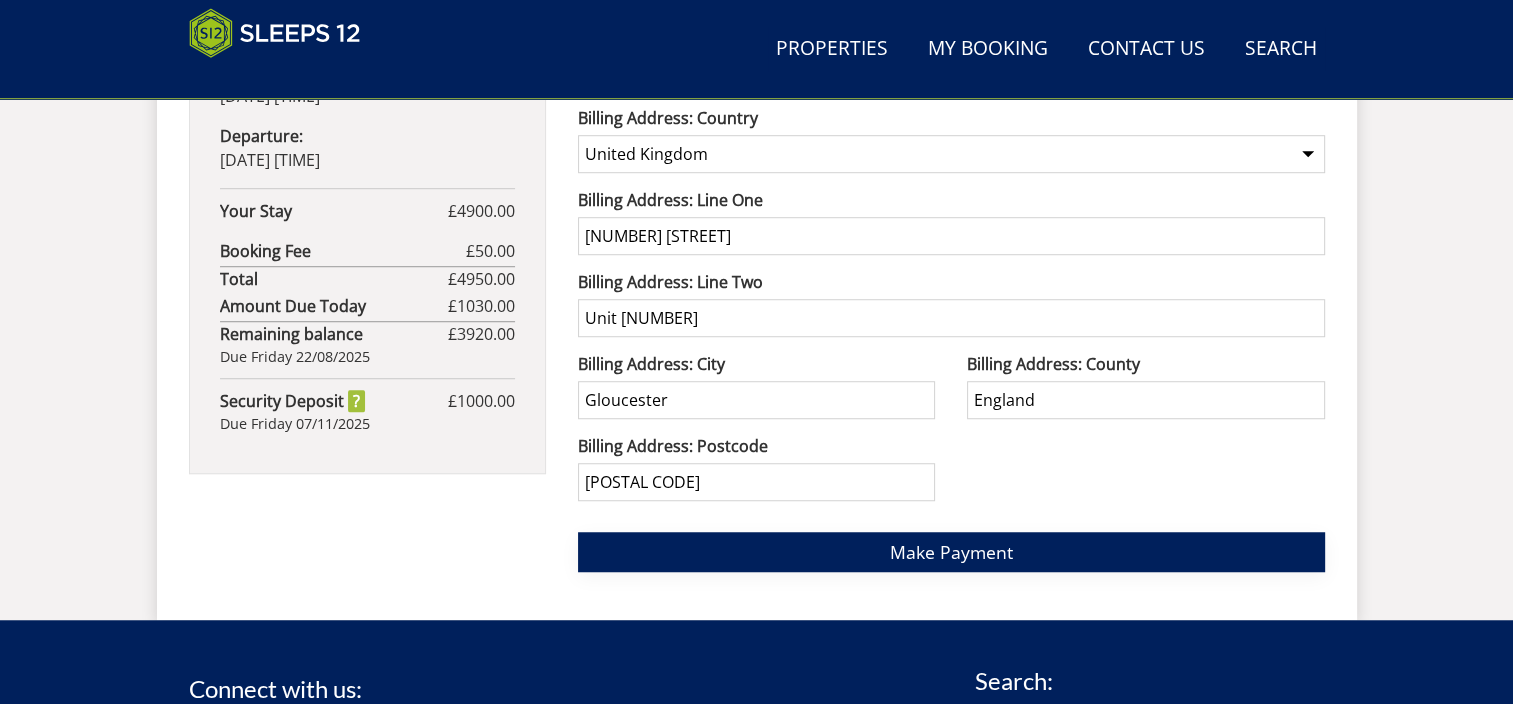 click on "Make Payment" at bounding box center [951, 552] 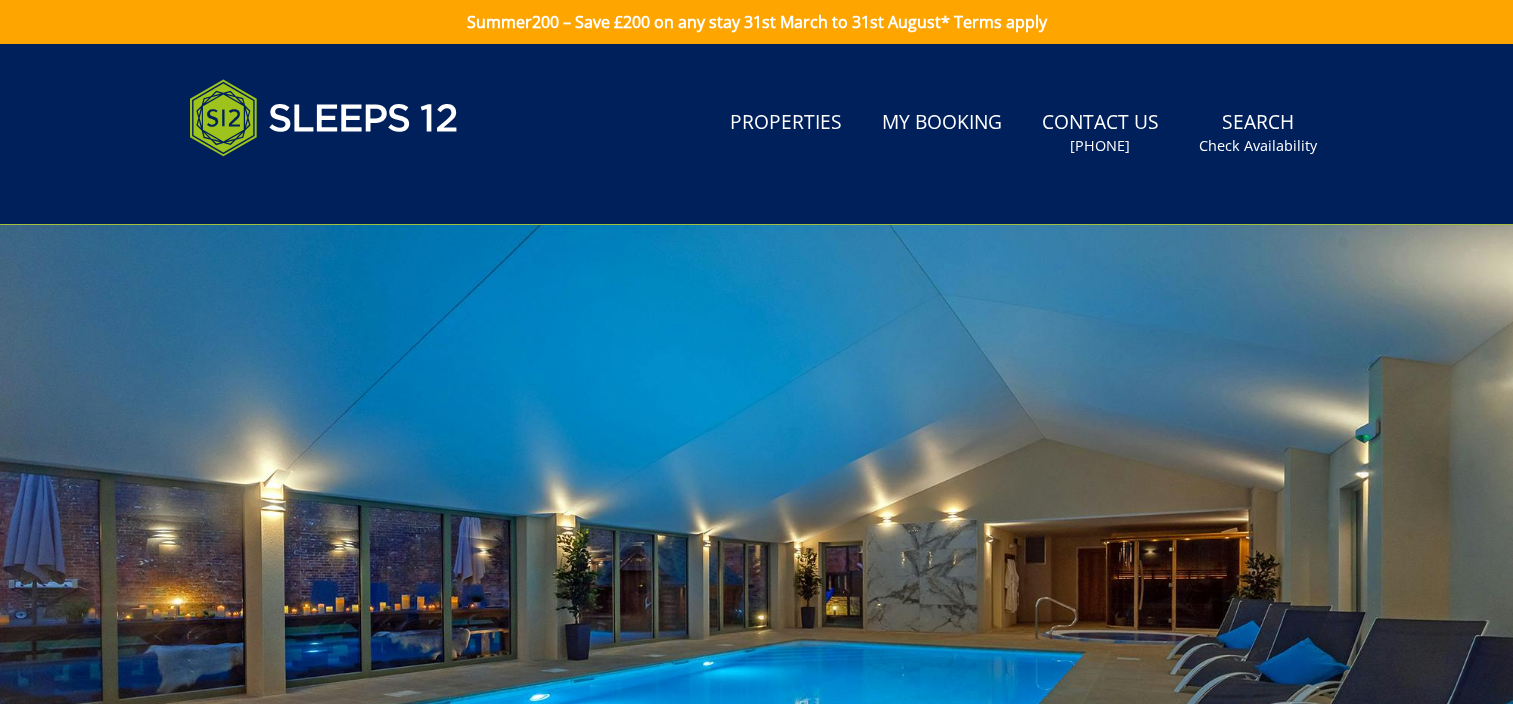 scroll, scrollTop: 0, scrollLeft: 0, axis: both 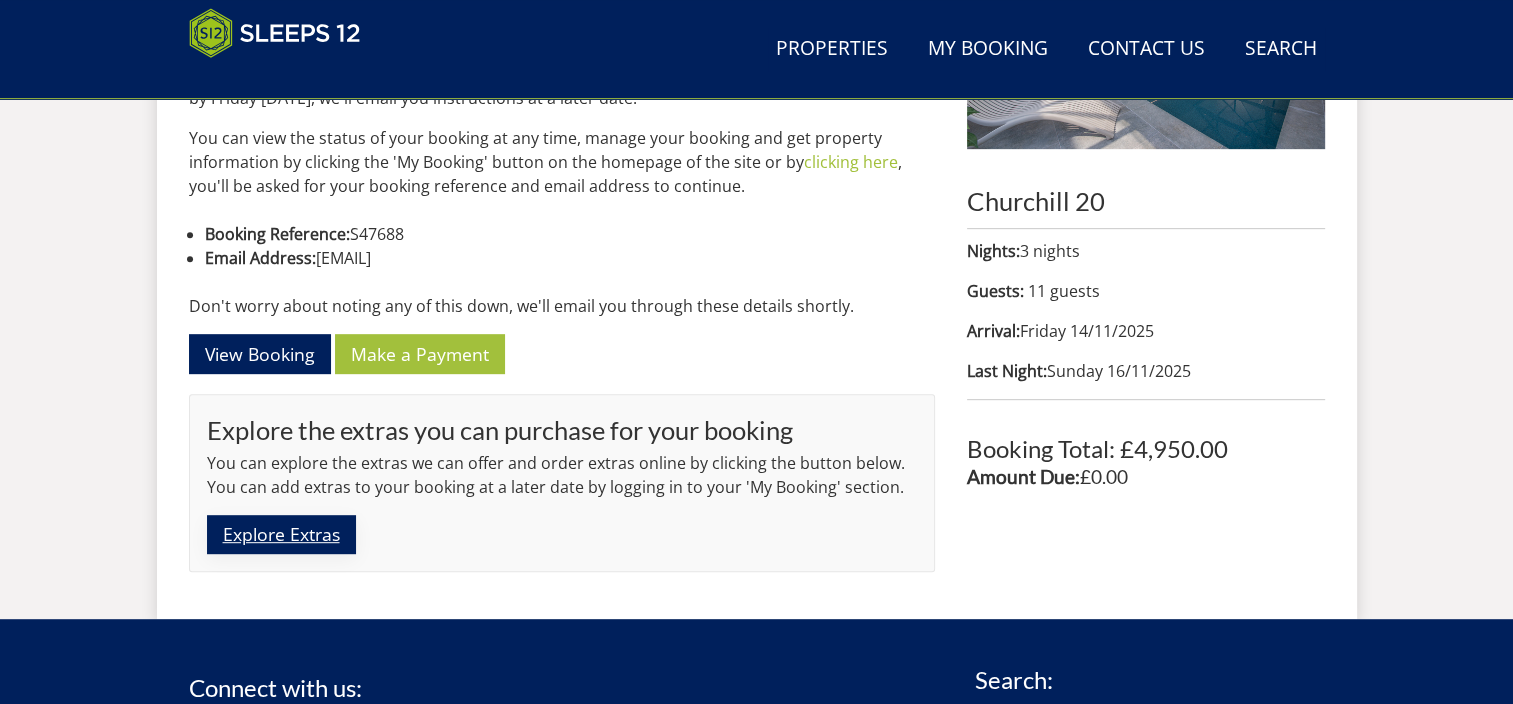 click on "Explore Extras" at bounding box center (281, 534) 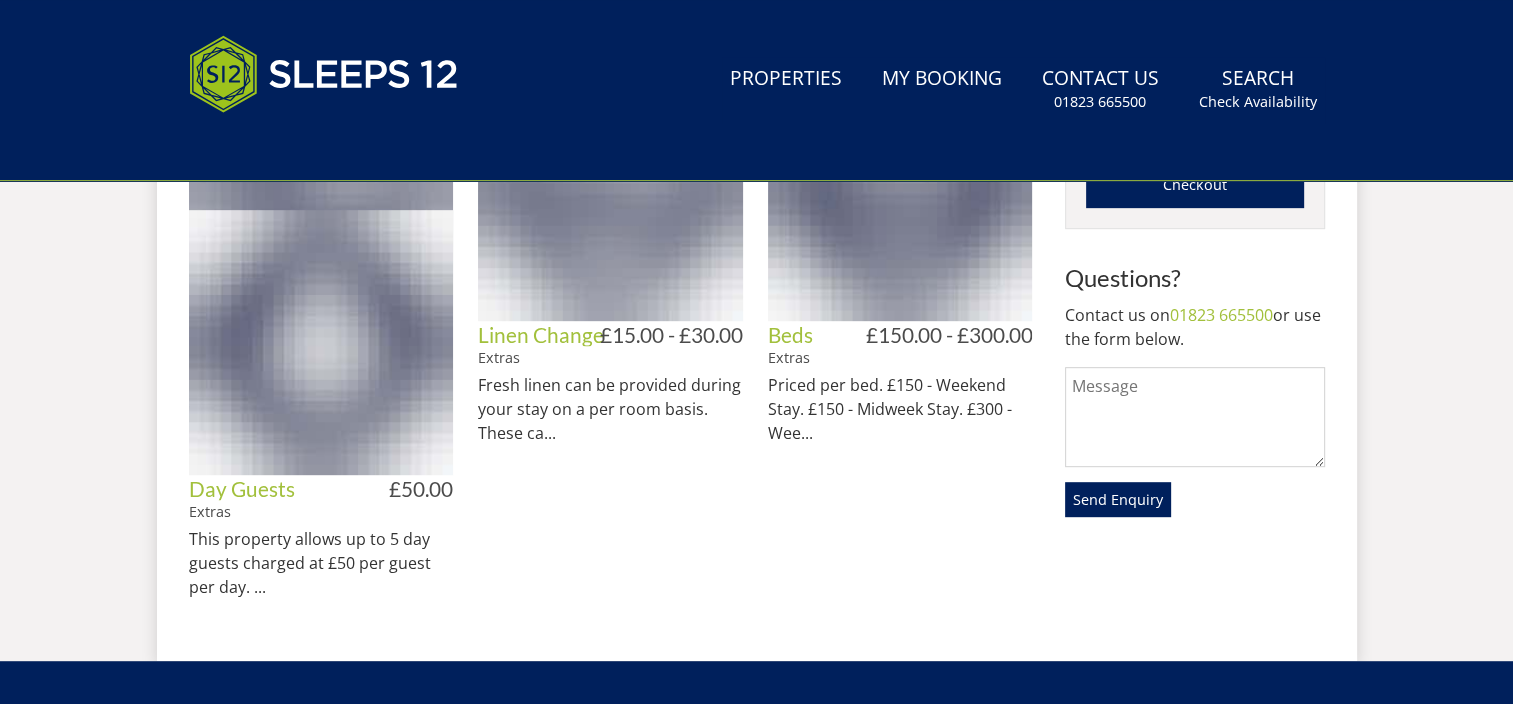 scroll, scrollTop: 0, scrollLeft: 0, axis: both 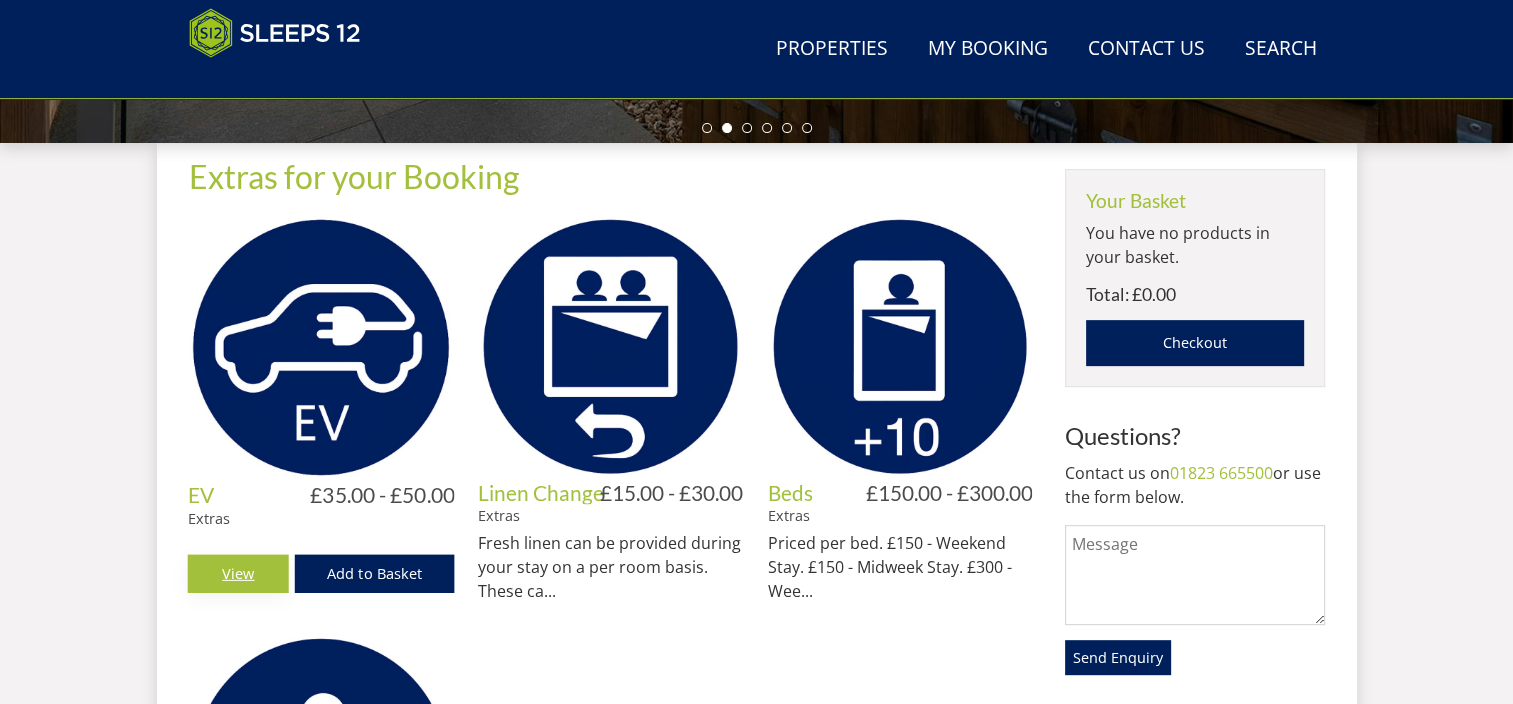 click on "View" at bounding box center [237, 574] 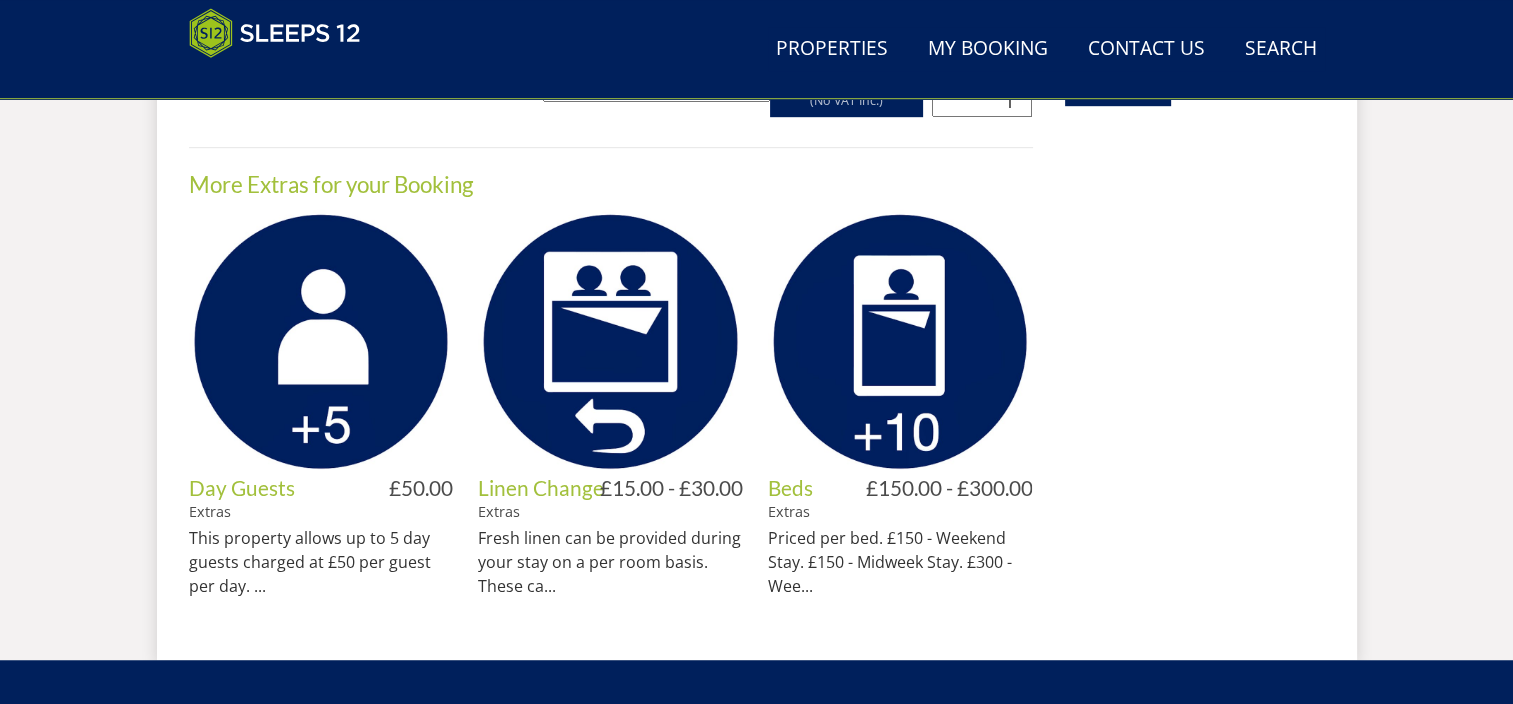 scroll, scrollTop: 1300, scrollLeft: 0, axis: vertical 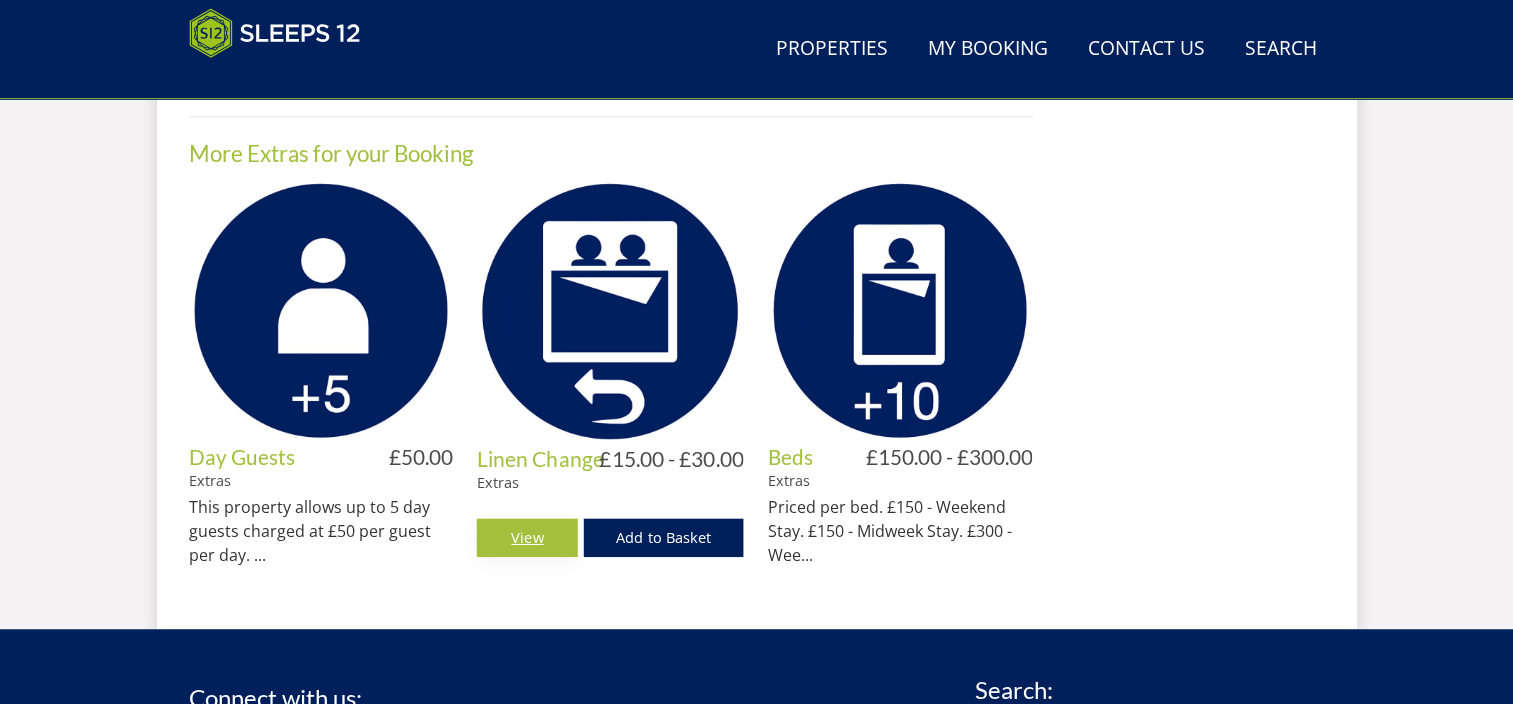 click on "View" at bounding box center [527, 538] 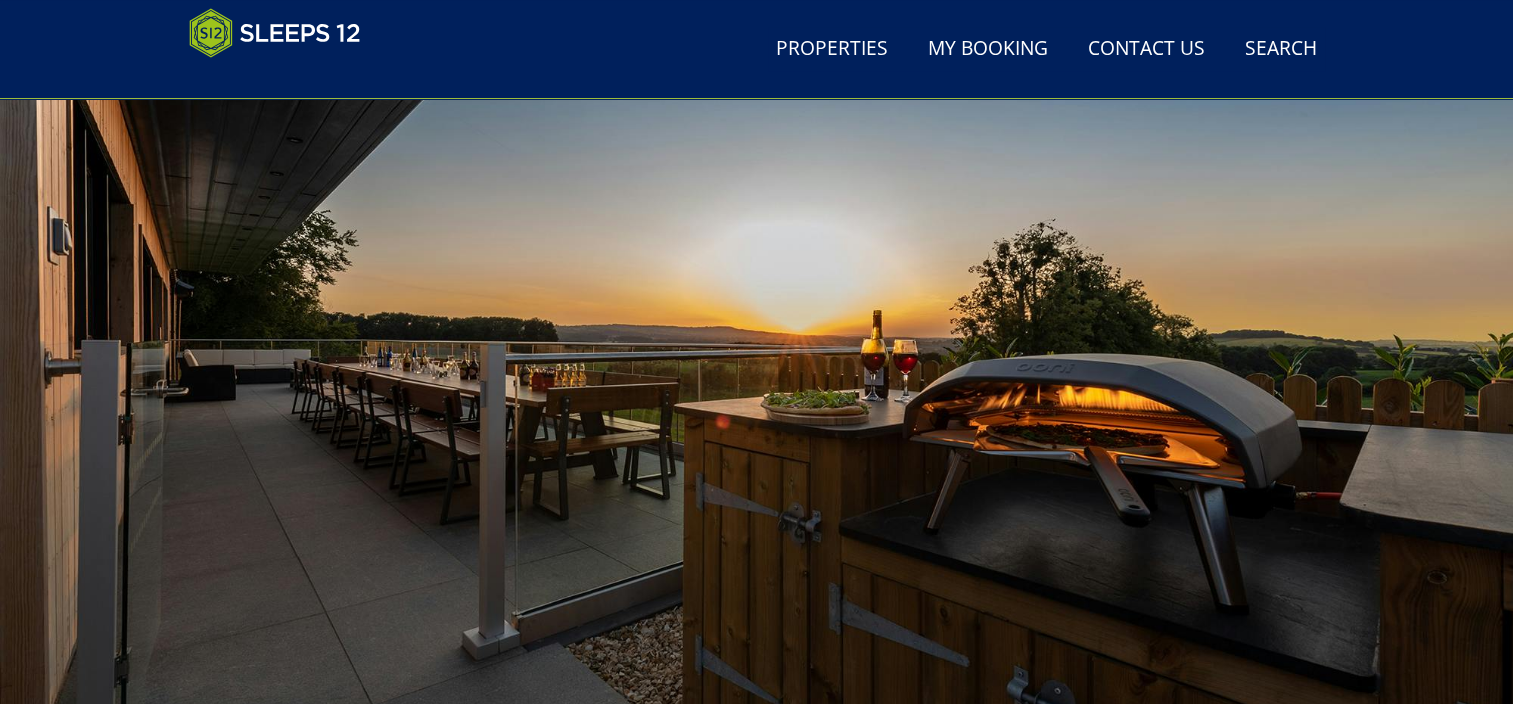scroll, scrollTop: 100, scrollLeft: 0, axis: vertical 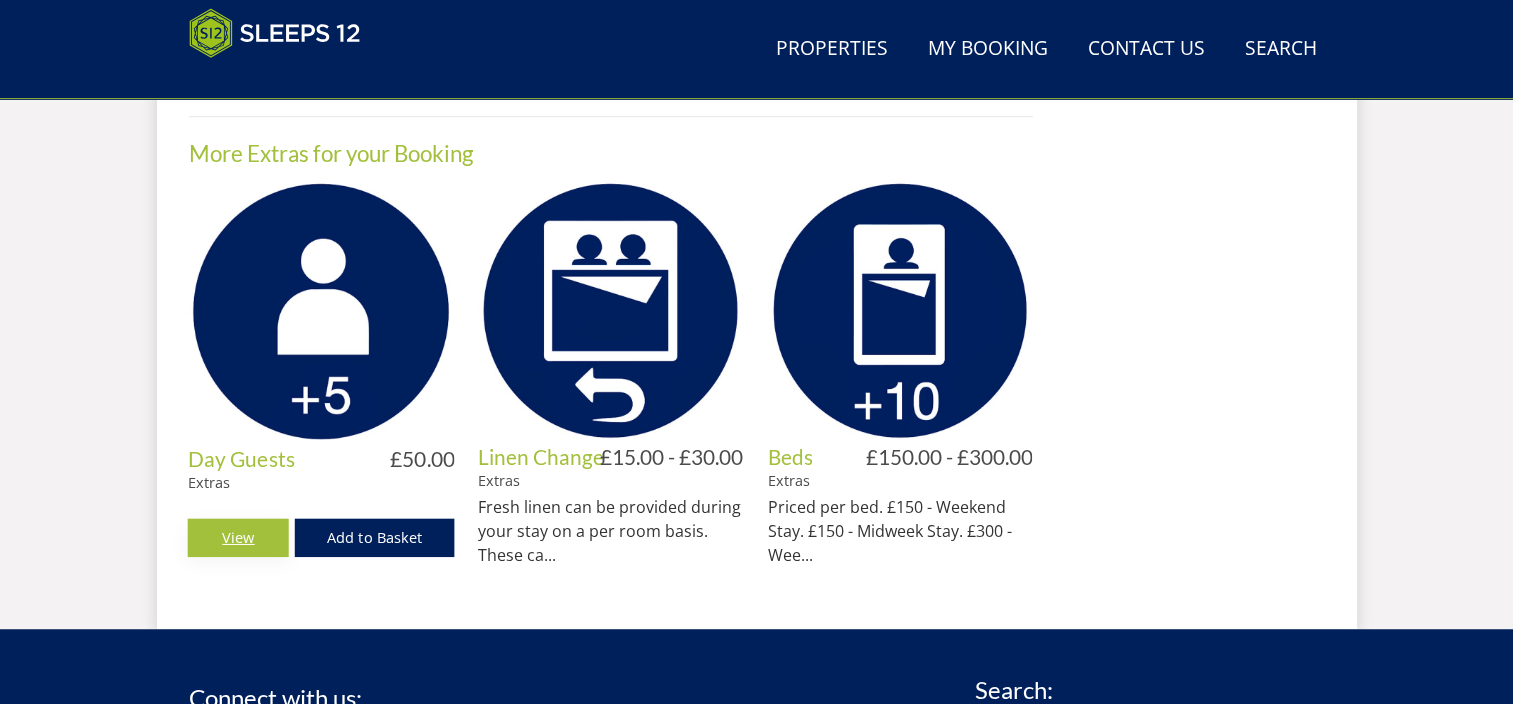 click on "View" at bounding box center [237, 538] 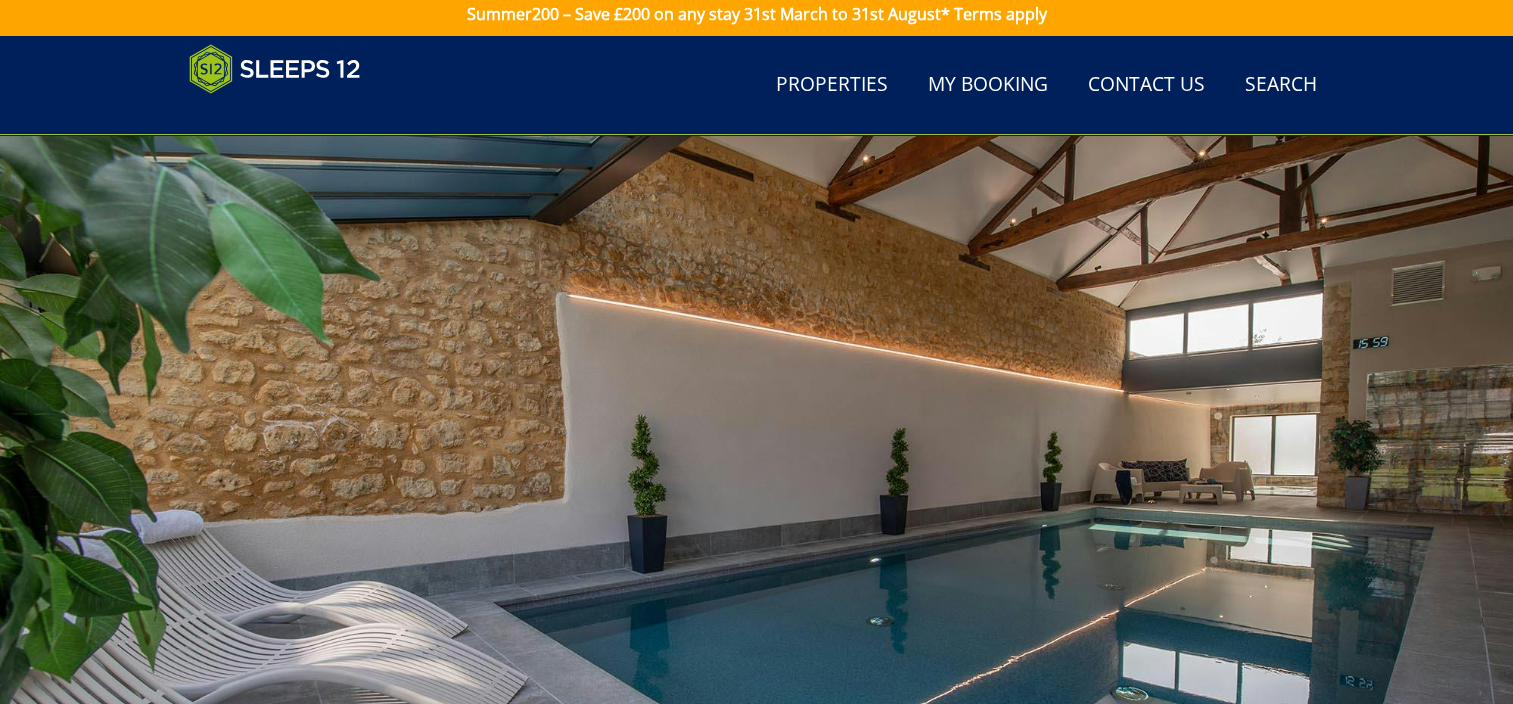 scroll, scrollTop: 0, scrollLeft: 0, axis: both 